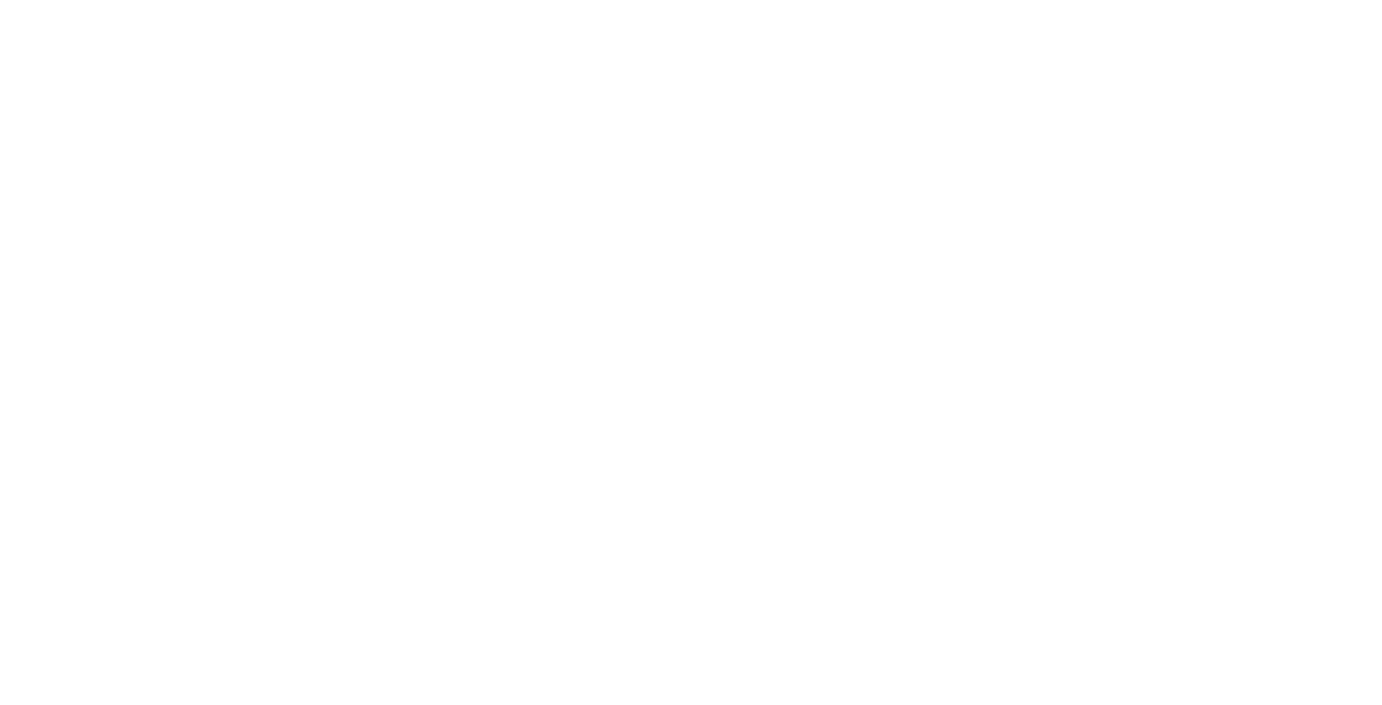 scroll, scrollTop: 0, scrollLeft: 0, axis: both 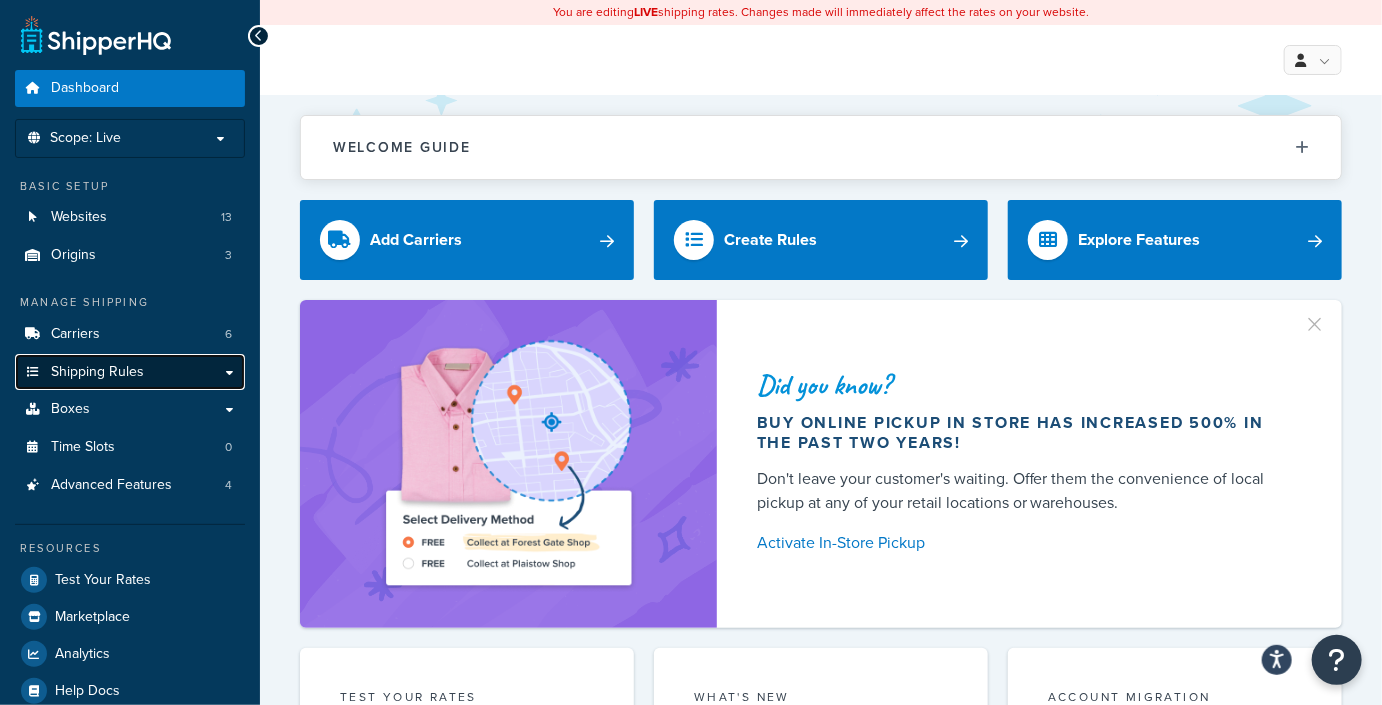 click on "Shipping Rules" at bounding box center (130, 372) 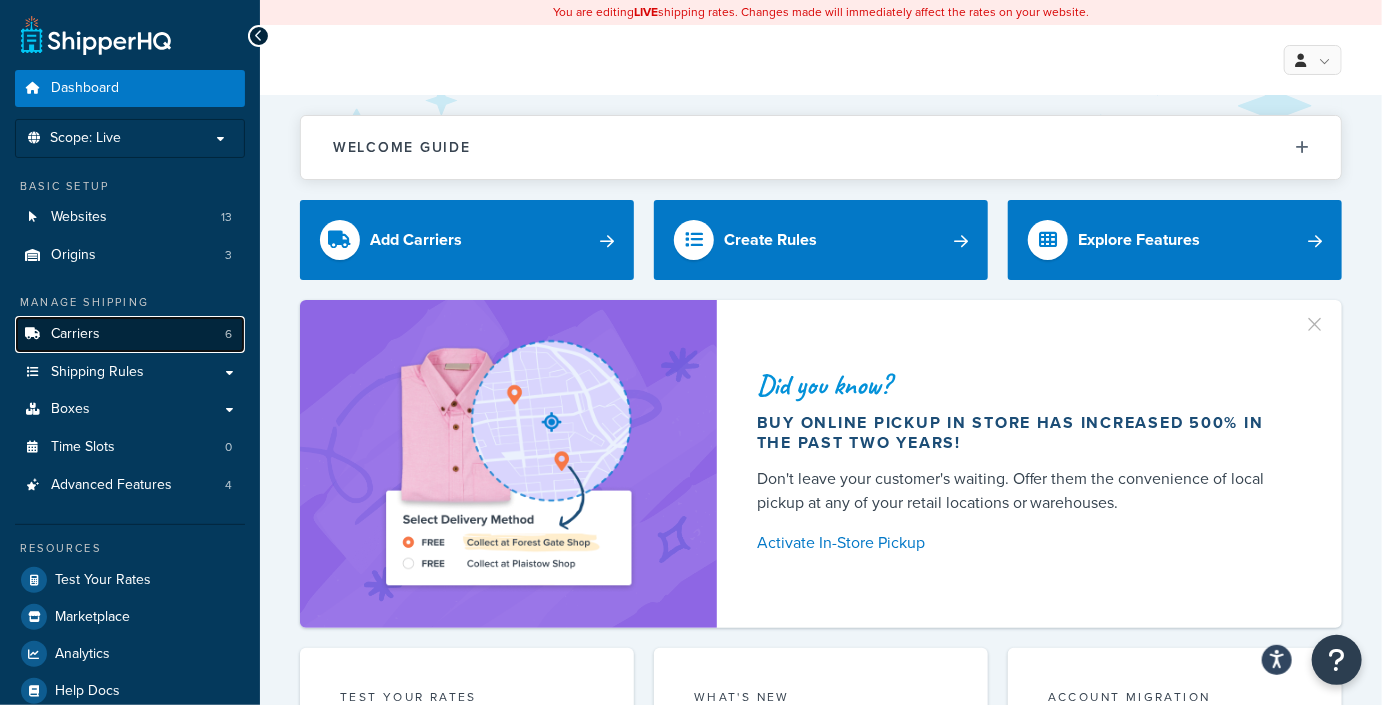 click on "Carriers 6" at bounding box center (130, 334) 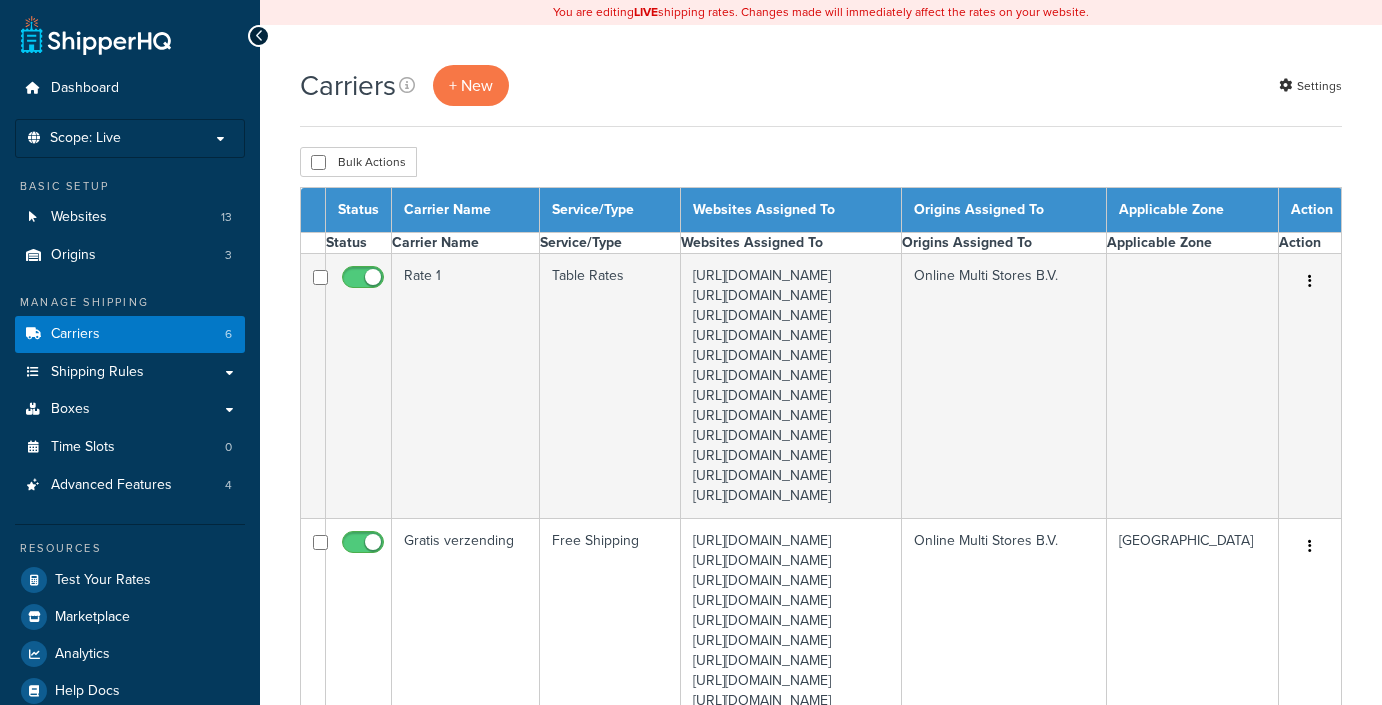 scroll, scrollTop: 0, scrollLeft: 0, axis: both 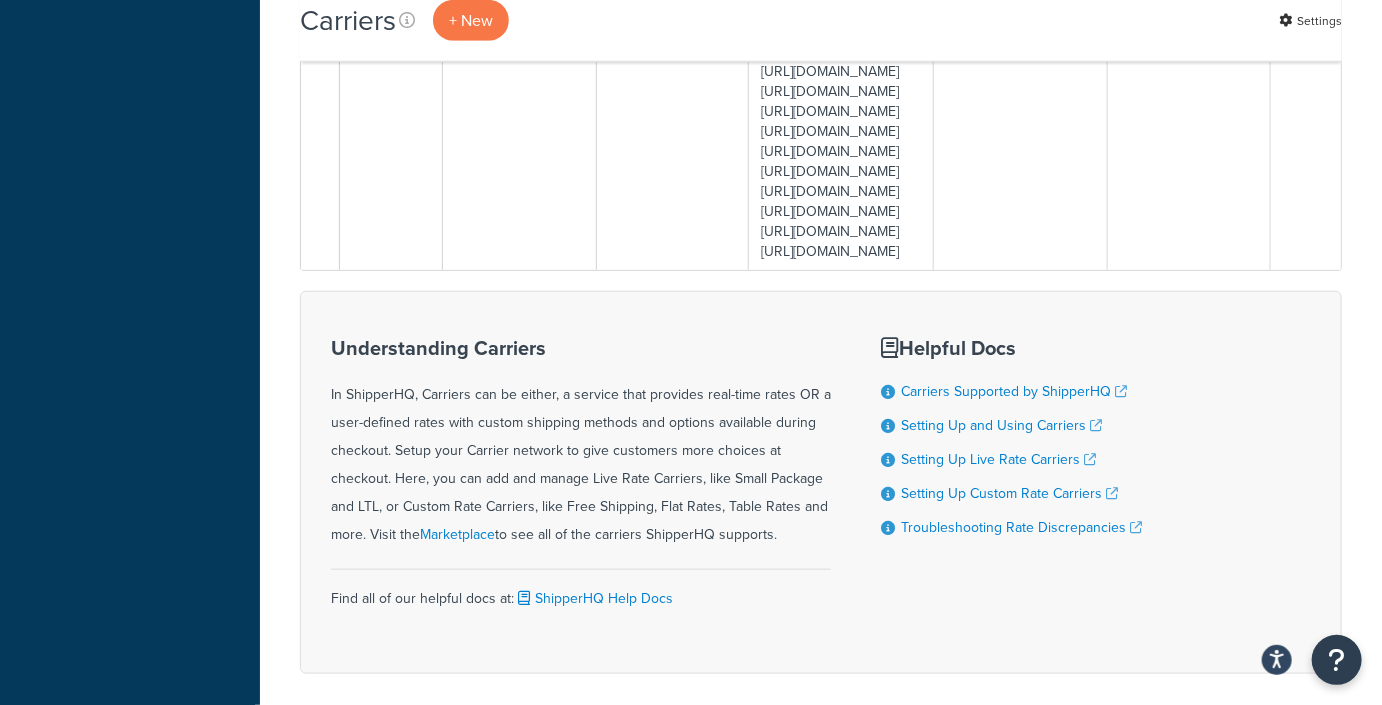 click at bounding box center [1306, -19] 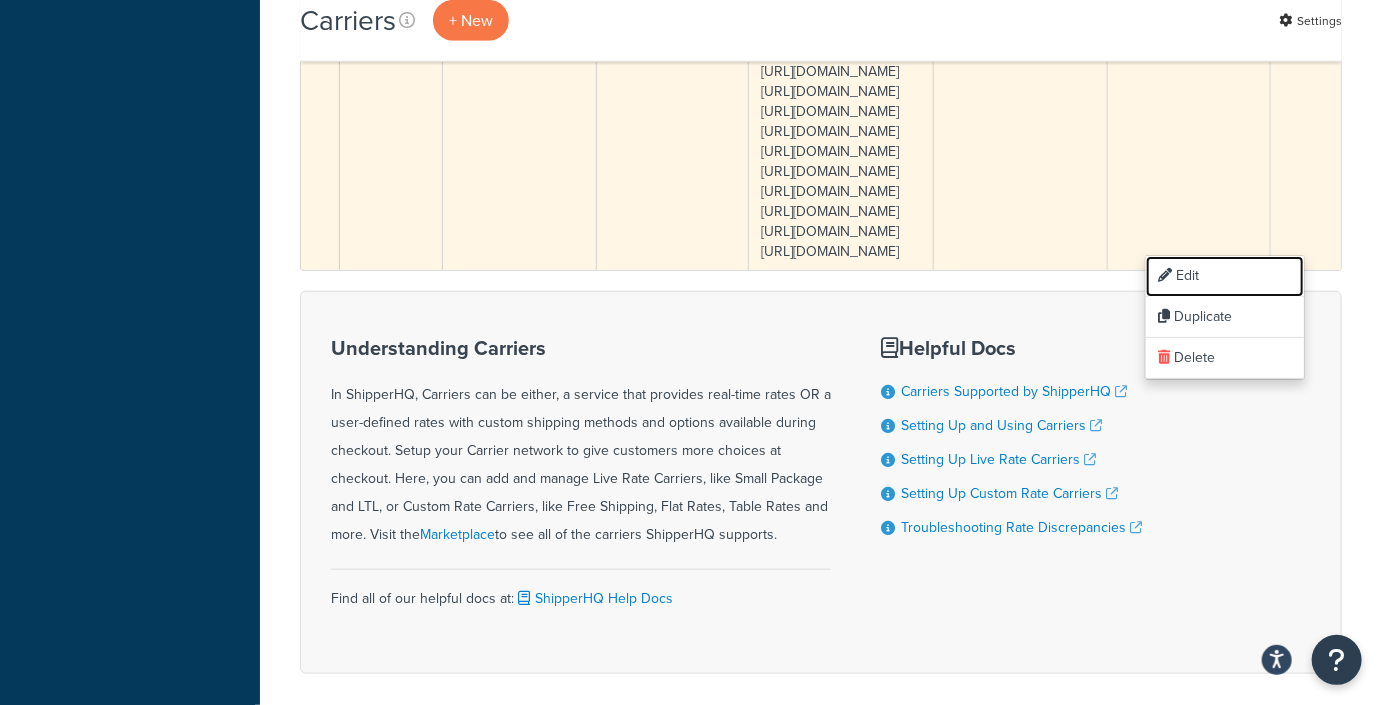 click on "Edit" at bounding box center [1225, 276] 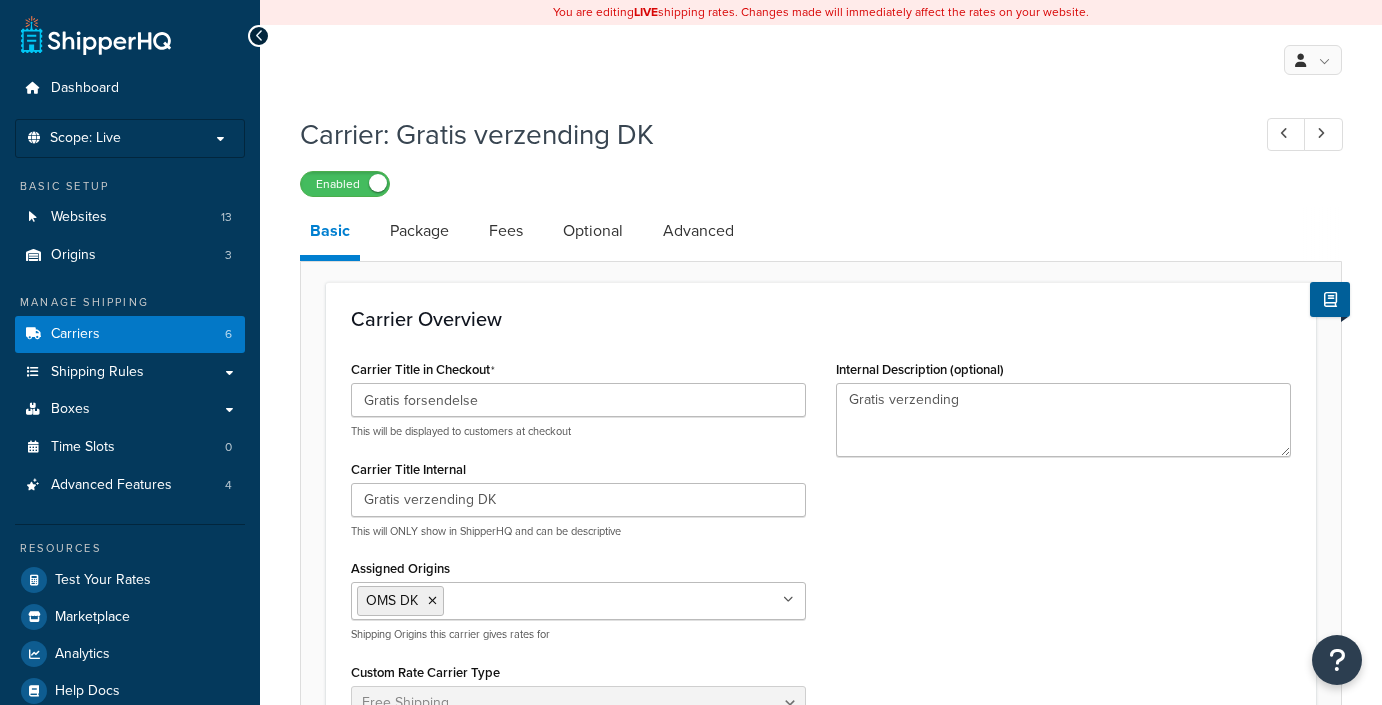 select on "free" 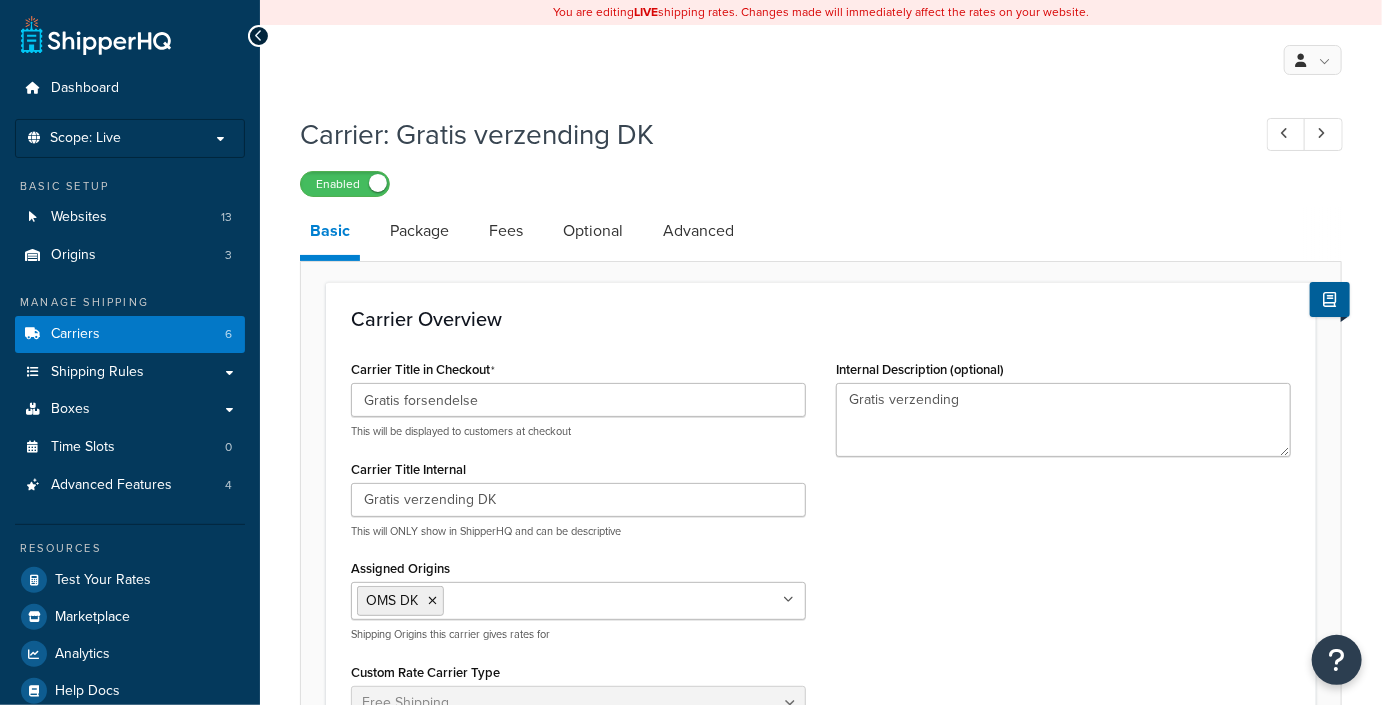 scroll, scrollTop: 0, scrollLeft: 0, axis: both 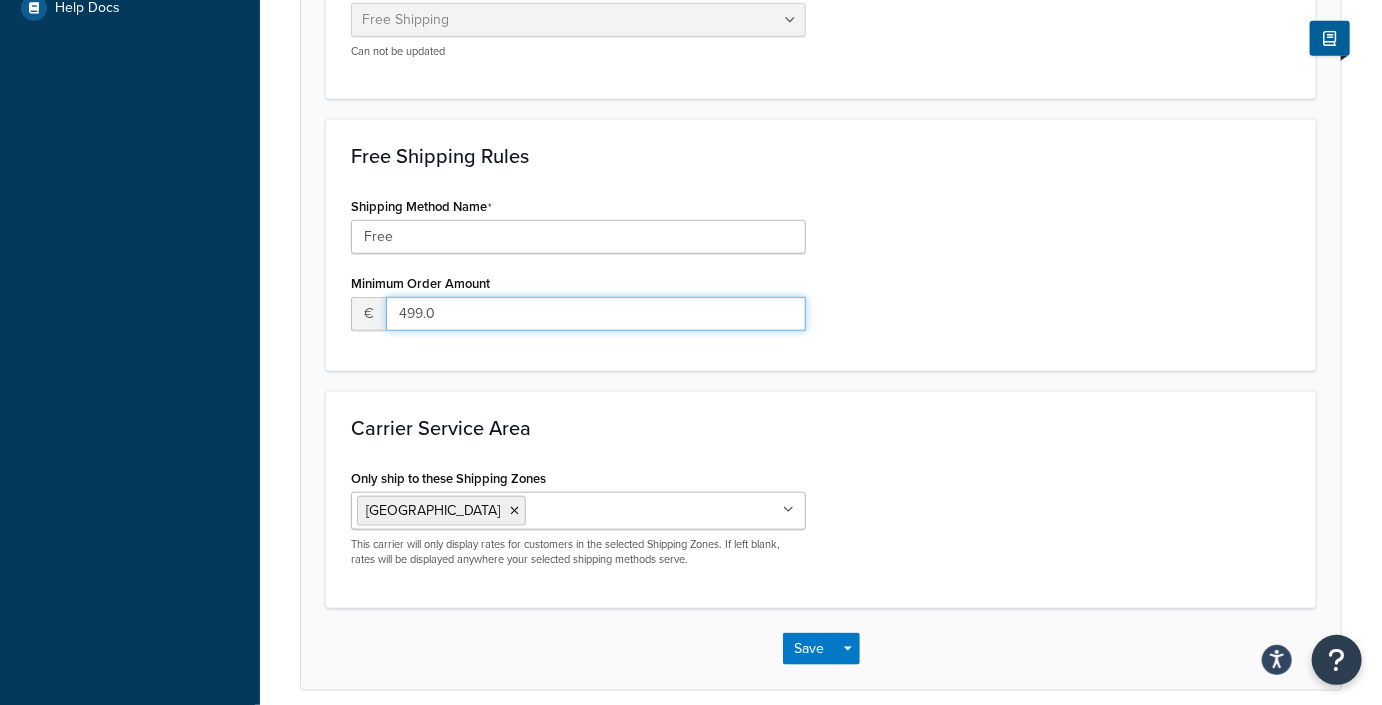 click on "499.0" at bounding box center [596, 314] 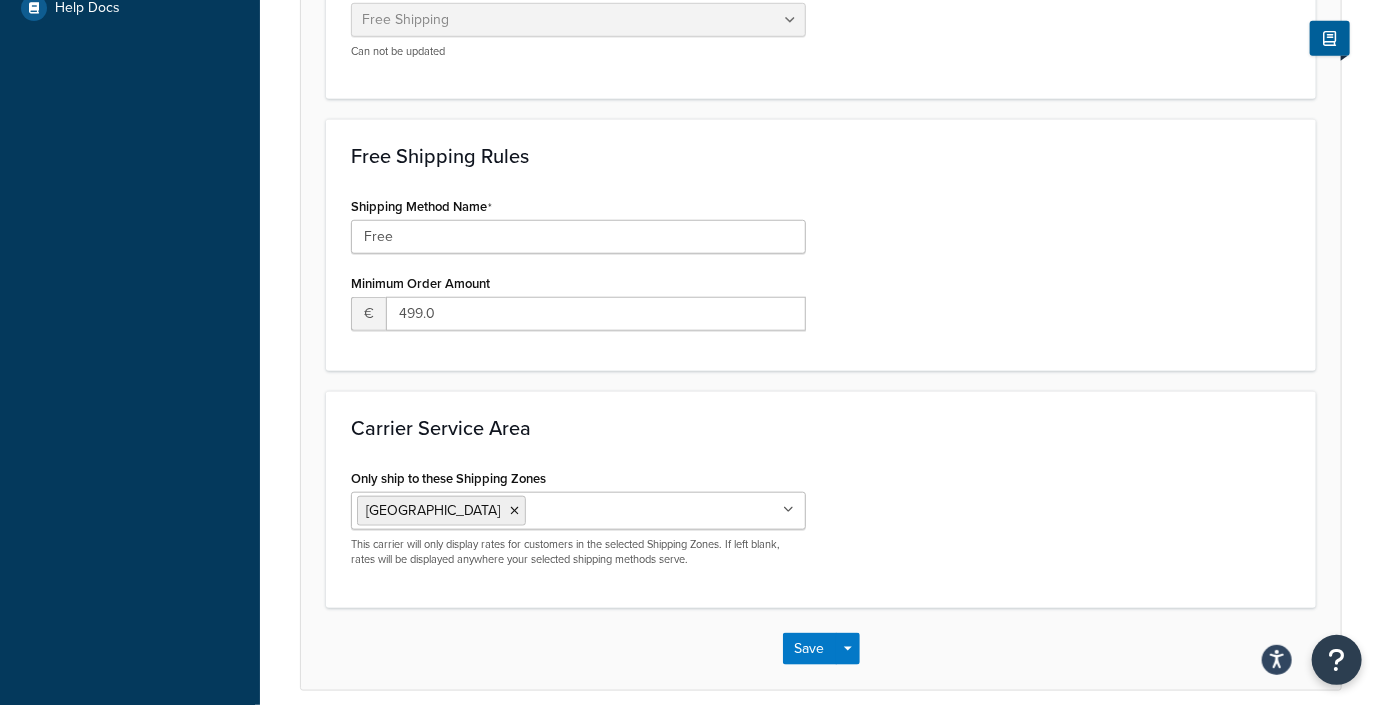 click on "[GEOGRAPHIC_DATA]" at bounding box center (578, 511) 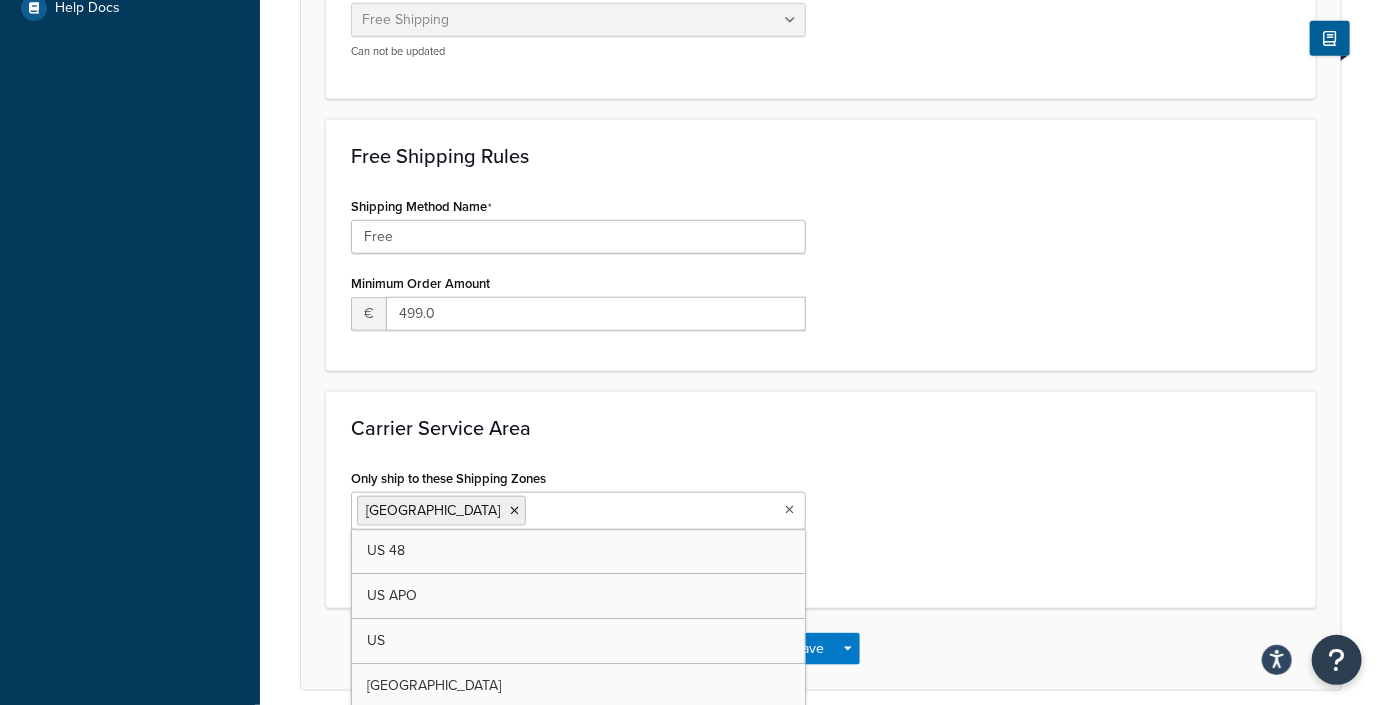 click on "Only ship to these Shipping Zones   Denmark   US 48 US APO US Netherlands Sweden US POBox Add New This carrier will only display rates for customers in the selected Shipping Zones. If left blank, rates will be displayed anywhere your selected shipping methods serve." at bounding box center (821, 523) 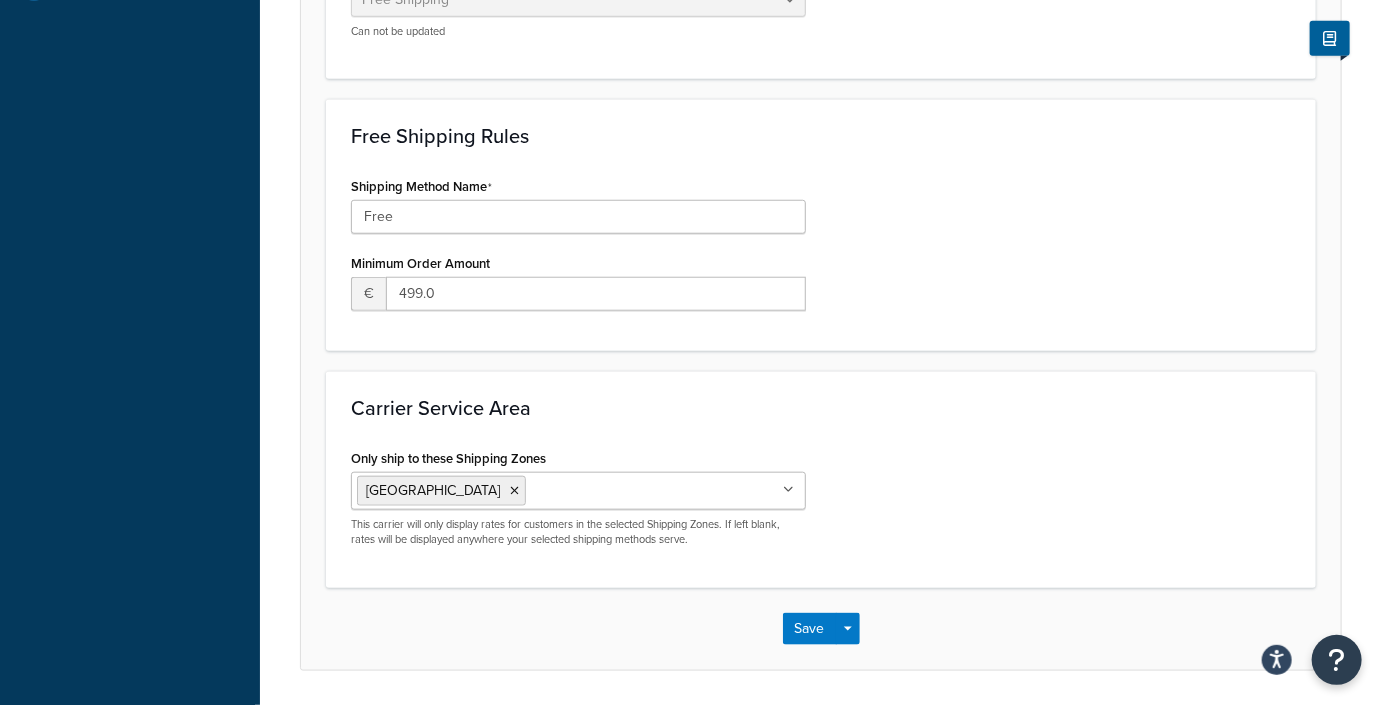 scroll, scrollTop: 767, scrollLeft: 0, axis: vertical 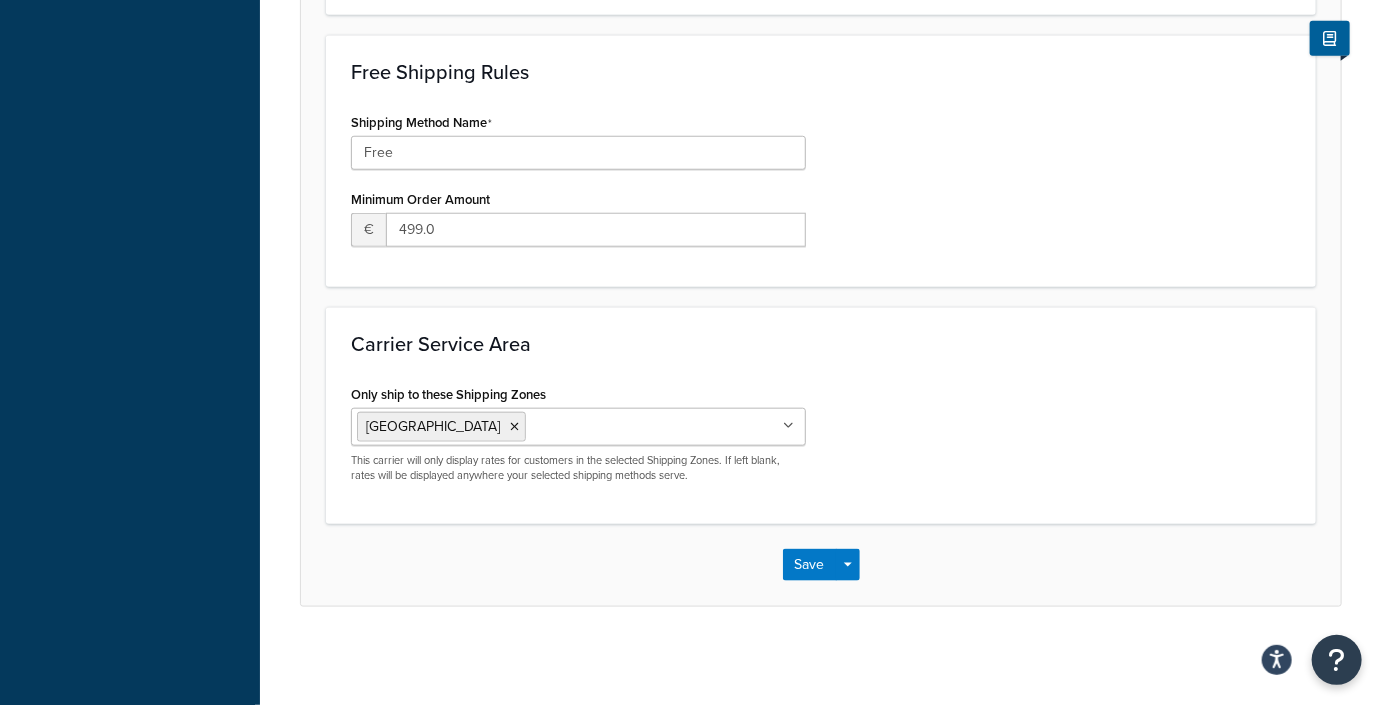 click on "Only ship to these Shipping Zones" at bounding box center [619, 426] 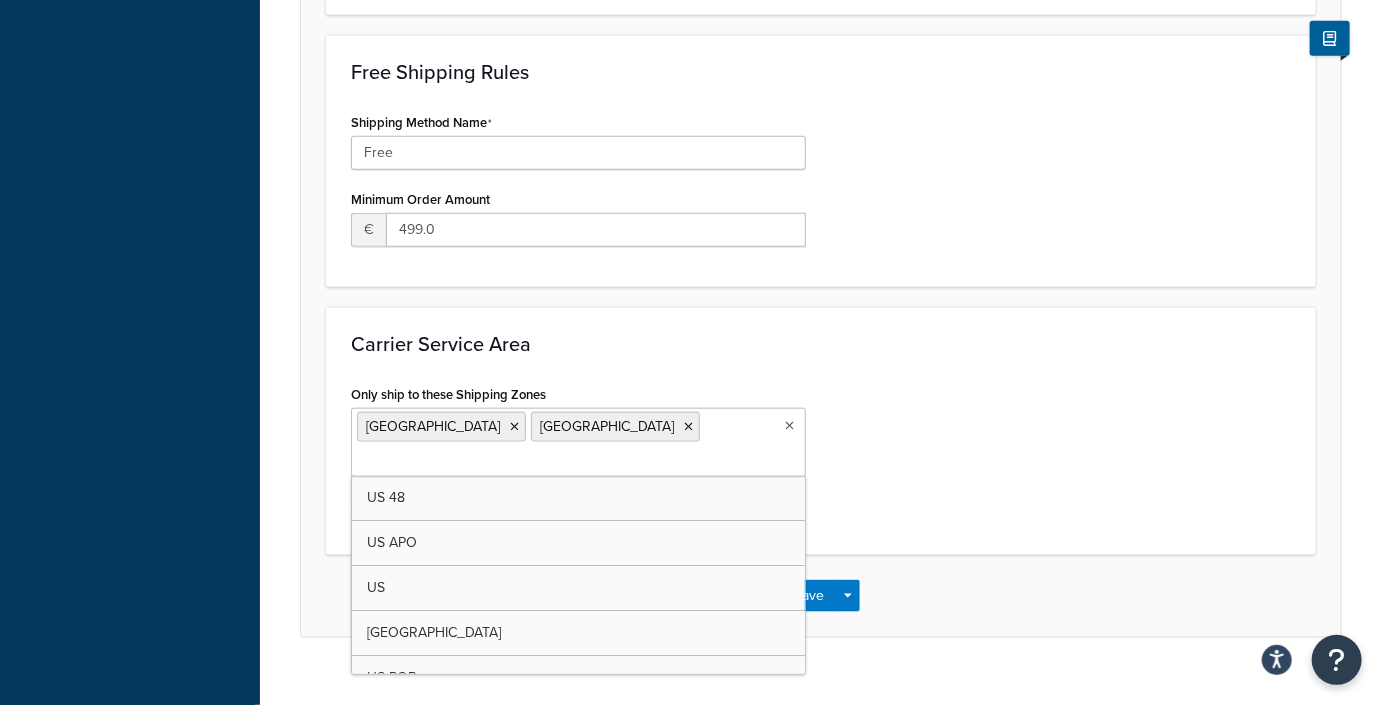 click on "Only ship to these Shipping Zones   Netherlands   Denmark   US 48 US APO US Sweden US POBox Add New This carrier will only display rates for customers in the selected Shipping Zones. If left blank, rates will be displayed anywhere your selected shipping methods serve." at bounding box center (821, 455) 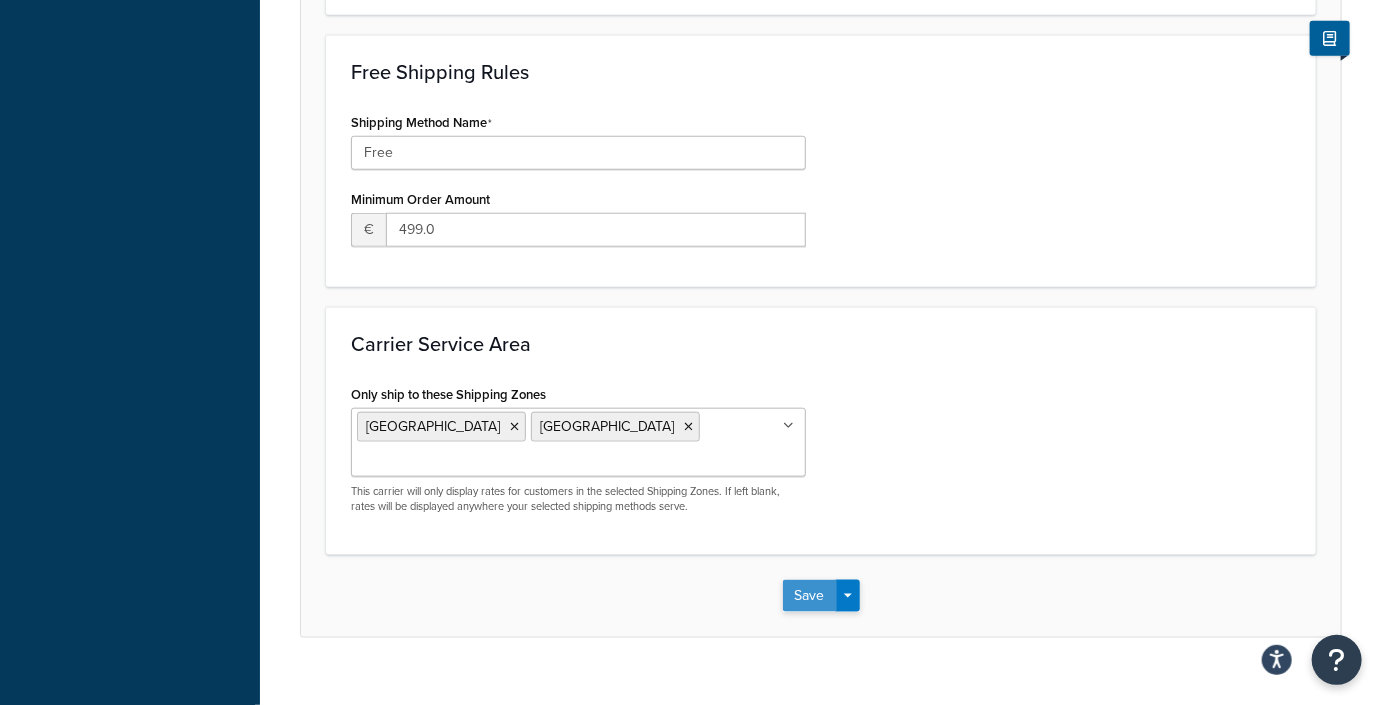 click on "Save" at bounding box center [810, 596] 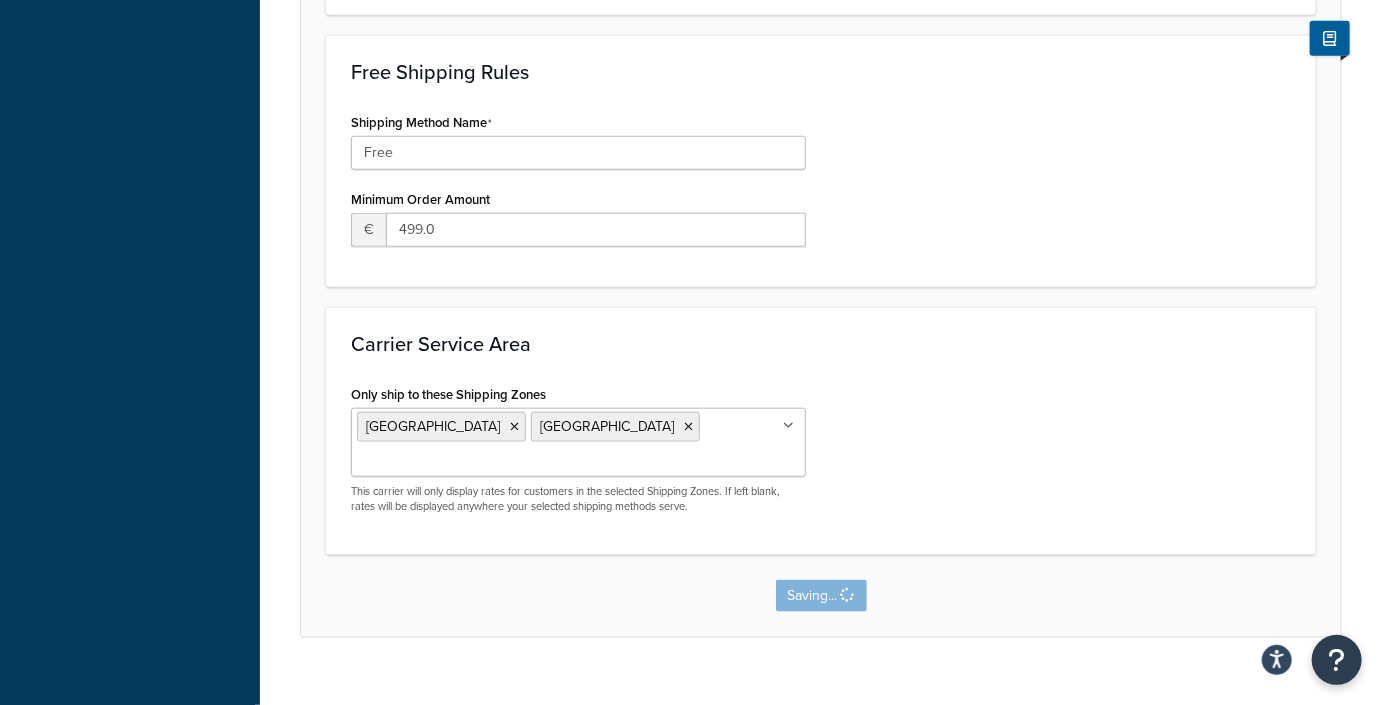 scroll, scrollTop: 0, scrollLeft: 0, axis: both 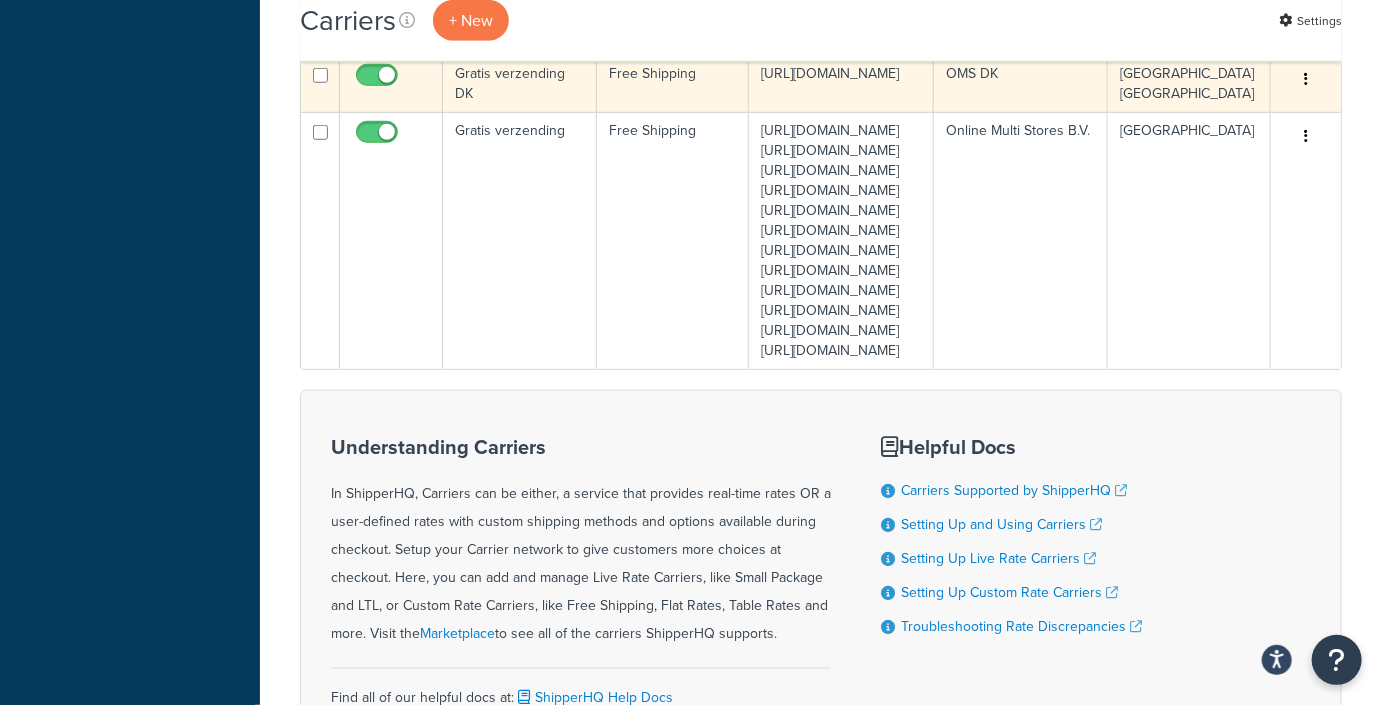click at bounding box center (1306, 80) 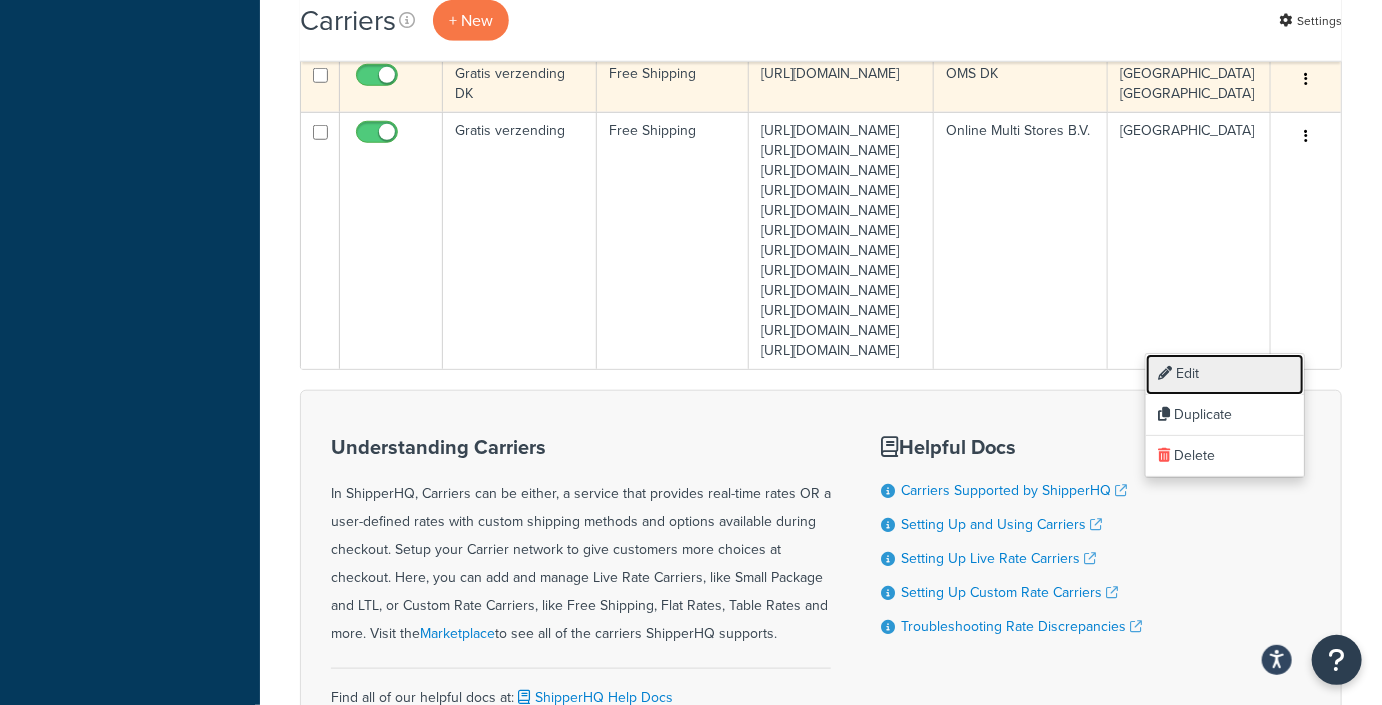 click on "Edit" at bounding box center [1225, 374] 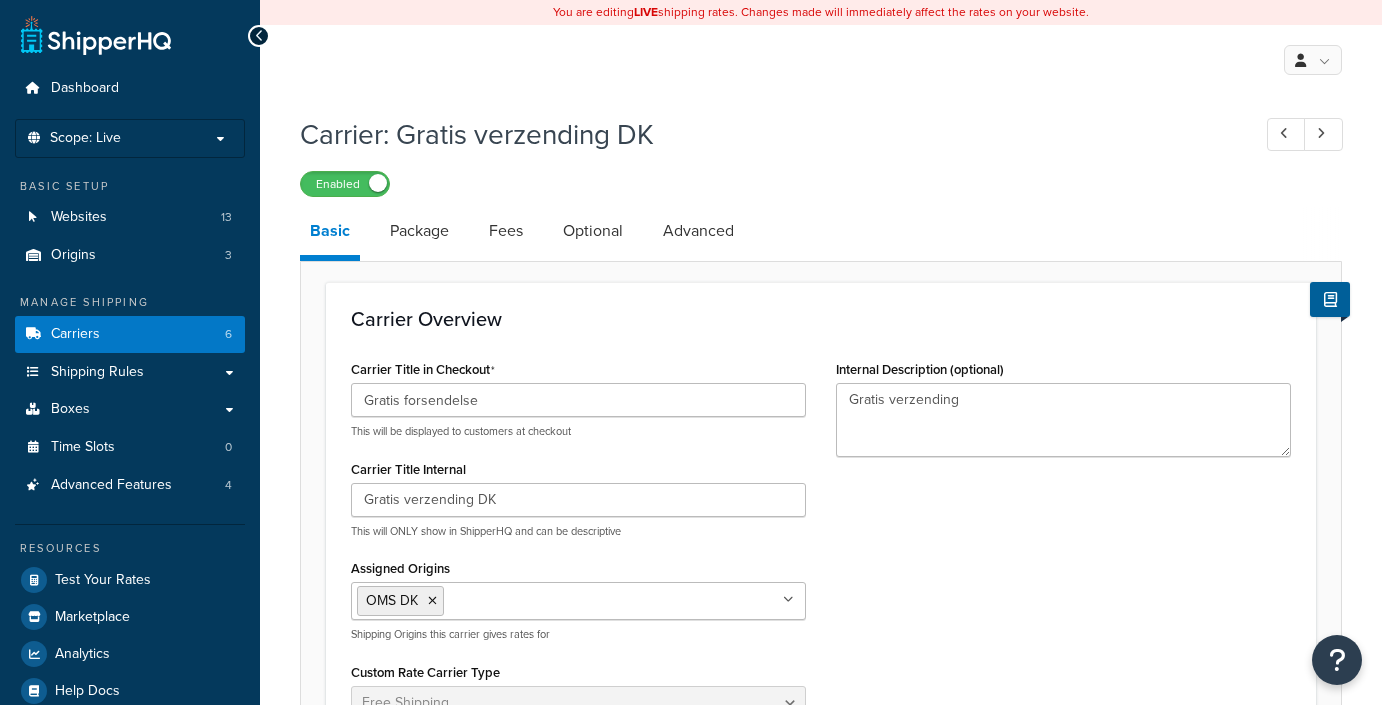 select on "free" 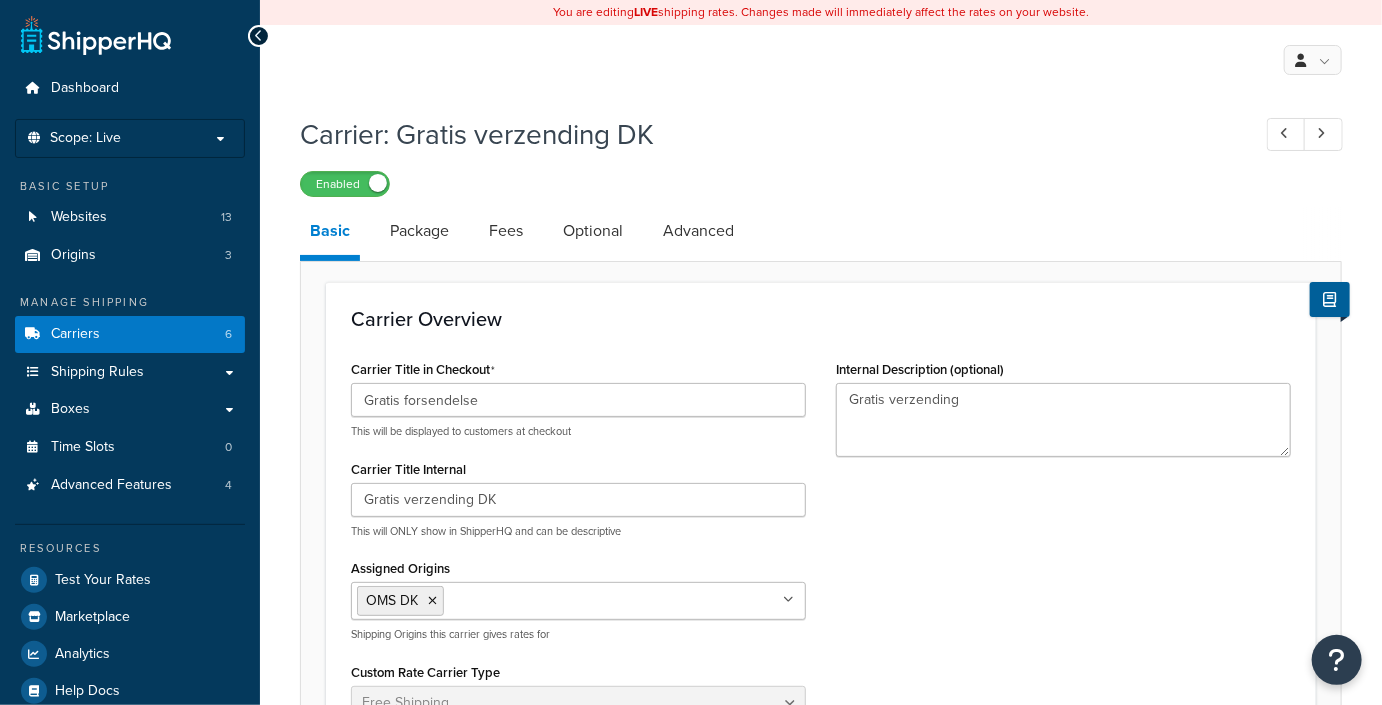 scroll, scrollTop: 0, scrollLeft: 0, axis: both 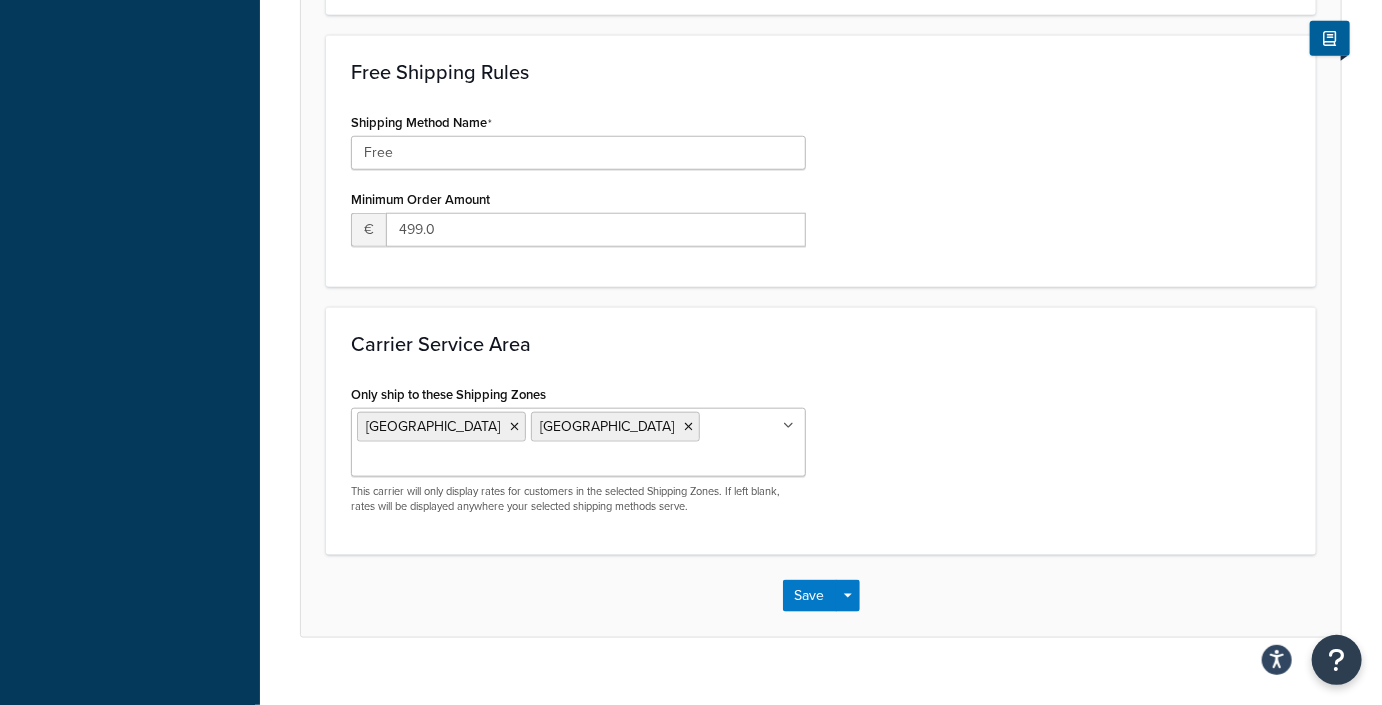 click on "Only ship to these Shipping Zones" at bounding box center (445, 462) 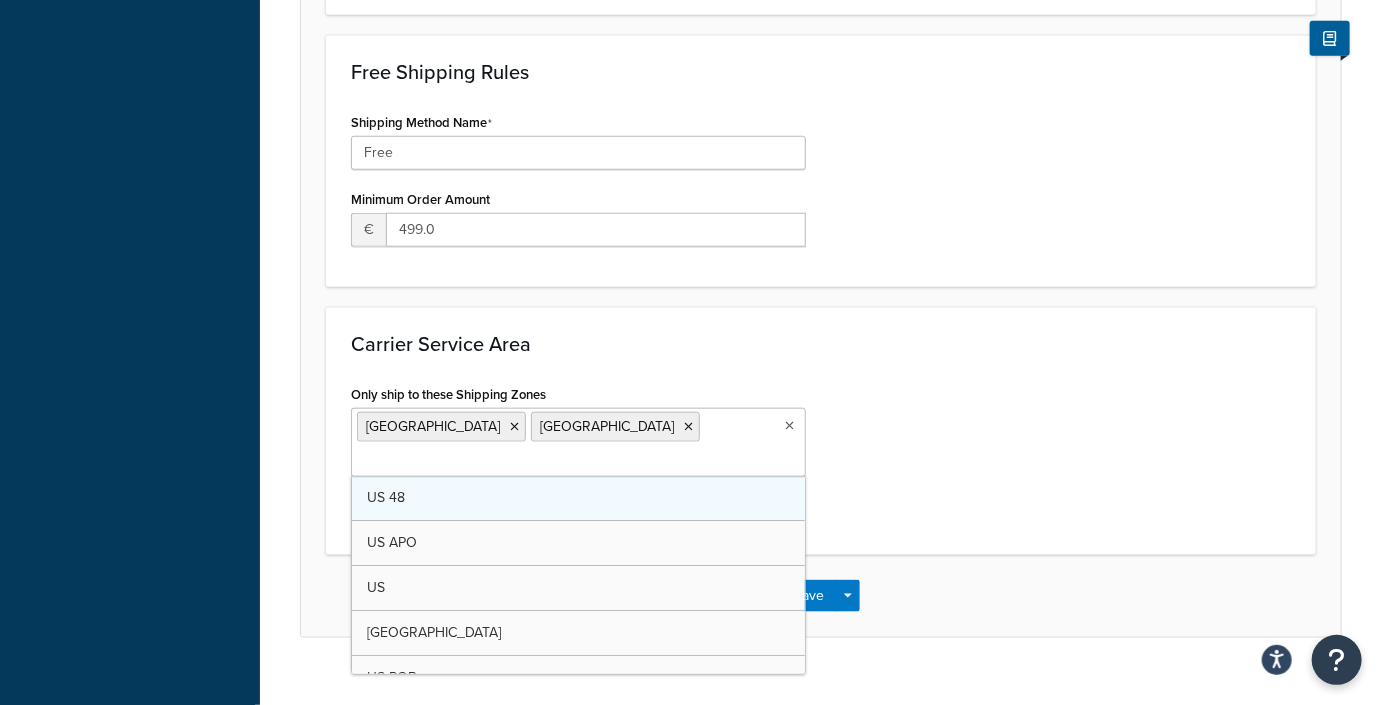 scroll, scrollTop: 69, scrollLeft: 0, axis: vertical 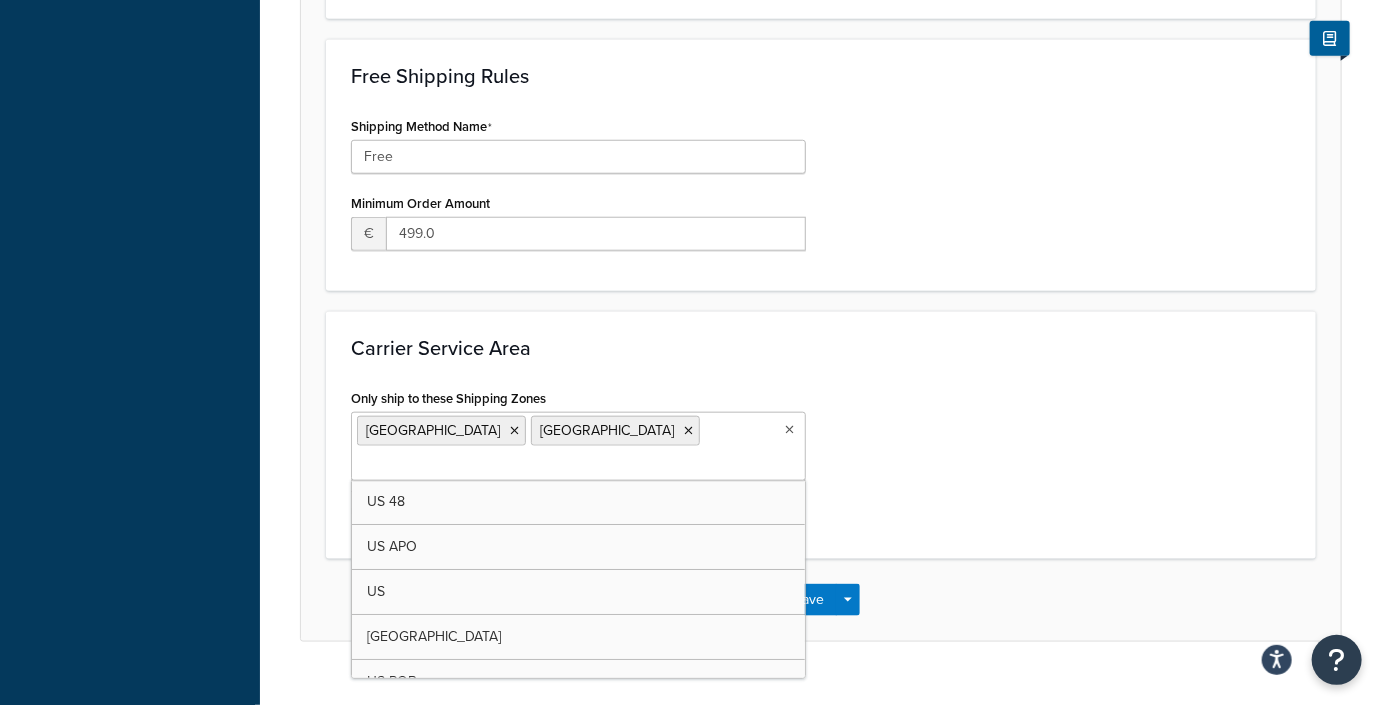 click on "Save Save Dropdown Save and Edit" at bounding box center (821, 600) 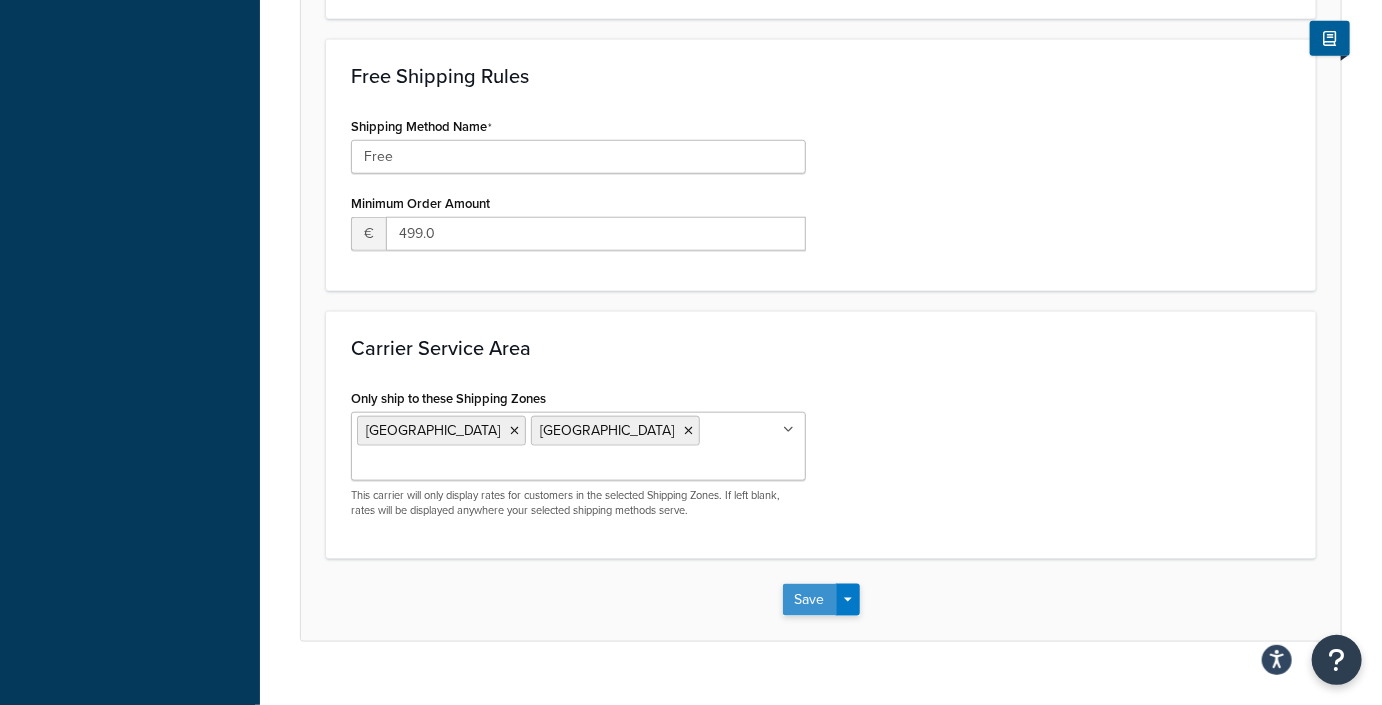 click on "Save" at bounding box center [810, 600] 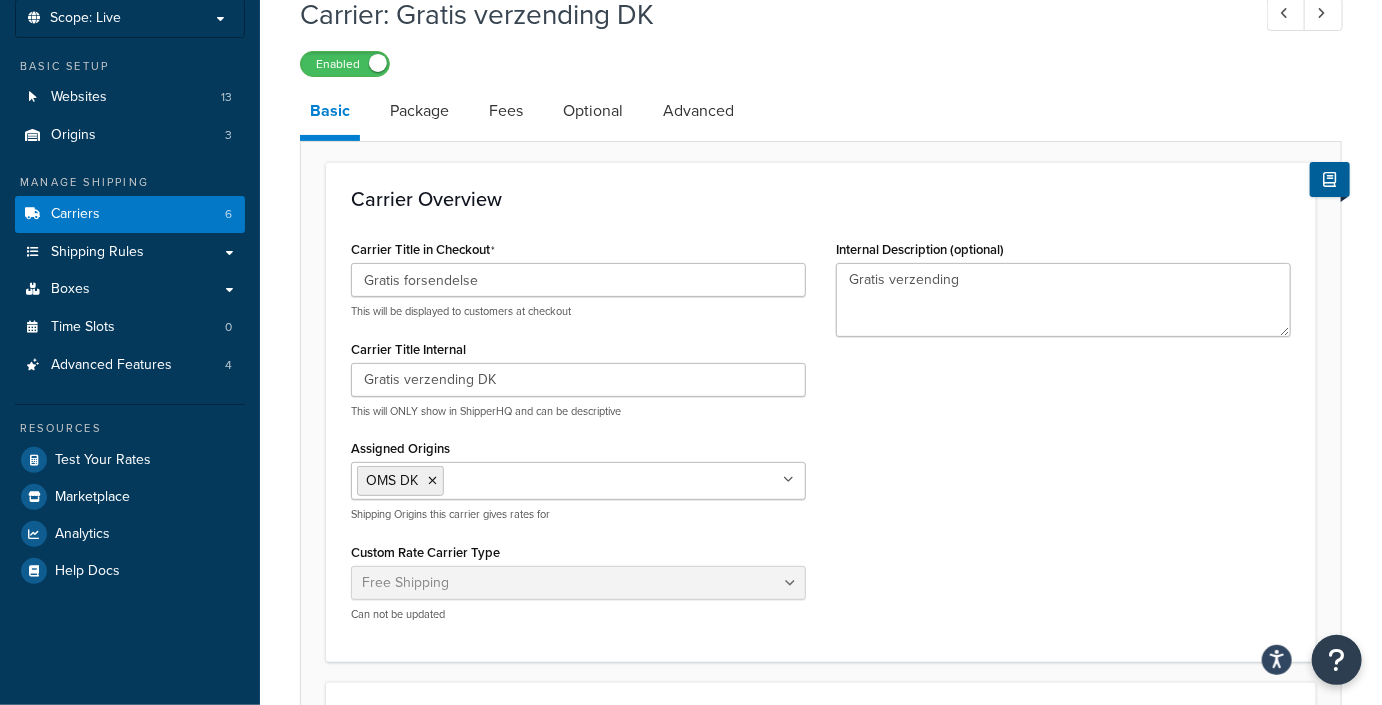 scroll, scrollTop: 0, scrollLeft: 0, axis: both 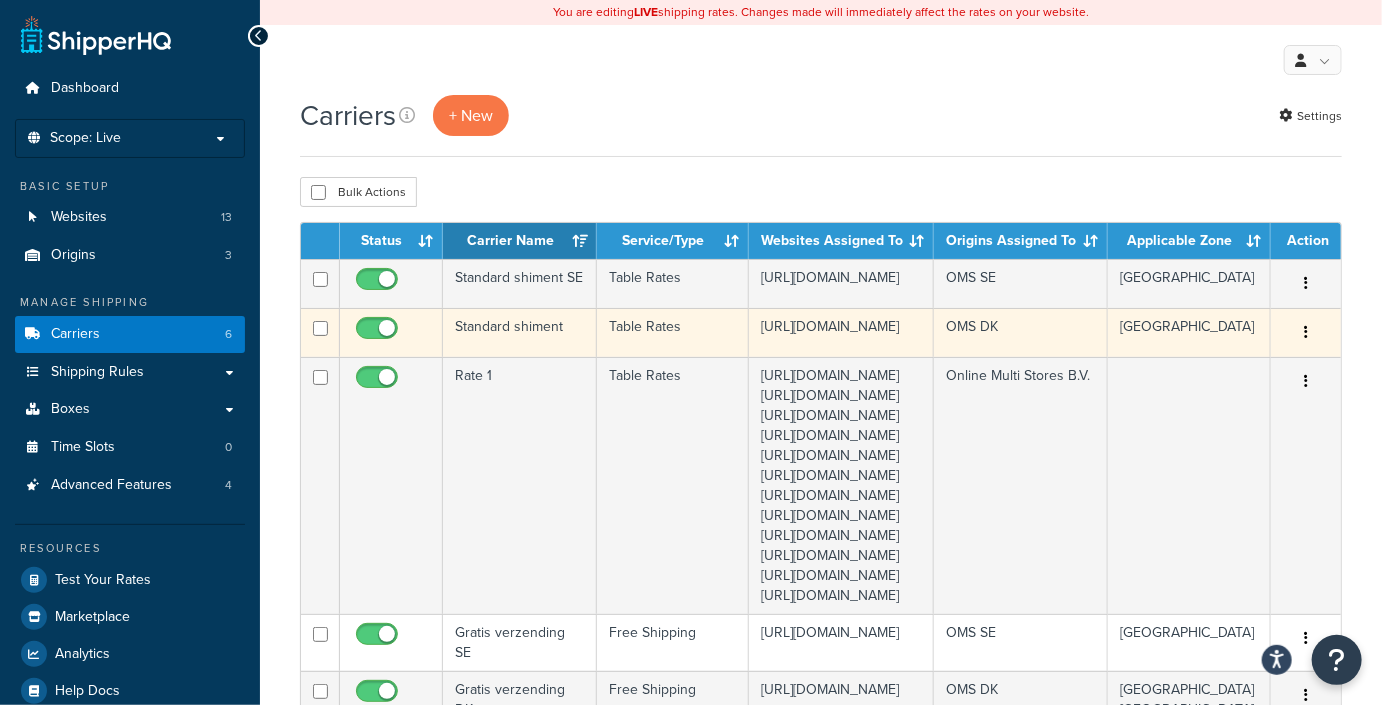 click at bounding box center [1306, 333] 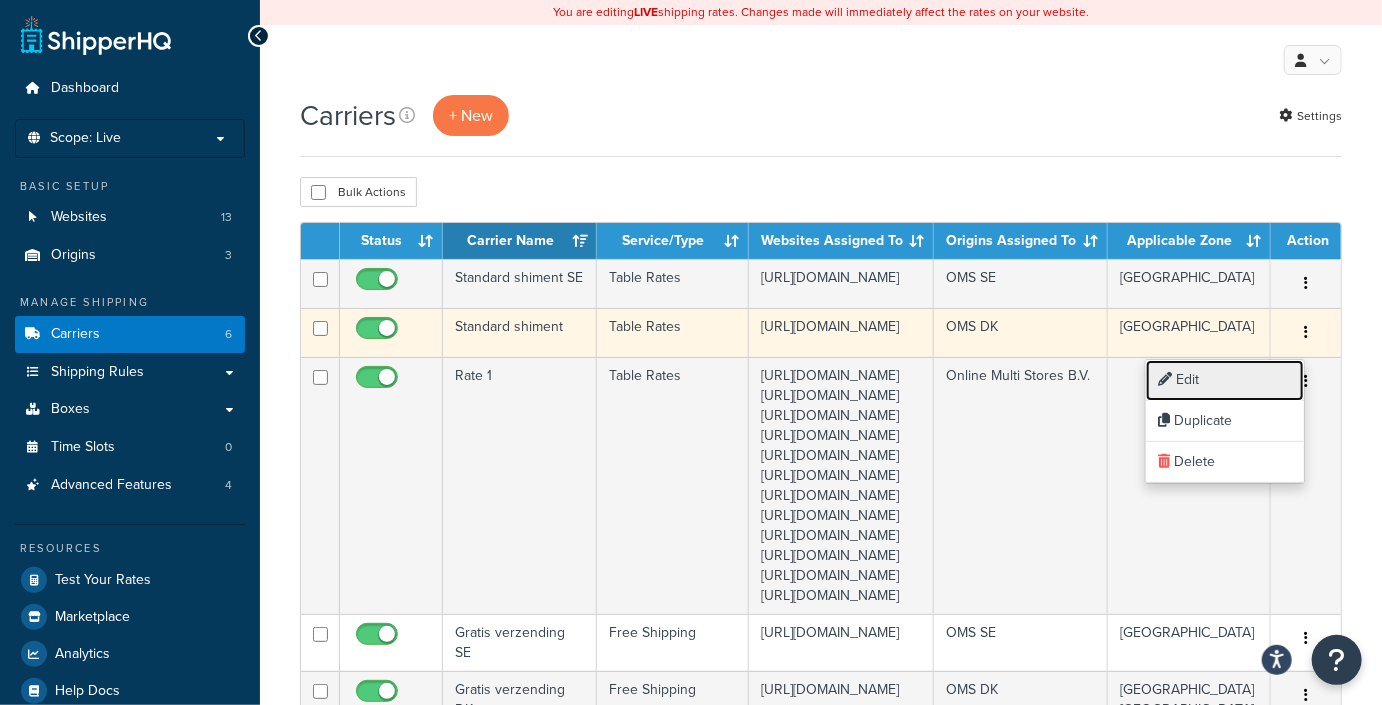 click on "Edit" at bounding box center [1225, 380] 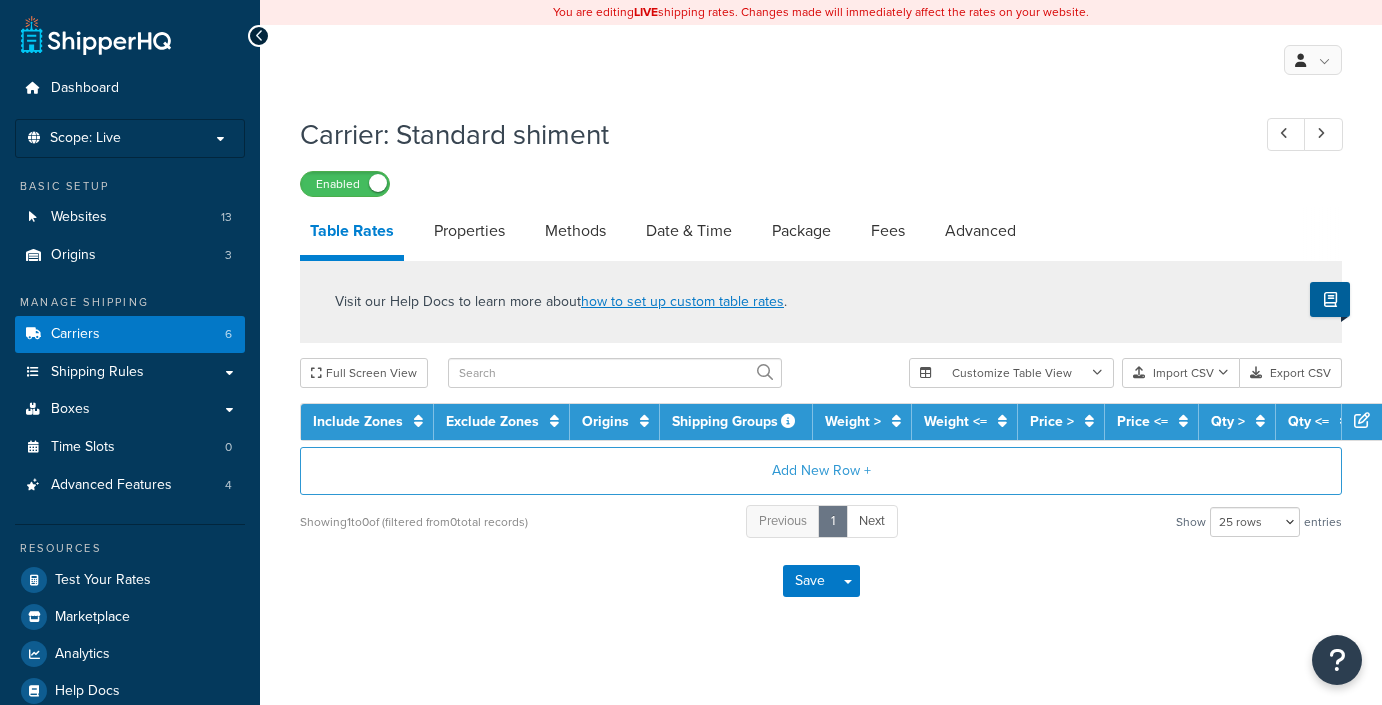 select on "25" 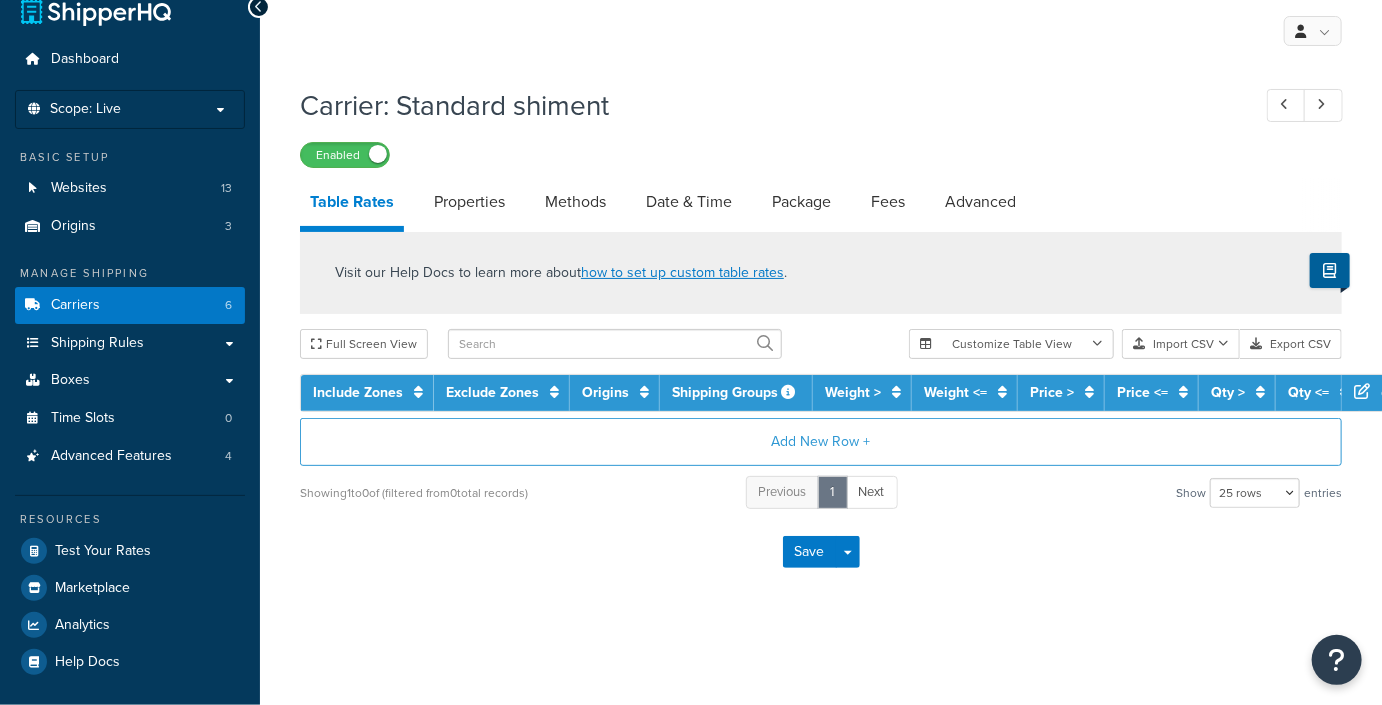 scroll, scrollTop: 0, scrollLeft: 0, axis: both 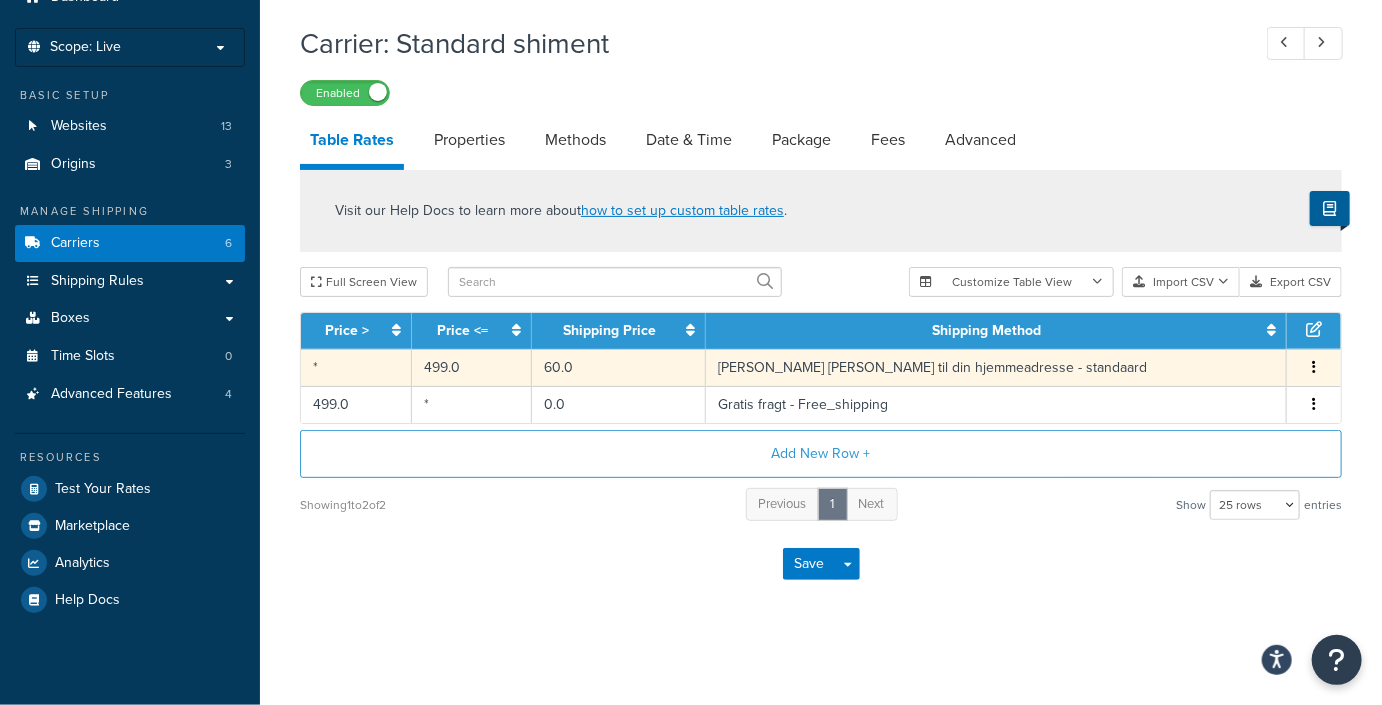 click at bounding box center [1314, 368] 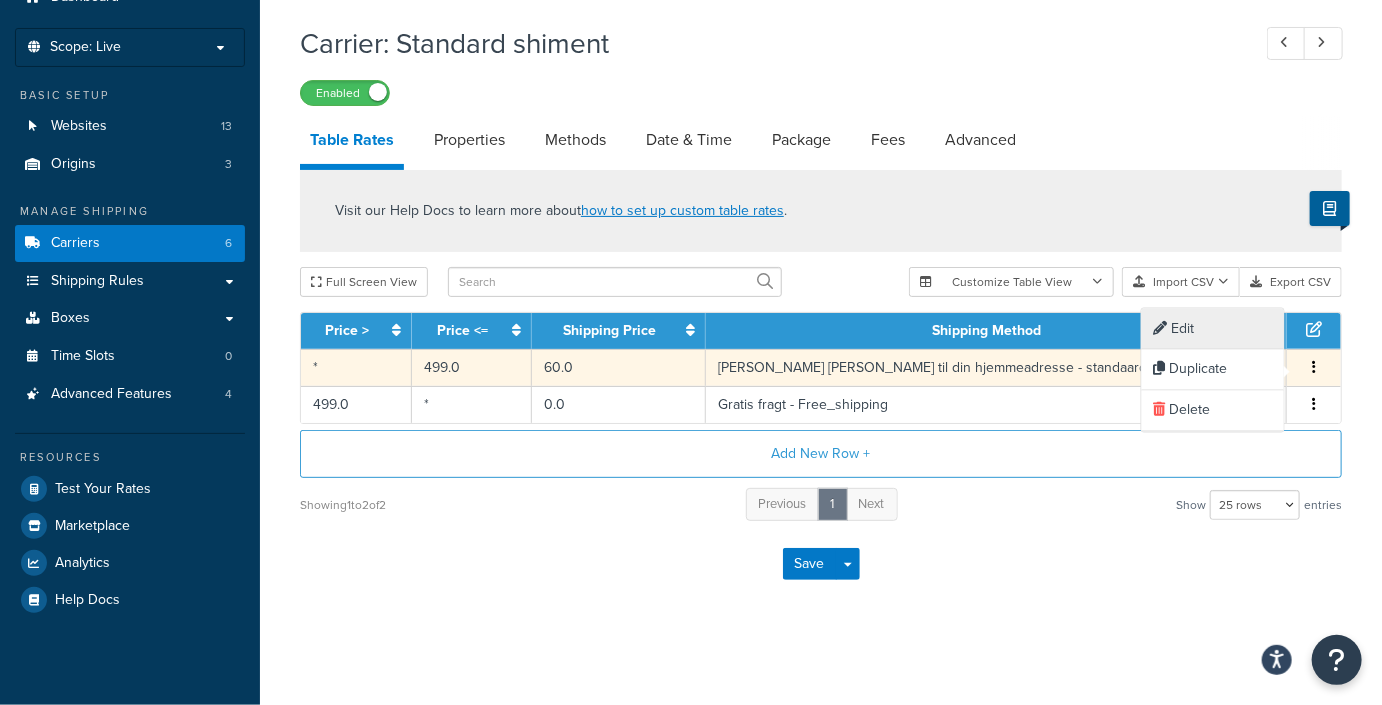 click on "Edit" at bounding box center [1213, 329] 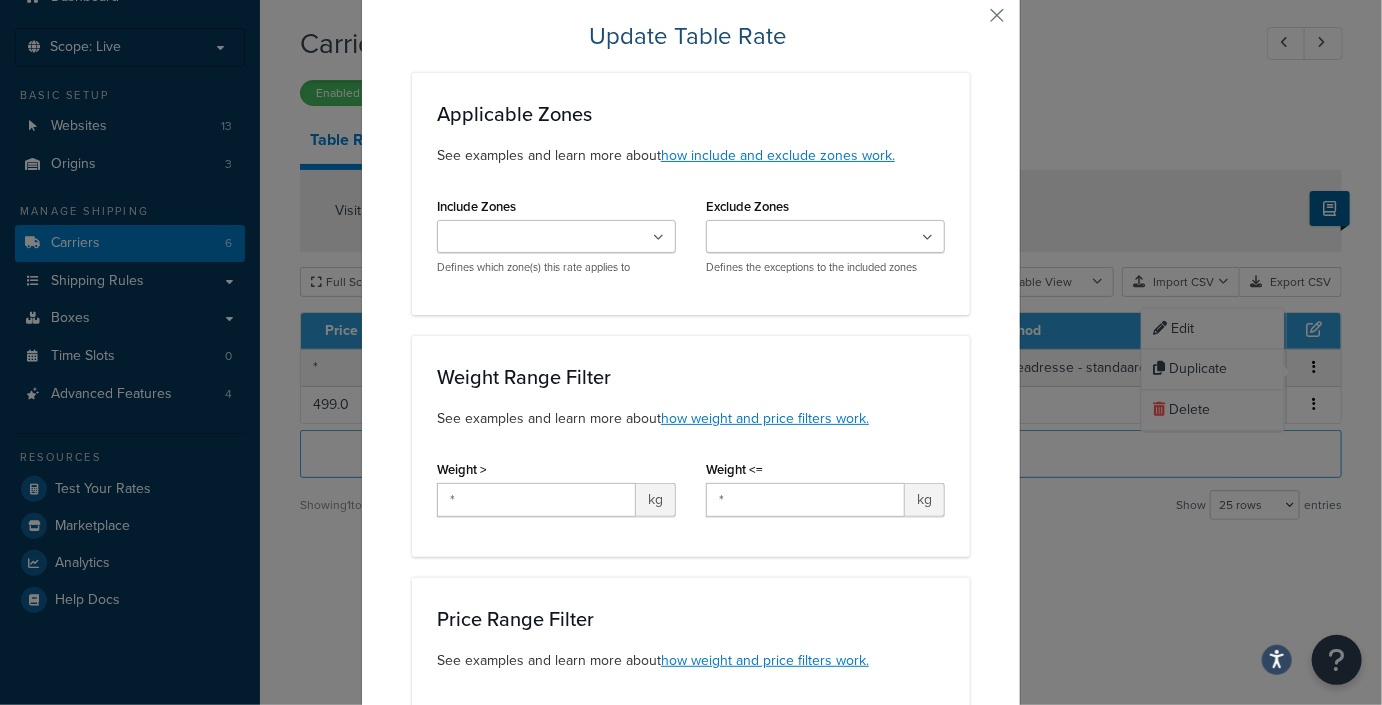 scroll, scrollTop: 0, scrollLeft: 0, axis: both 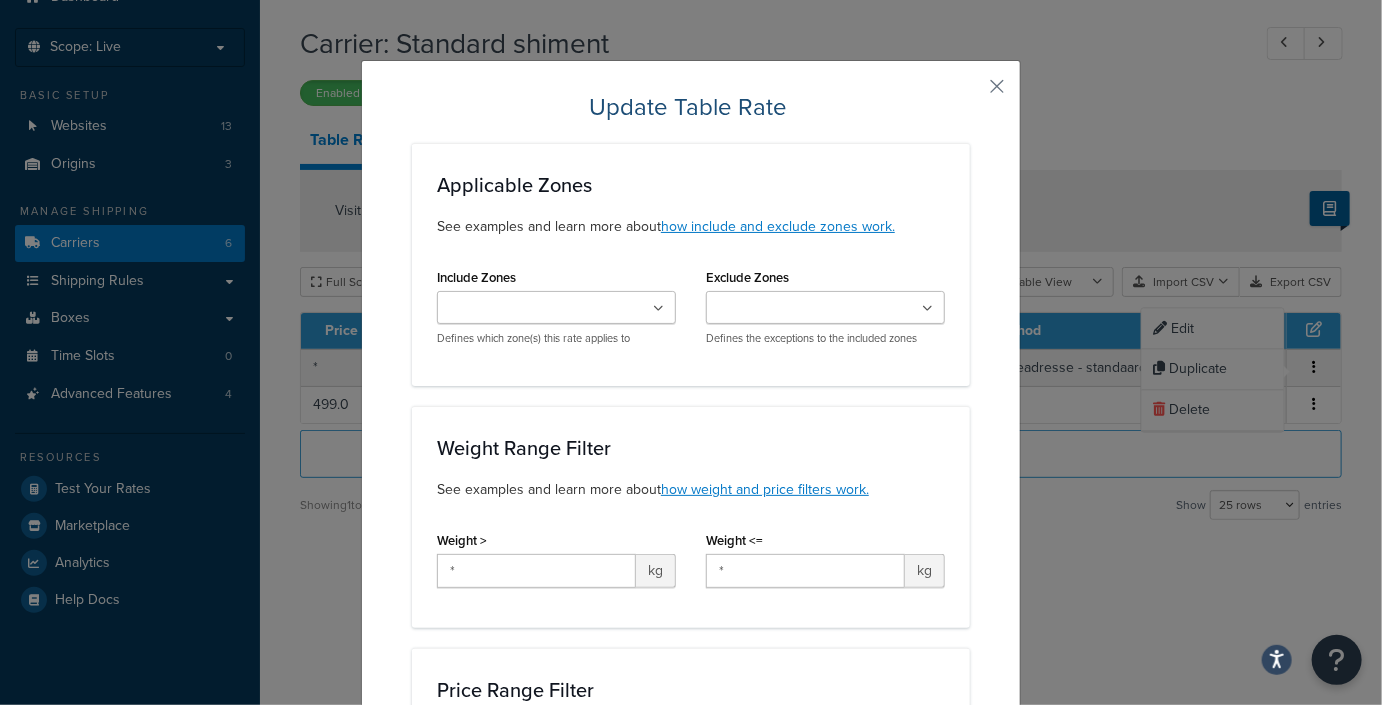 click at bounding box center (556, 307) 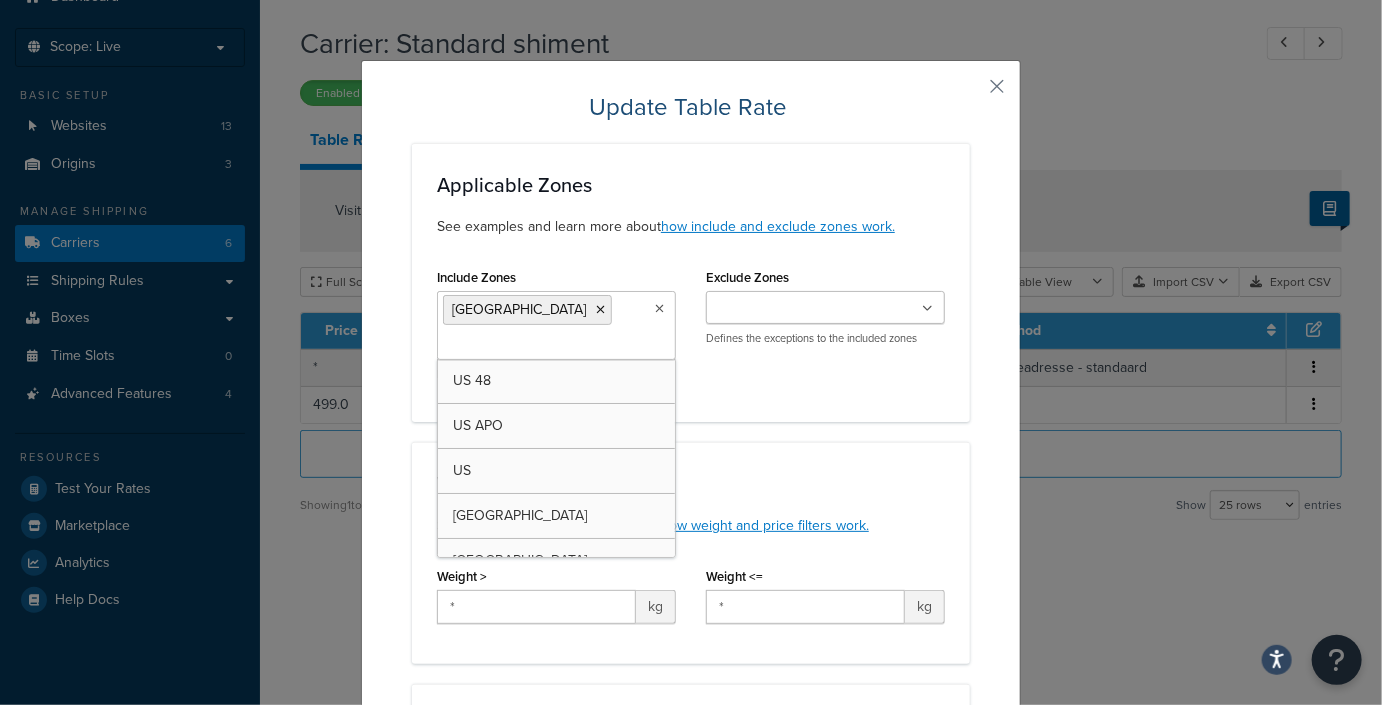 click on "Applicable Zones See examples and learn more about  how include and exclude zones work. Include Zones   Netherlands   US 48 US APO US Denmark Sweden US POBox Defines which zone(s) this rate applies to Exclude Zones   US 48 US APO US Netherlands Denmark Sweden US POBox Defines the exceptions to the included zones" at bounding box center (691, 282) 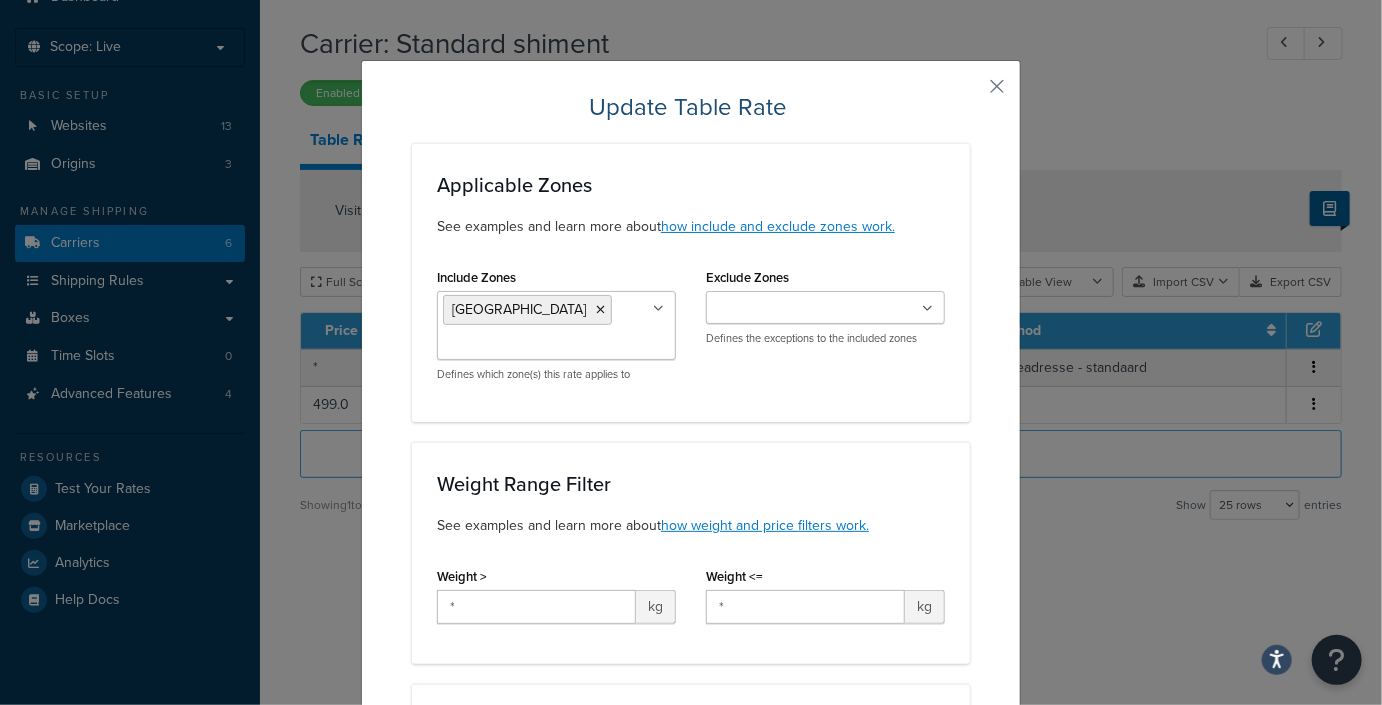 click at bounding box center (658, 309) 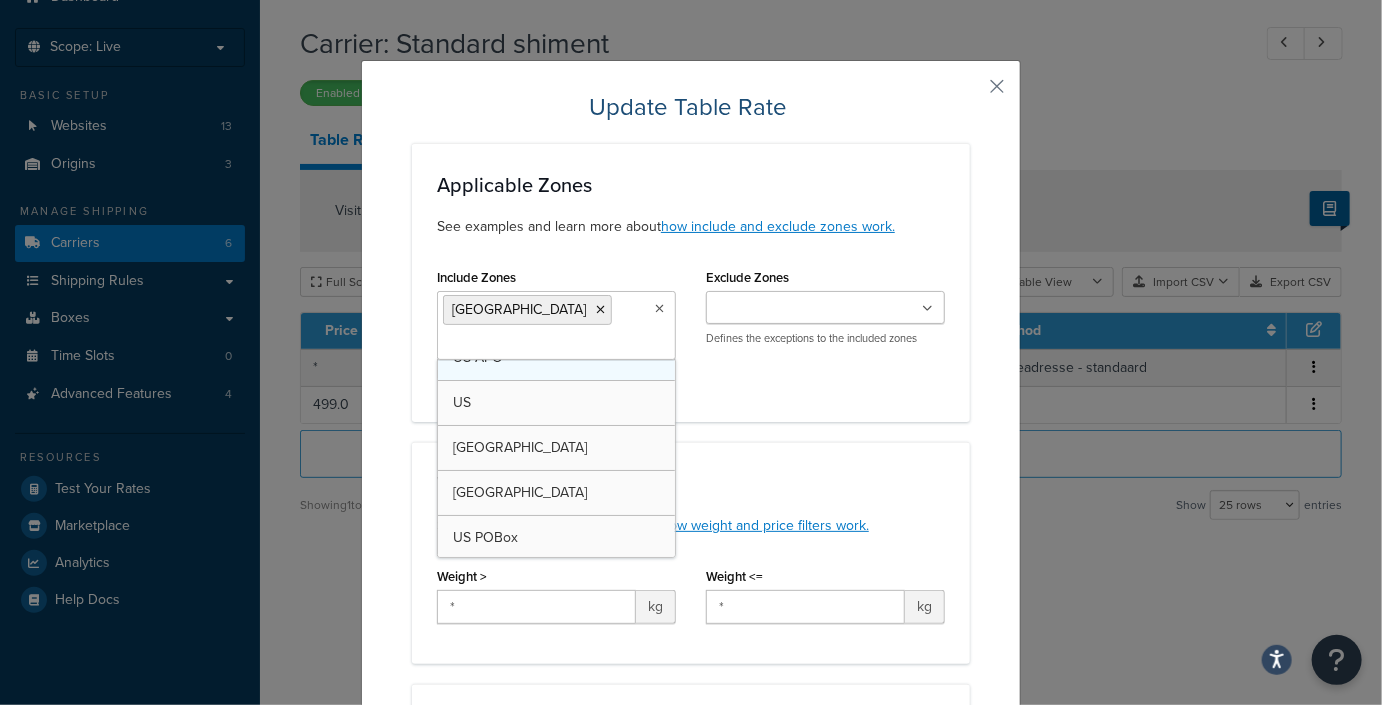 scroll, scrollTop: 24, scrollLeft: 0, axis: vertical 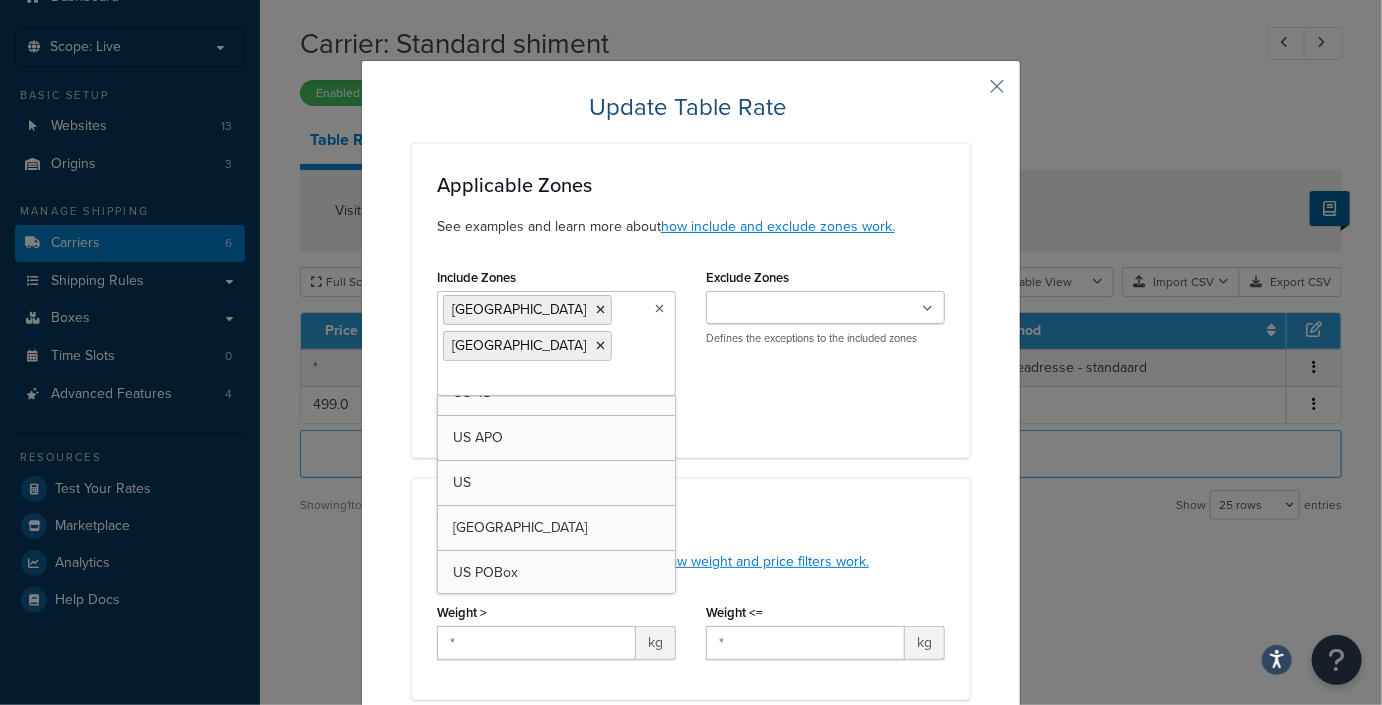 click on "Update Table Rate Applicable Zones See examples and learn more about  how include and exclude zones work. Include Zones   Netherlands   Denmark   US 48 US APO US Sweden US POBox Defines which zone(s) this rate applies to Exclude Zones   US 48 US APO US Netherlands Denmark Sweden US POBox Defines the exceptions to the included zones Weight Range Filter See examples and learn more about  how weight and price filters work. Weight >   * kg Weight <=   * kg Price Range Filter See examples and learn more about  how weight and price filters work. Price >   * Price <=   499.0 Quantity Range Filter Qty >   * Qty <=   * Box Quantity Range Filter Box Qty >   * Box Qty <=   * Applicable Products Matches ALL selected Shipping Groups   Oversize All Products not assigned to a Shipping Group Leave blank for all products SKU   If set will apply rate just to this SKU Advanced Criteria Algorithm   See docs for details Customer Groups   Logged In Not Logged in Retail Wholesale Action Shipping Price   € 60.0 Shipping Method" at bounding box center [691, 1108] 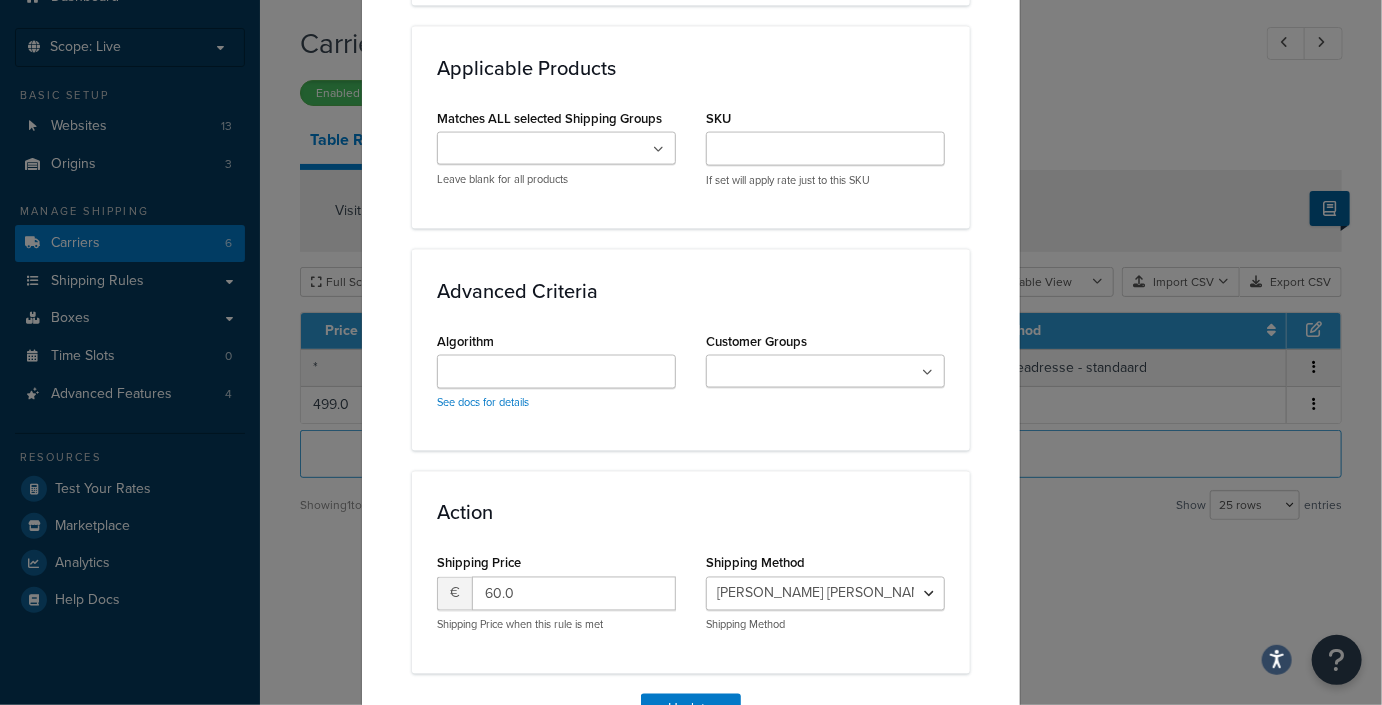 scroll, scrollTop: 1447, scrollLeft: 0, axis: vertical 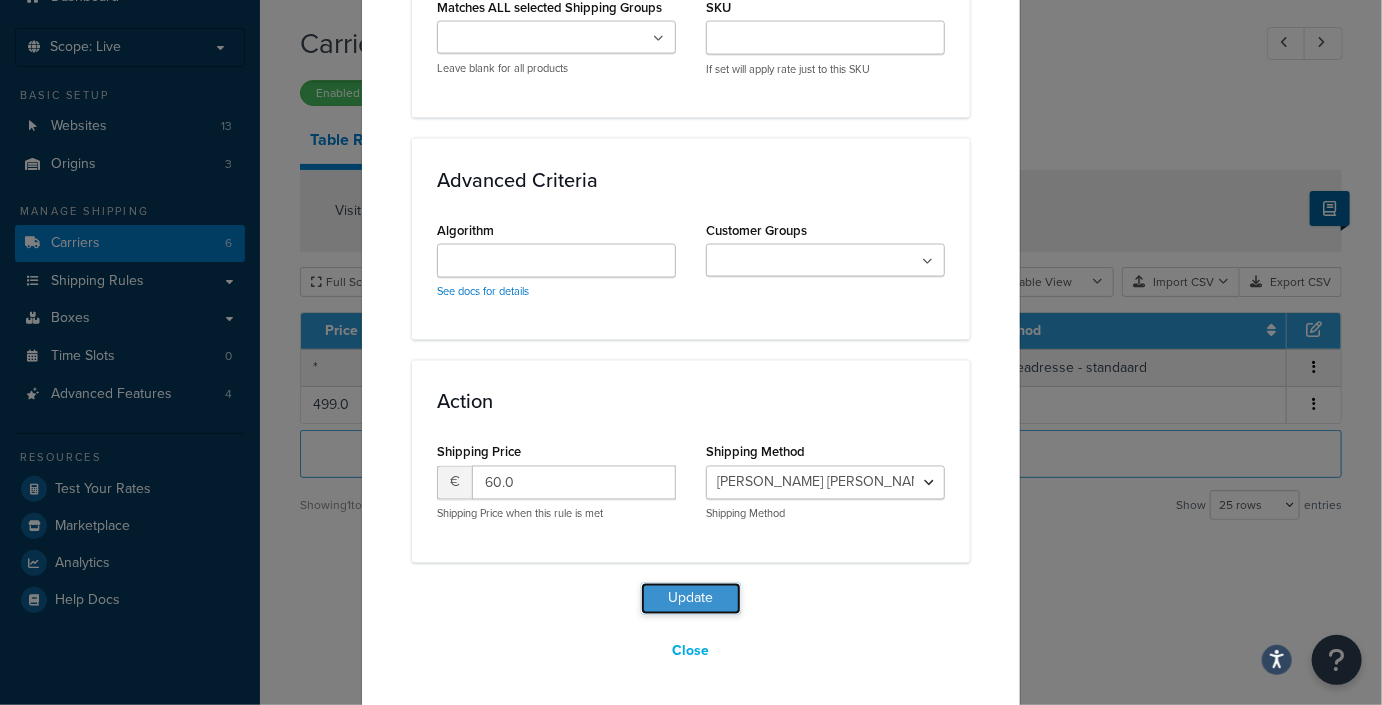 click on "Update" at bounding box center (691, 599) 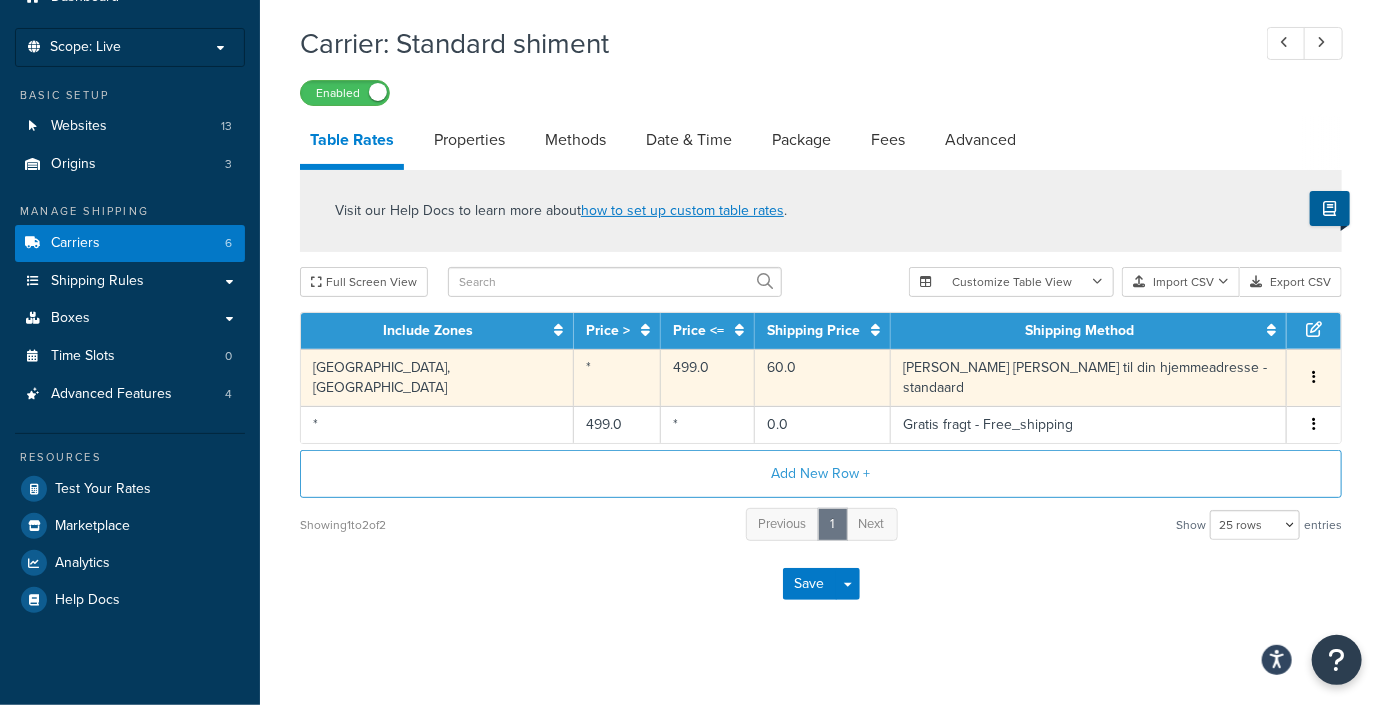 click on "[PERSON_NAME] [PERSON_NAME] til din hjemmeadresse - standaard" at bounding box center (1089, 377) 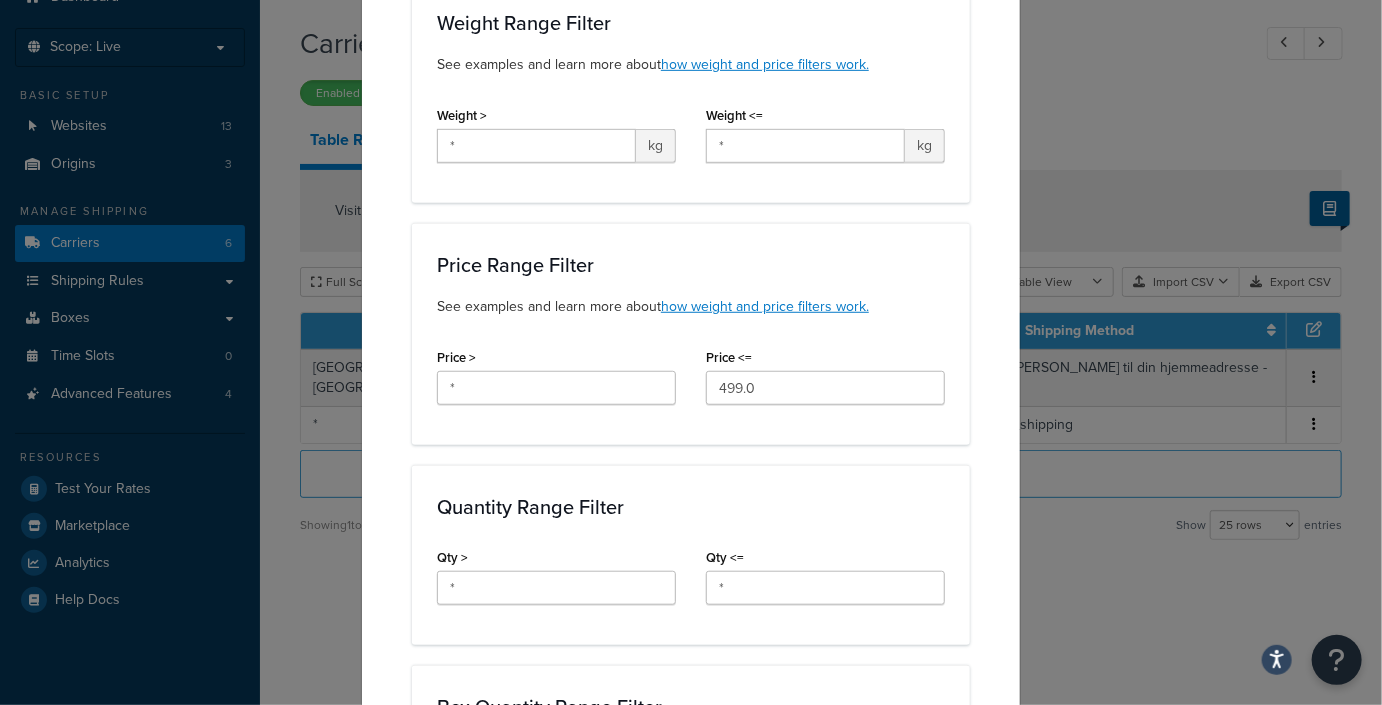 scroll, scrollTop: 502, scrollLeft: 0, axis: vertical 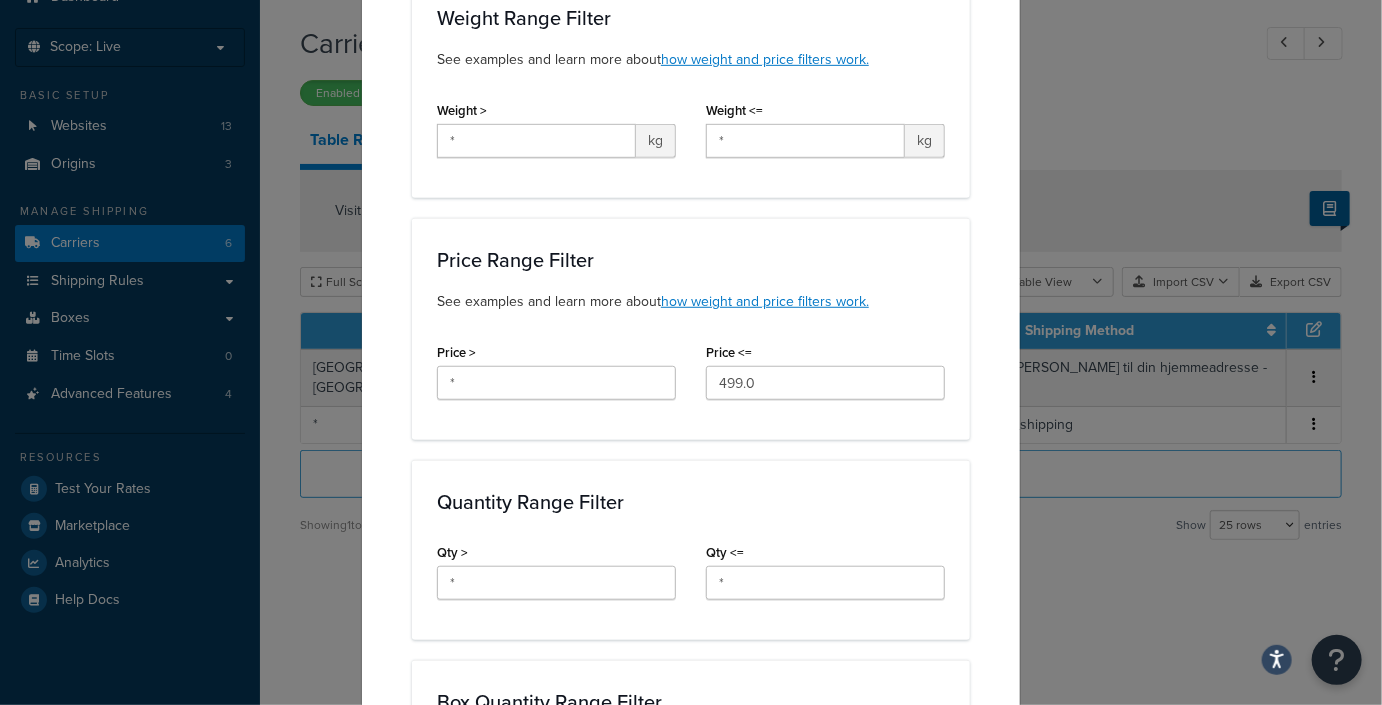click on "Update Table Rate Applicable Zones See examples and learn more about  how include and exclude zones work. Include Zones   Netherlands   Denmark   US 48 US APO US Sweden US POBox Defines which zone(s) this rate applies to Exclude Zones   US 48 US APO US Netherlands Denmark Sweden US POBox Defines the exceptions to the included zones Weight Range Filter See examples and learn more about  how weight and price filters work. Weight >   * kg Weight <=   * kg Price Range Filter See examples and learn more about  how weight and price filters work. Price >   * Price <=   499.0 Quantity Range Filter Qty >   * Qty <=   * Box Quantity Range Filter Box Qty >   * Box Qty <=   * Applicable Products Matches ALL selected Shipping Groups   Oversize All Products not assigned to a Shipping Group Leave blank for all products SKU   If set will apply rate just to this SKU Advanced Criteria Algorithm   See docs for details Customer Groups   Logged In Not Logged in Retail Wholesale Action Shipping Price   € 60.0 Shipping Method" 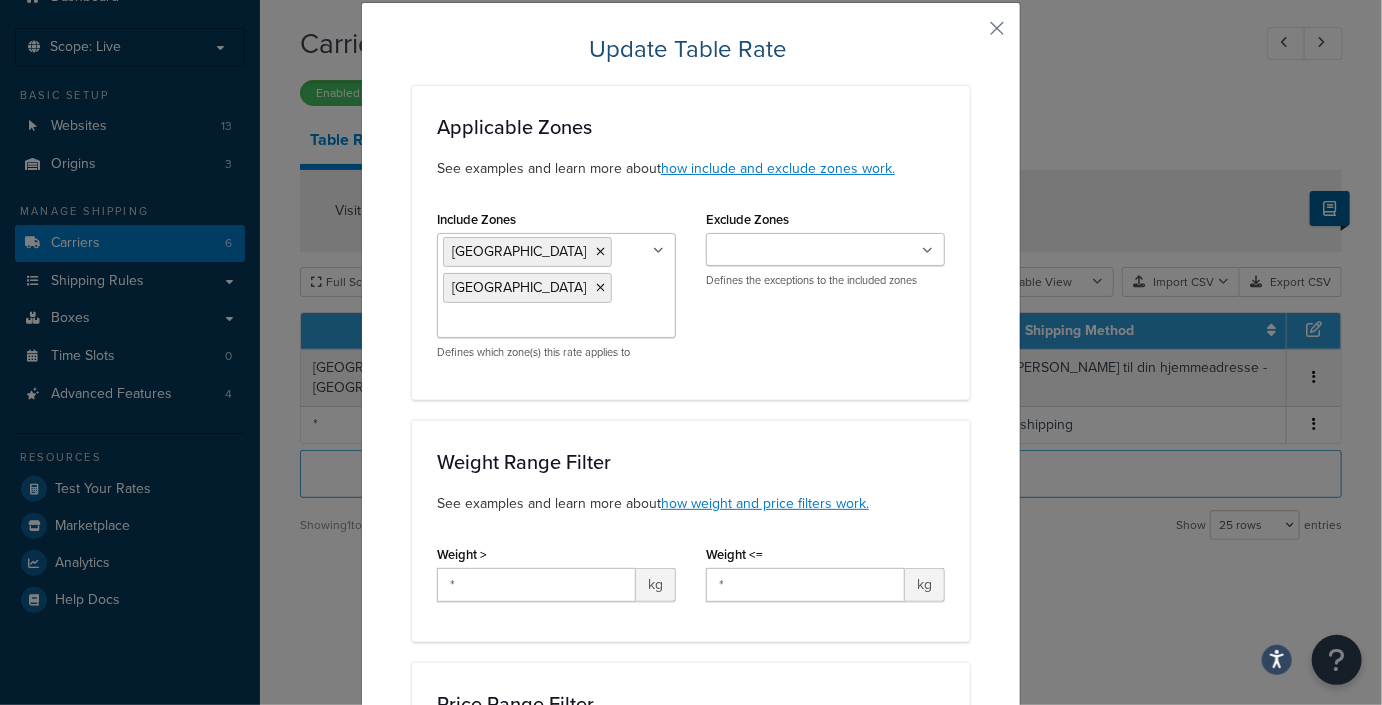 scroll, scrollTop: 0, scrollLeft: 0, axis: both 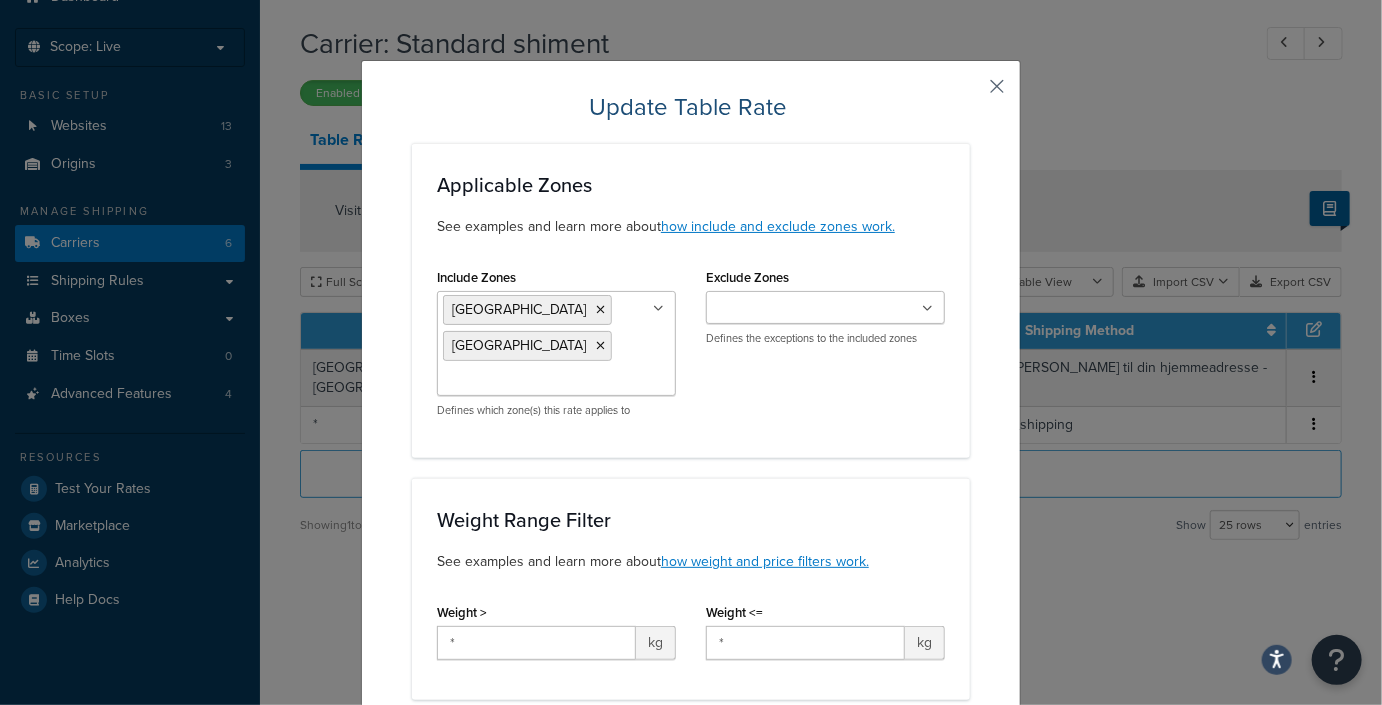 click at bounding box center [967, 93] 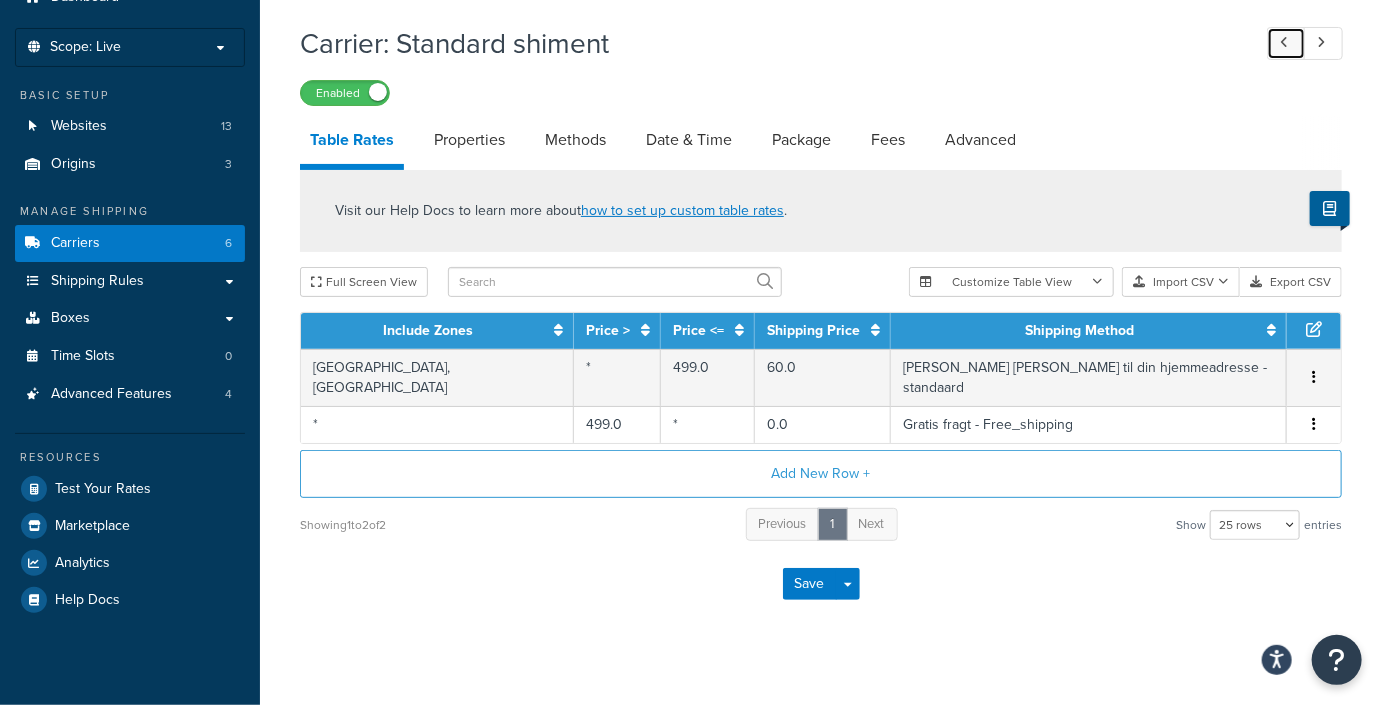 click at bounding box center (1286, 43) 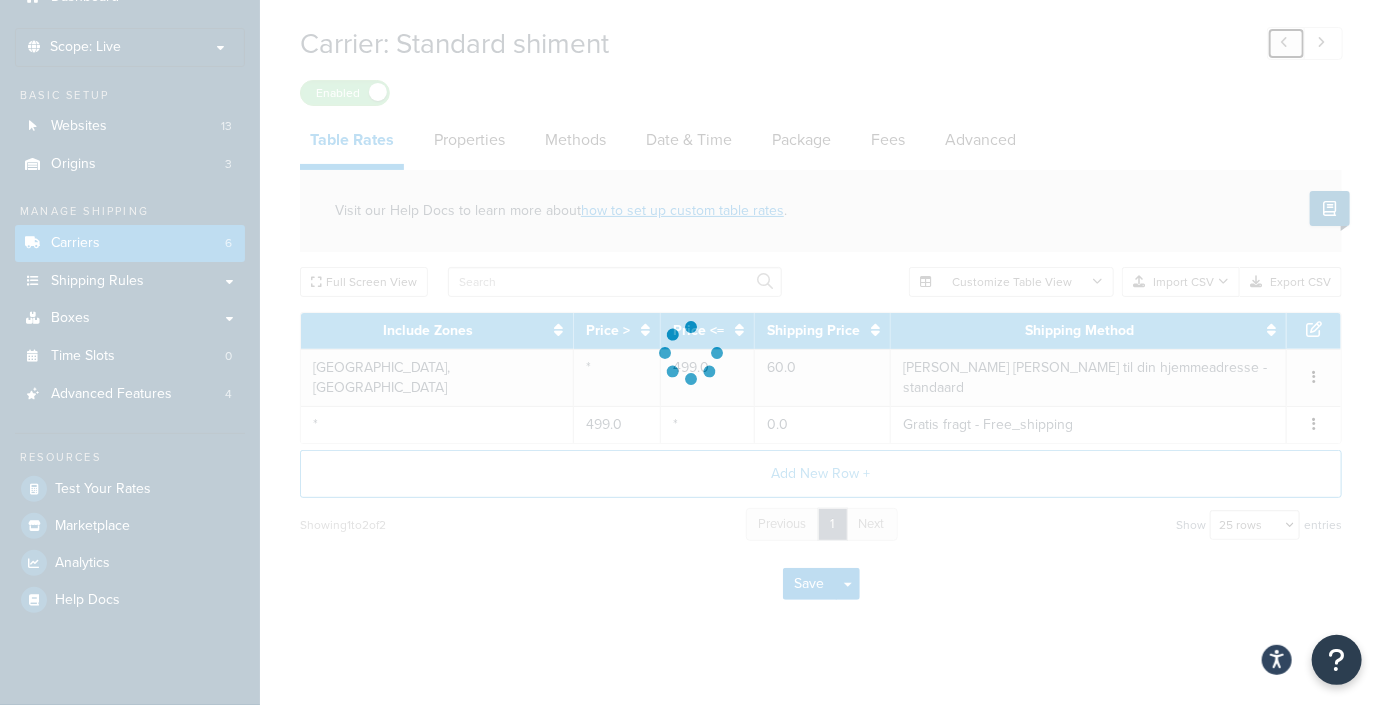 select on "free" 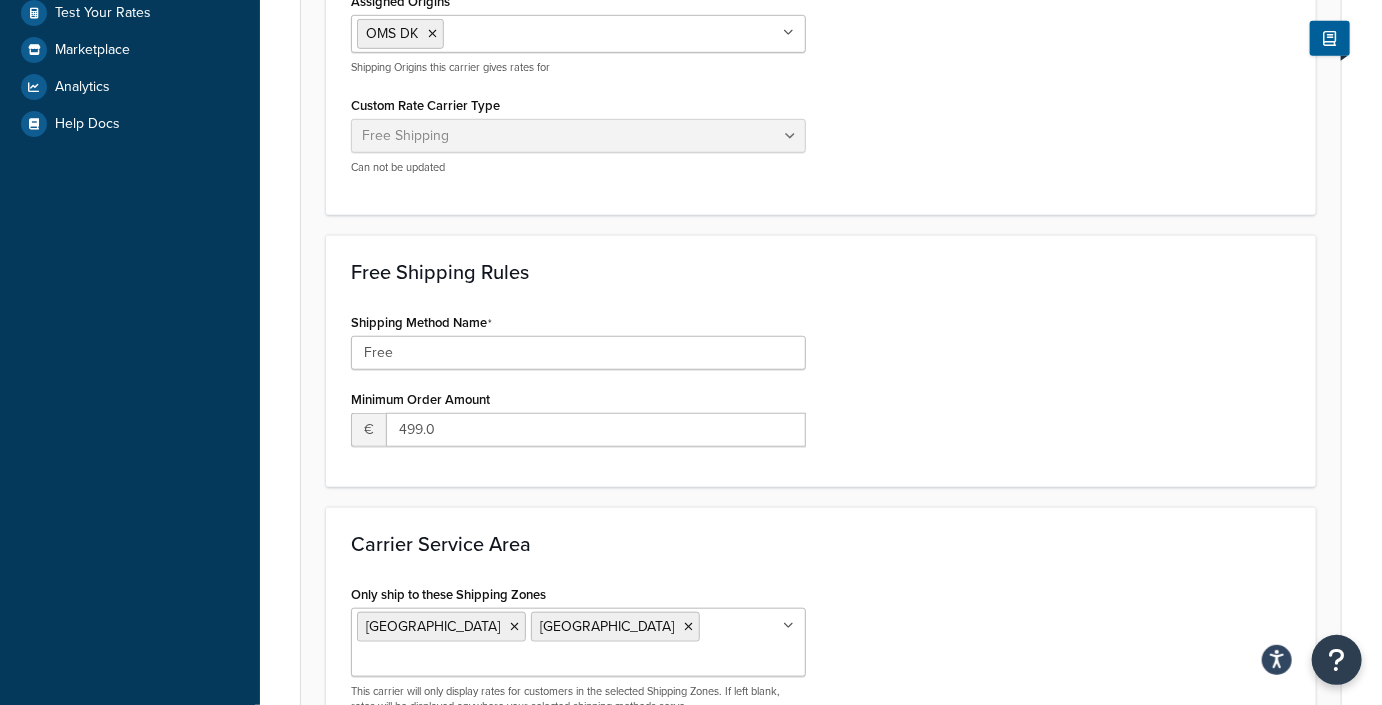 scroll, scrollTop: 767, scrollLeft: 0, axis: vertical 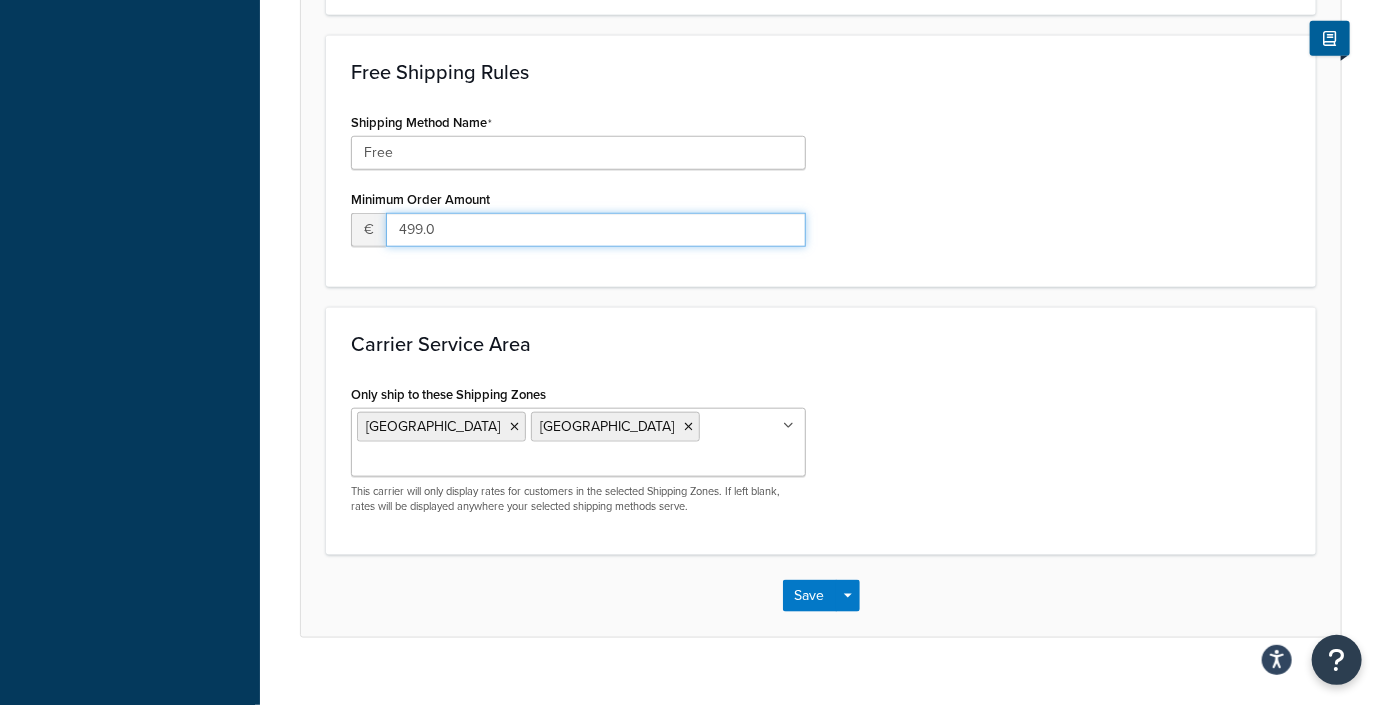 drag, startPoint x: 450, startPoint y: 233, endPoint x: 349, endPoint y: 226, distance: 101.24229 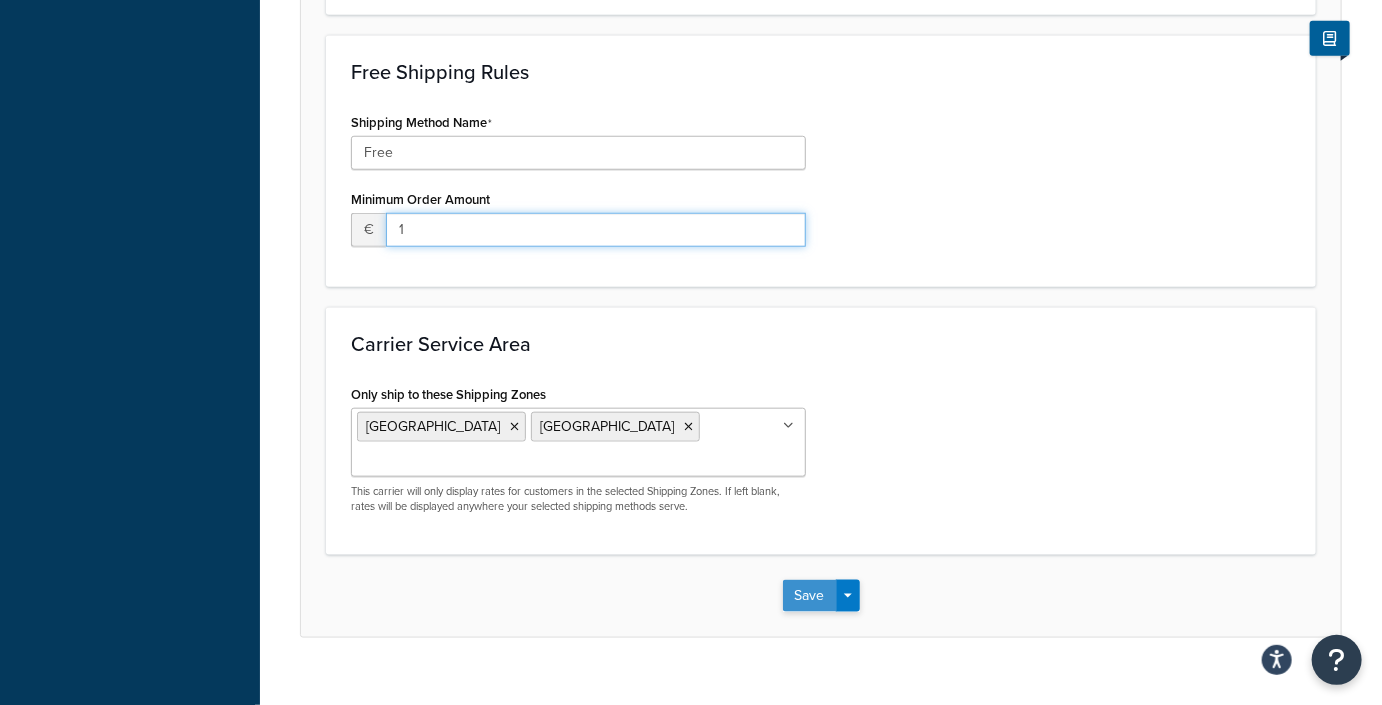 type on "1" 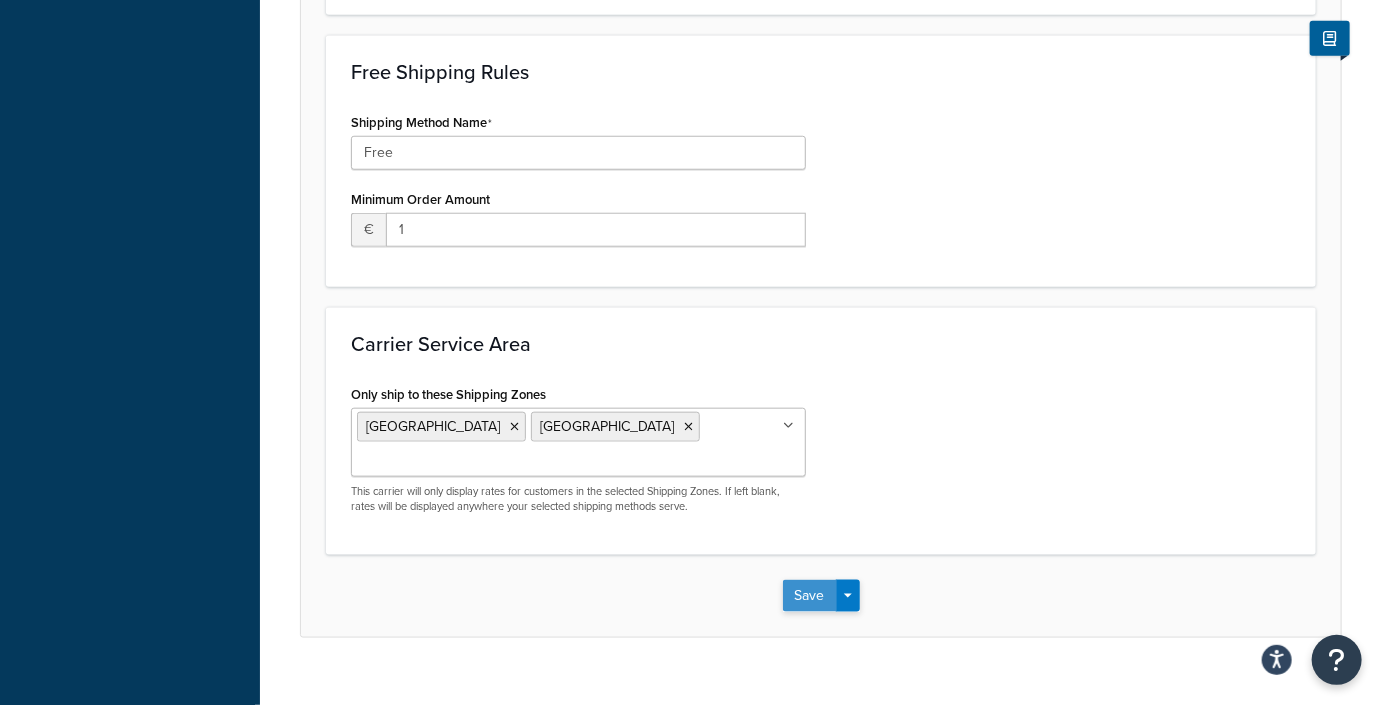 click on "Save" at bounding box center (810, 596) 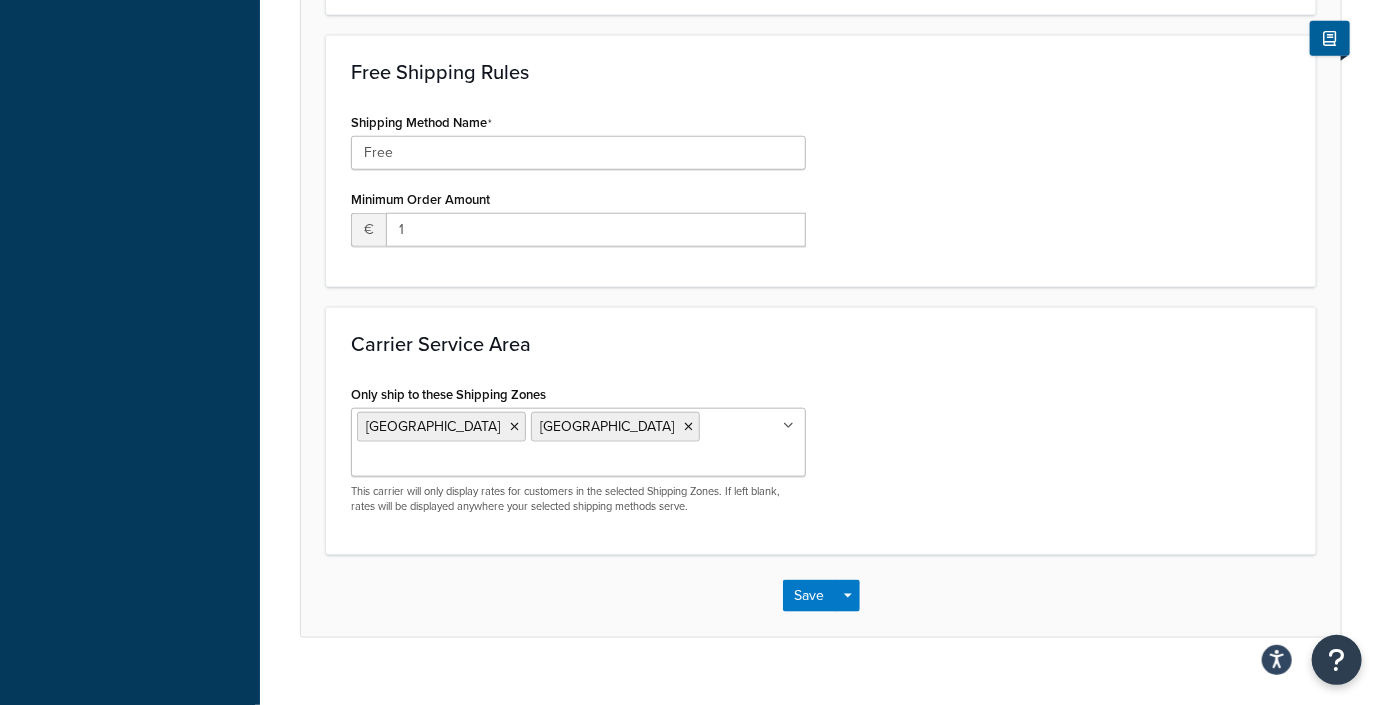 scroll, scrollTop: 0, scrollLeft: 0, axis: both 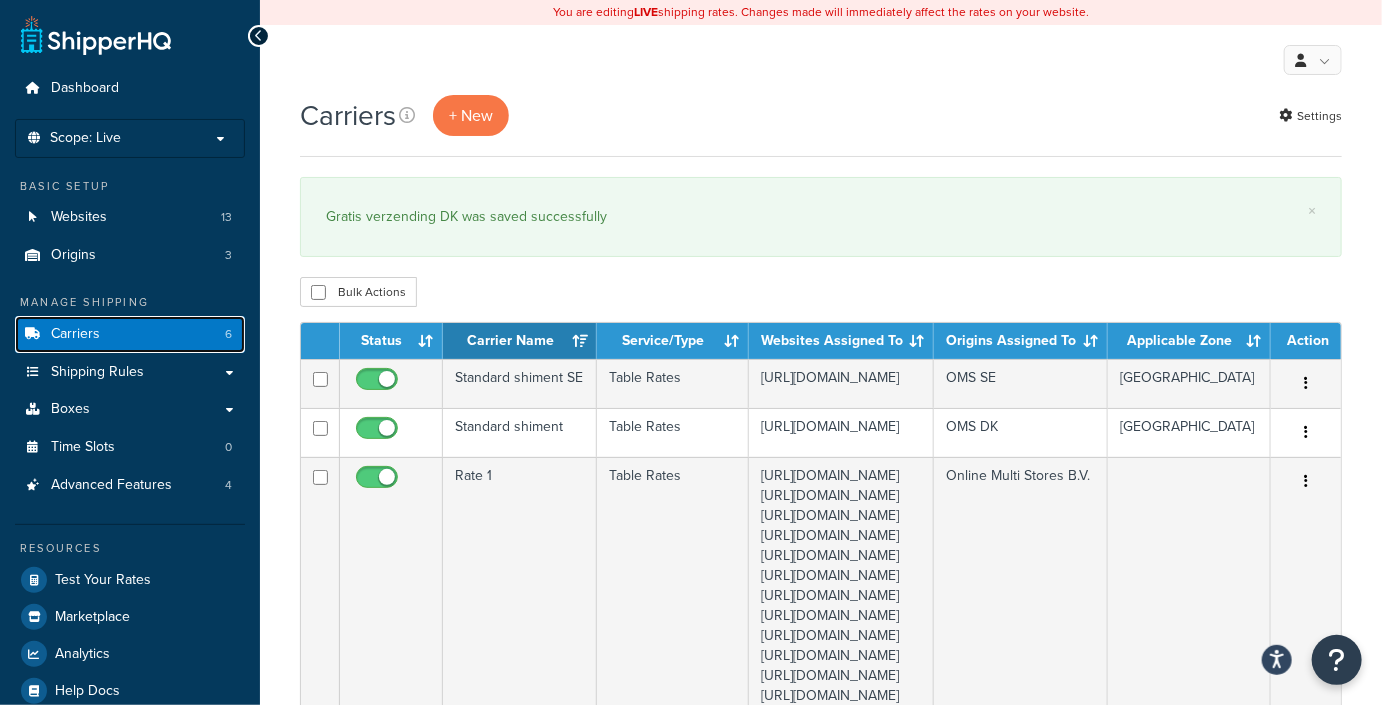 click on "Carriers
6" at bounding box center [130, 334] 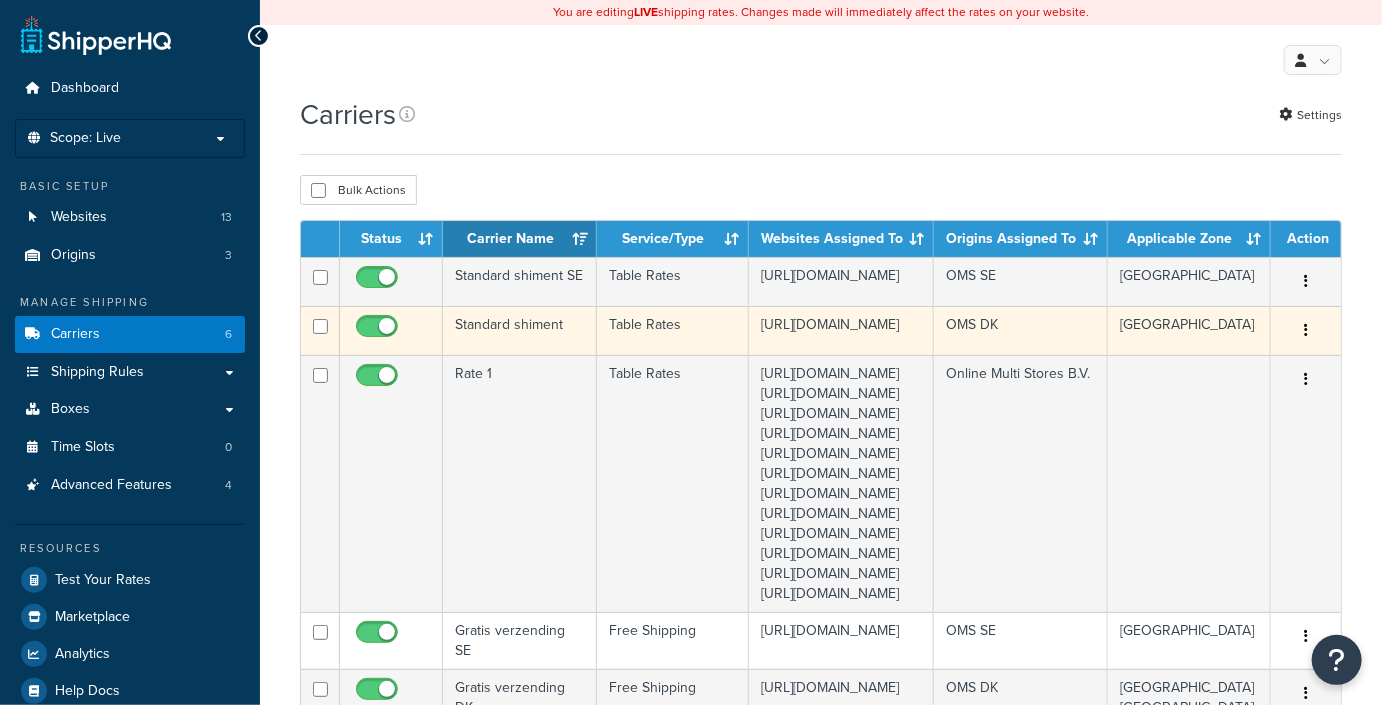 scroll, scrollTop: 50, scrollLeft: 0, axis: vertical 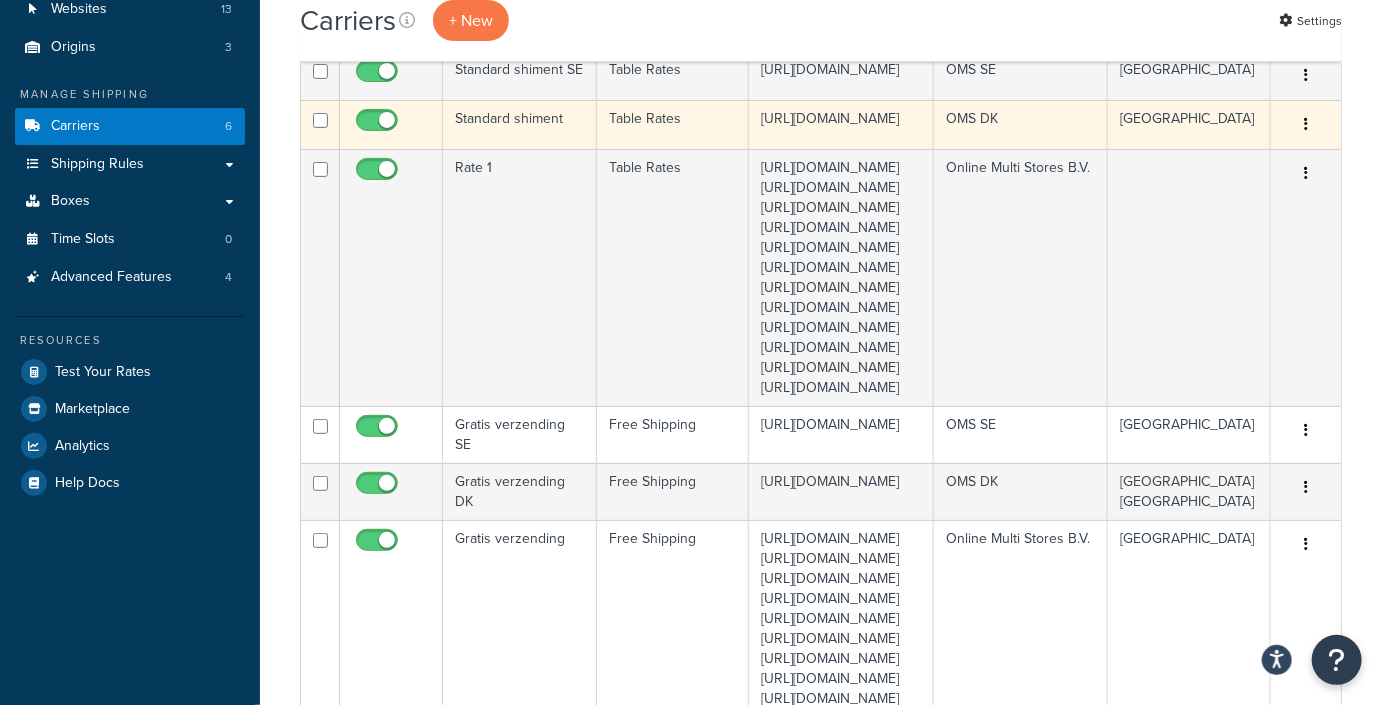 click at bounding box center (1306, 125) 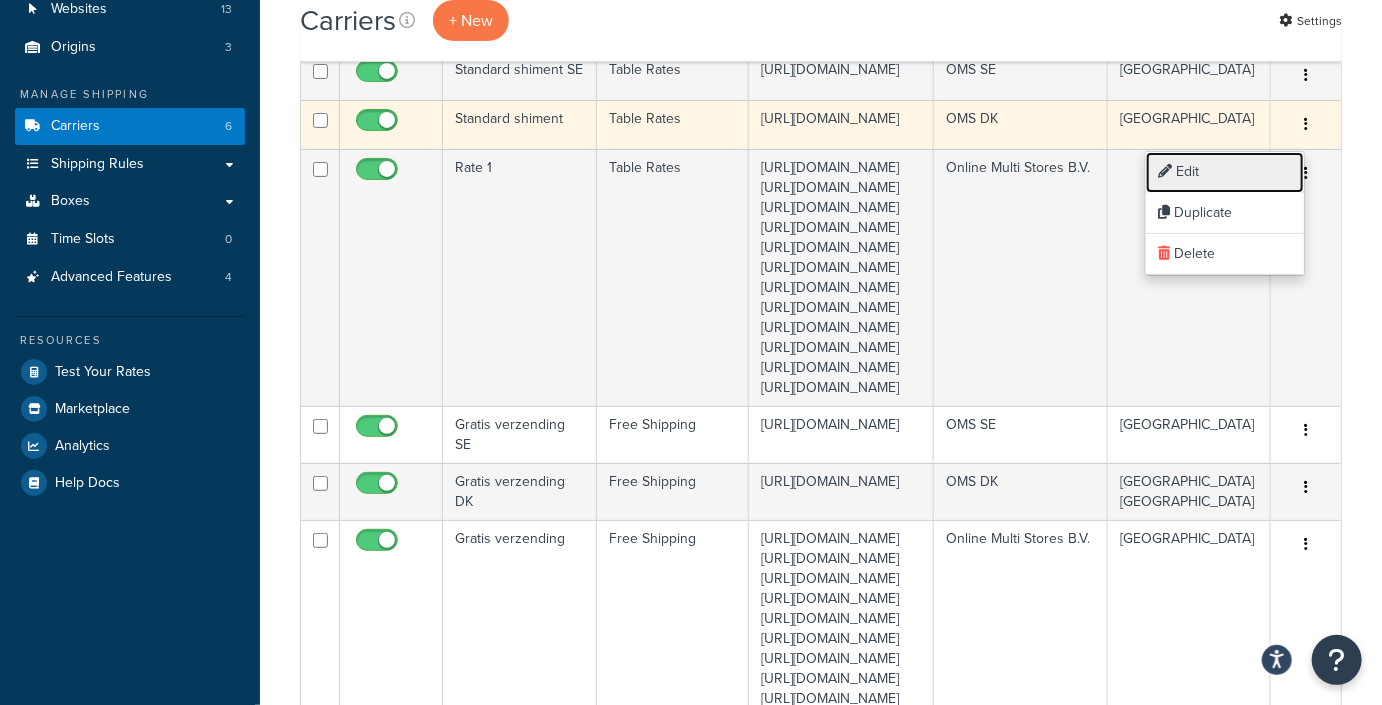 click on "Edit" at bounding box center (1225, 172) 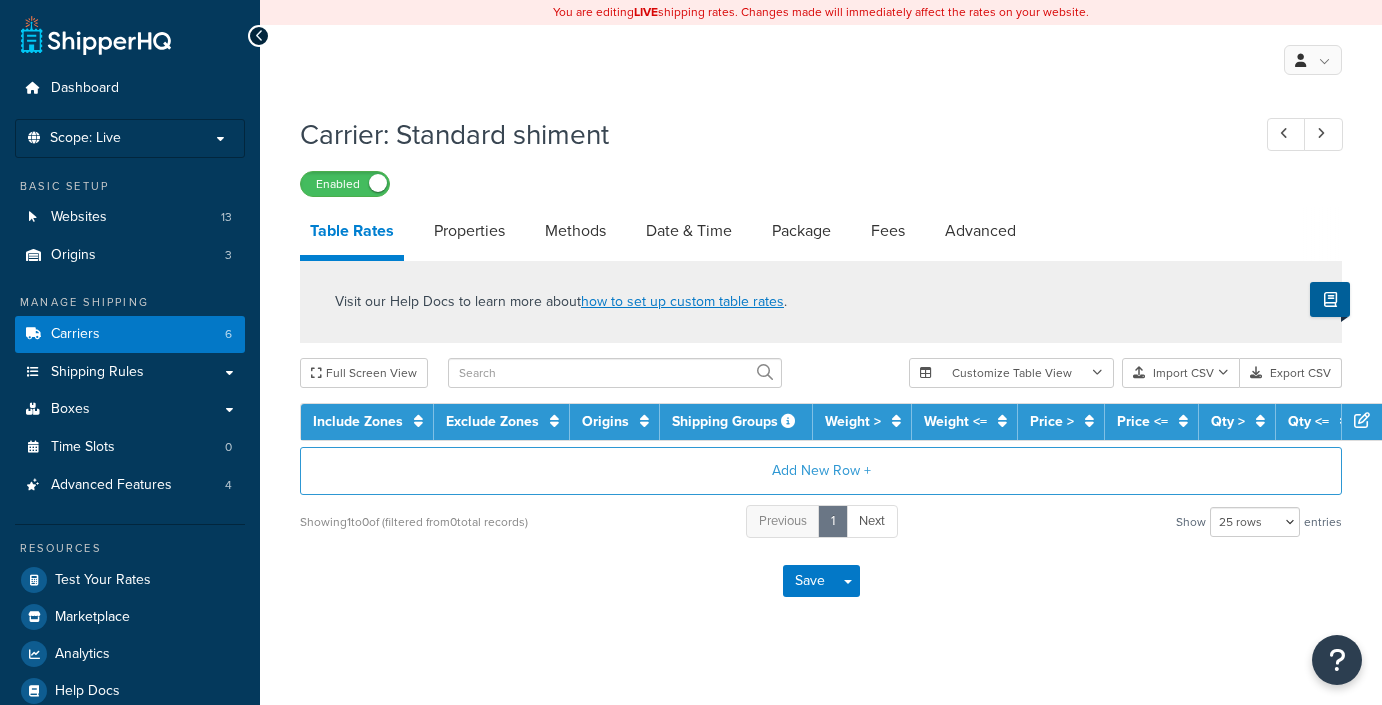 select on "25" 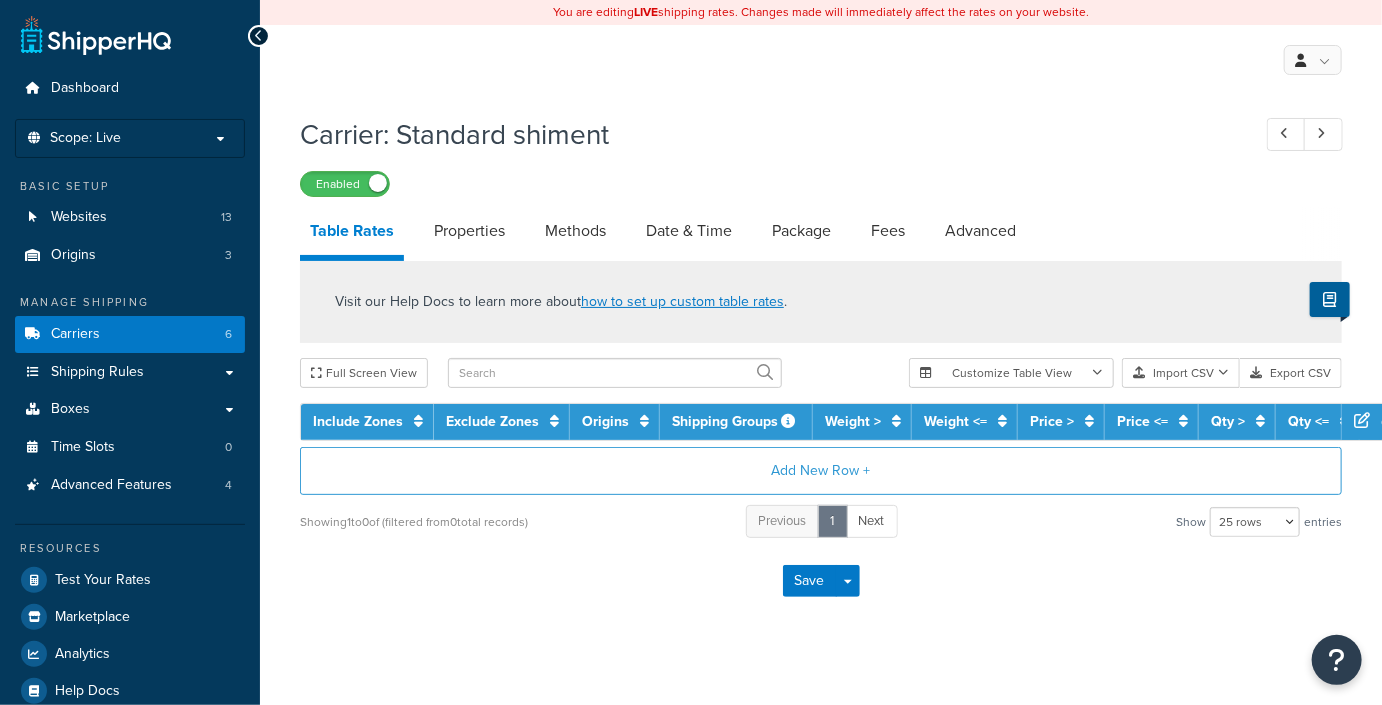 scroll, scrollTop: 0, scrollLeft: 0, axis: both 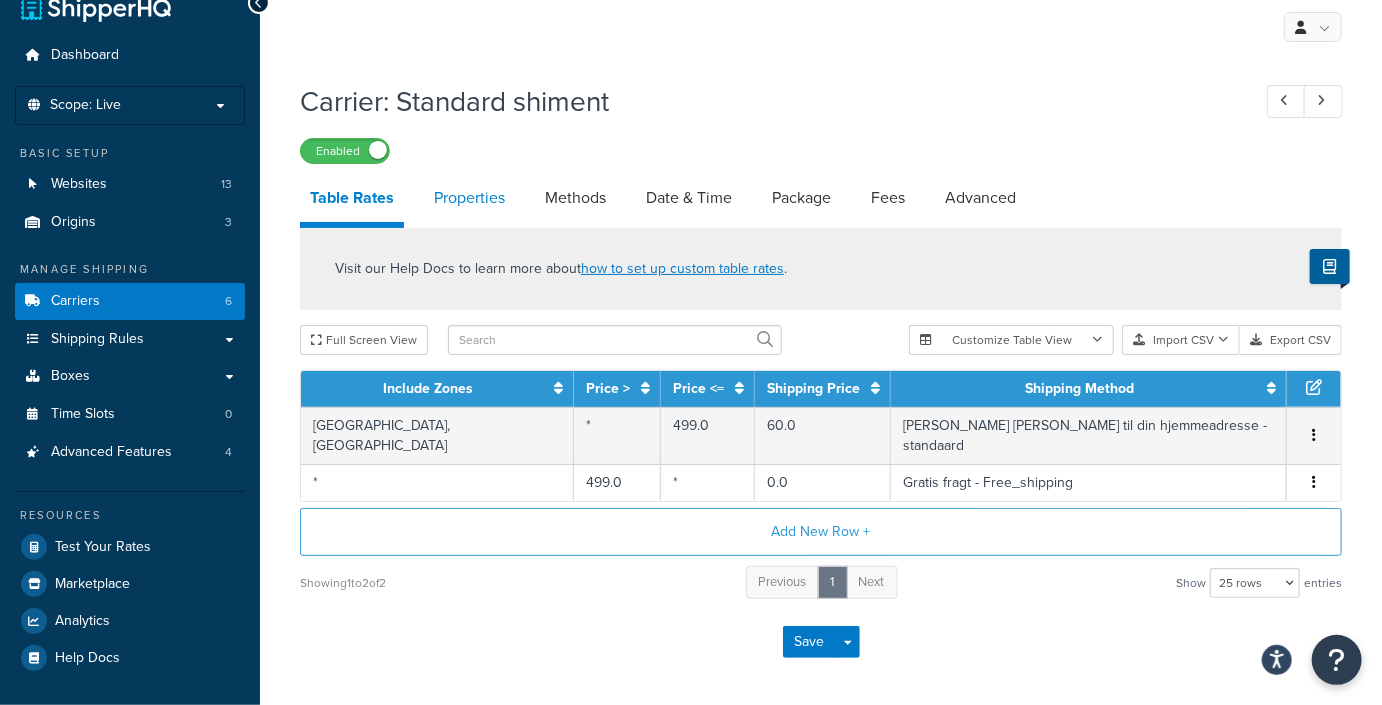 click on "Properties" at bounding box center (469, 198) 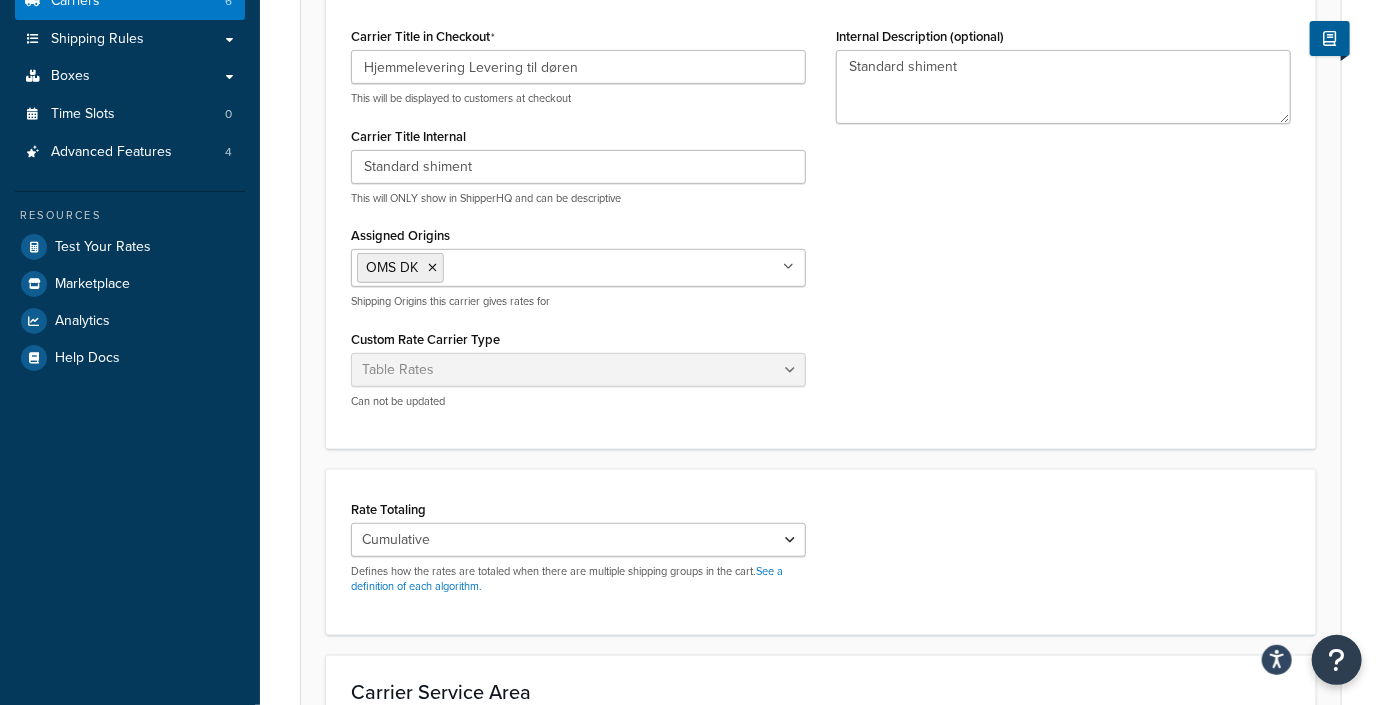 scroll, scrollTop: 401, scrollLeft: 0, axis: vertical 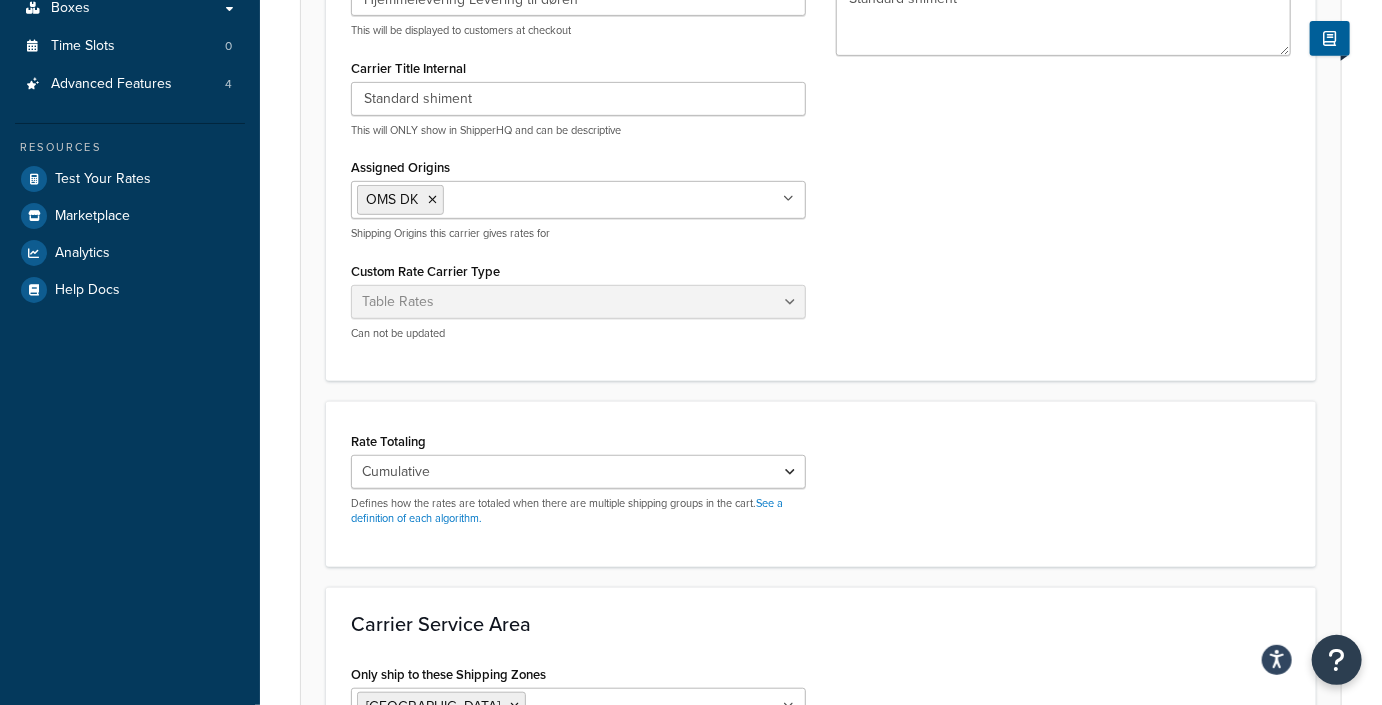 click on "OMS DK" at bounding box center (578, 200) 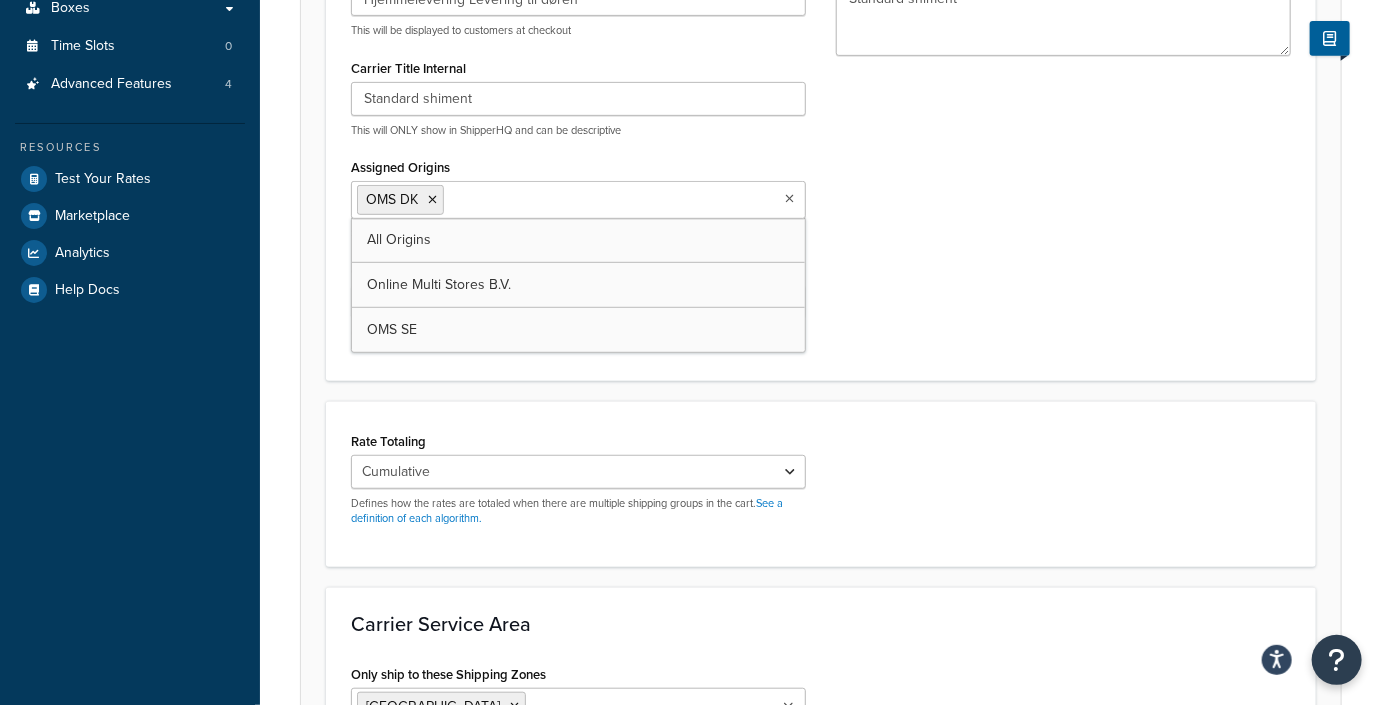 click on "Carrier Title in Checkout   Hjemmelevering [PERSON_NAME] til døren This will be displayed to customers at checkout Carrier Title Internal   Standard shiment This will ONLY show in ShipperHQ and can be descriptive Assigned Origins   OMS DK   All Origins Online Multi Stores B.V. OMS SE Shipping Origins this carrier gives rates for Custom Rate Carrier Type   Table Rates  Flat Rate  Free Shipping  In-Store Pickup  Same Day Delivery  Customer Account  UPS®  UPS Access Point® Shipping  UPS Ground Saver®  ABF  GLS-US (Formerly GSO)  DHL Express®  DHL eCommerce® V1  DHL eCommerce®  DHL Express® via ILS  Experian  Loqate  FedEx®  FedEx® Hold at Location  FedEx SameDay® City  FedEx Ground Economy  Pitney [PERSON_NAME] International  USPS  [GEOGRAPHIC_DATA] Post Retail  [GEOGRAPHIC_DATA] Post Contract eParcel  Fastway Couriers  Aramex (Formerly Fastway Couriers)  StarTrack  [GEOGRAPHIC_DATA] Post  GlobalTranz Freight - Rater  Keystone Dedicated Logistics  Custom Co Freight  XPO  XPO   DSV Freight  Echo  [PERSON_NAME]  FedEx Freight  Pitt [US_STATE]  Primus  R&L" at bounding box center [821, 155] 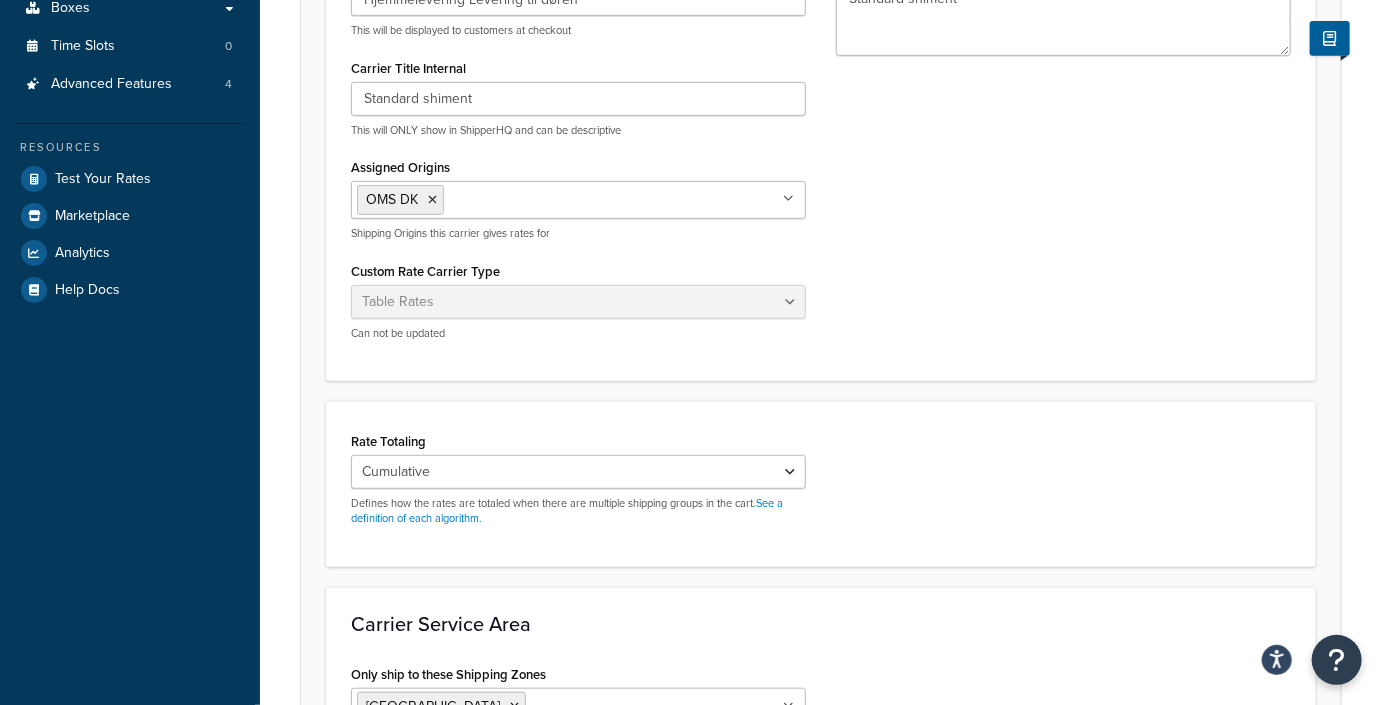 scroll, scrollTop: 680, scrollLeft: 0, axis: vertical 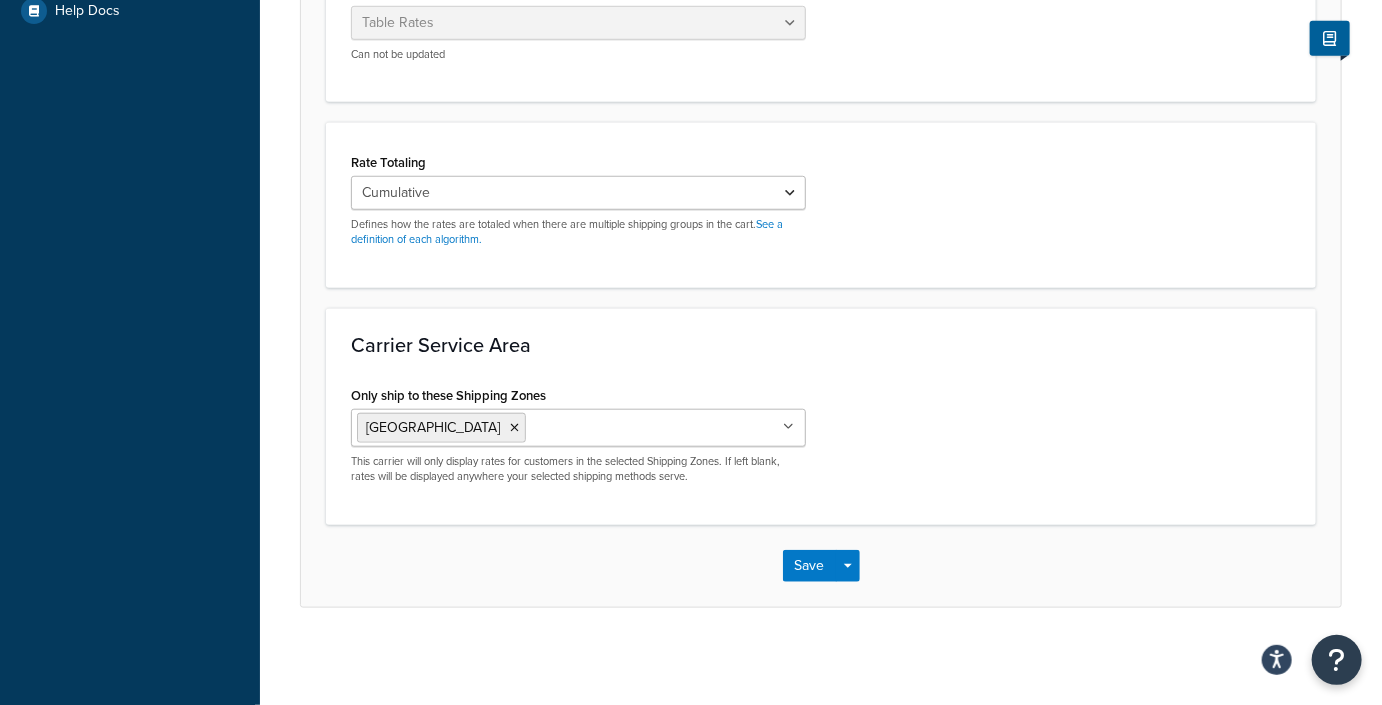 click on "[GEOGRAPHIC_DATA]" at bounding box center (578, 428) 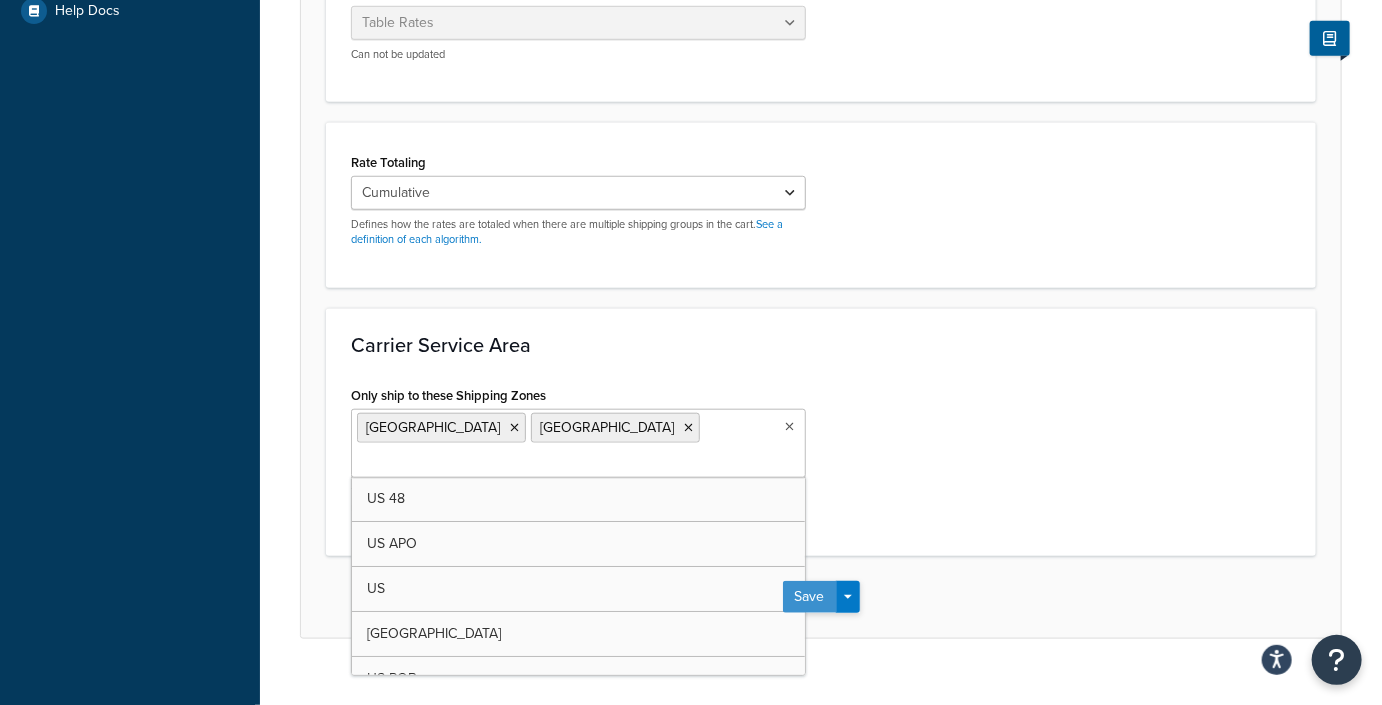 click on "Save" at bounding box center [810, 597] 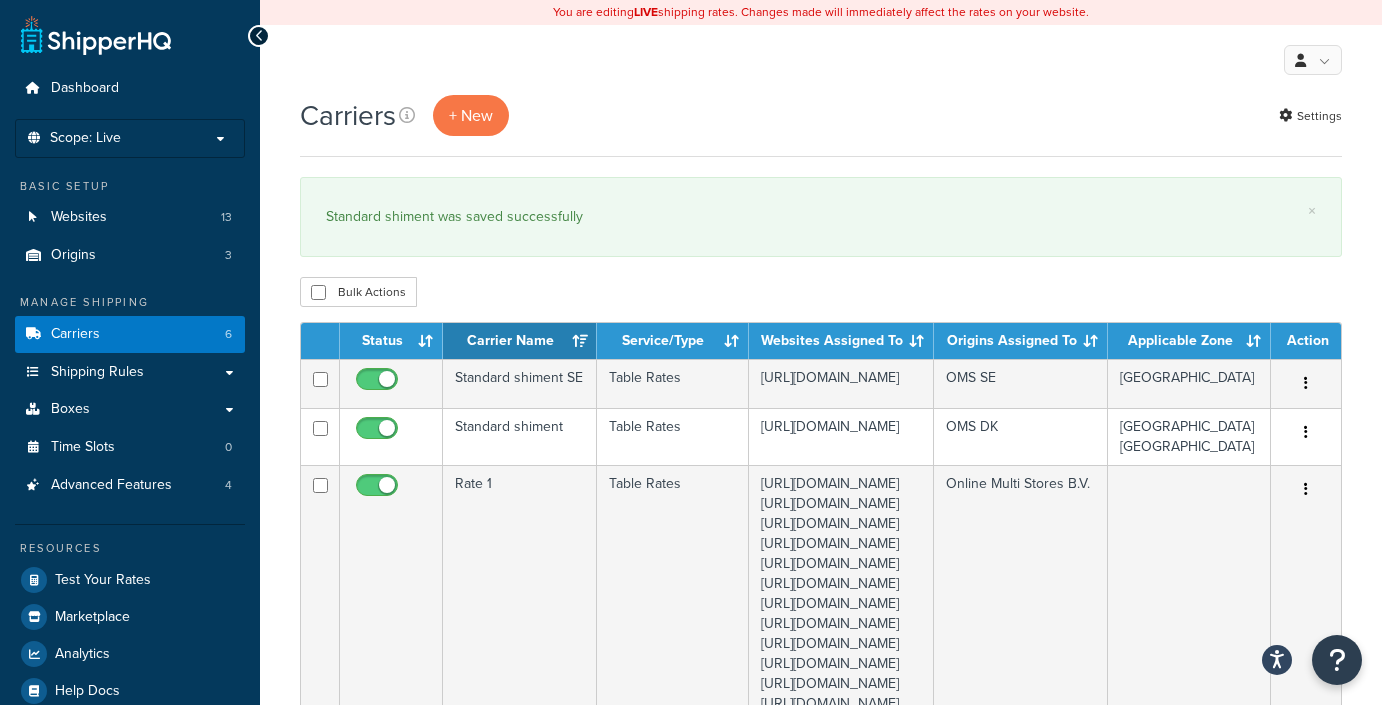 scroll, scrollTop: 0, scrollLeft: 0, axis: both 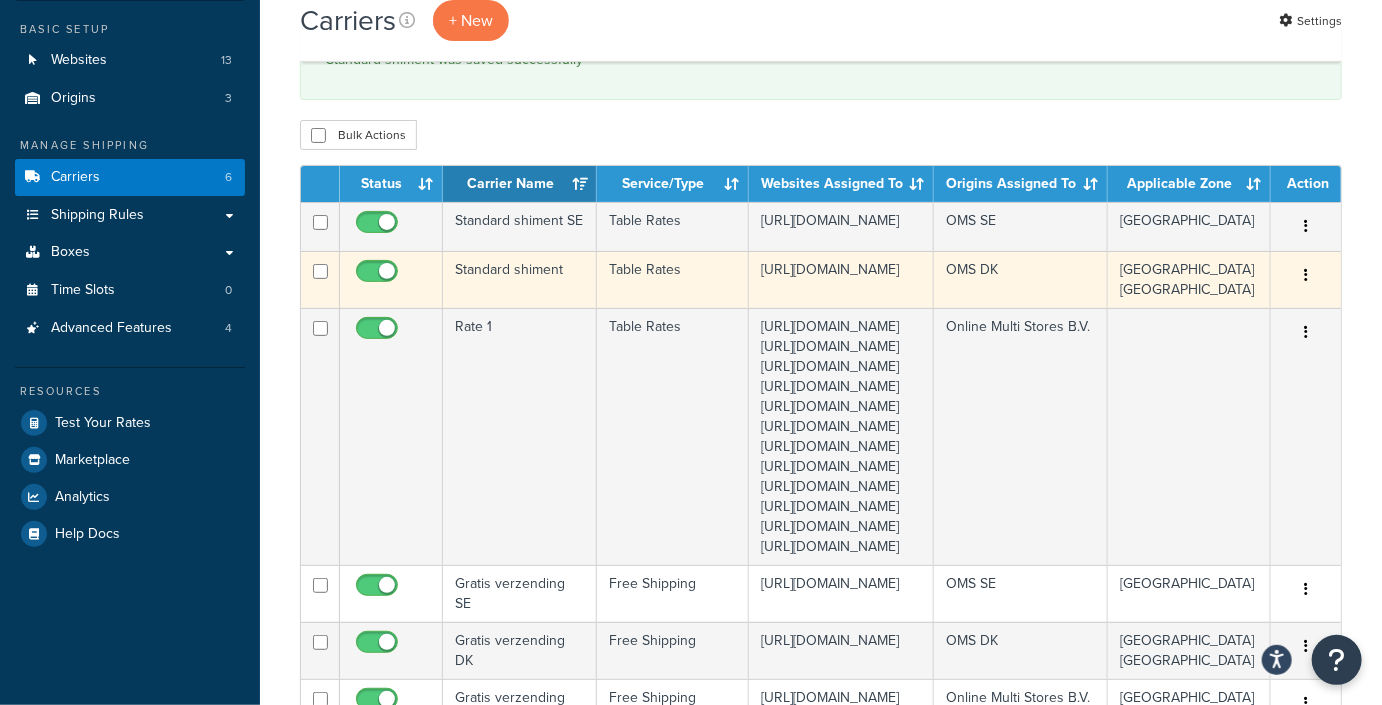 click at bounding box center [1306, 276] 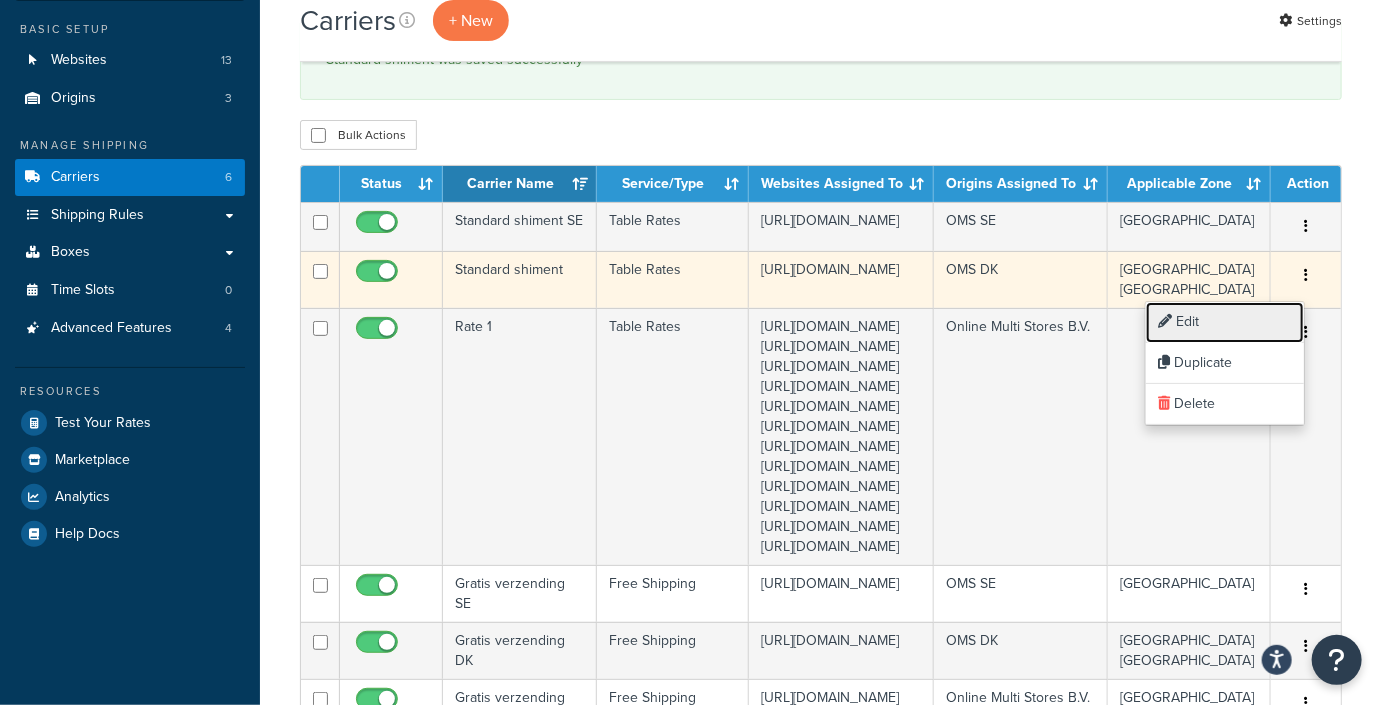 click on "Edit" at bounding box center (1225, 322) 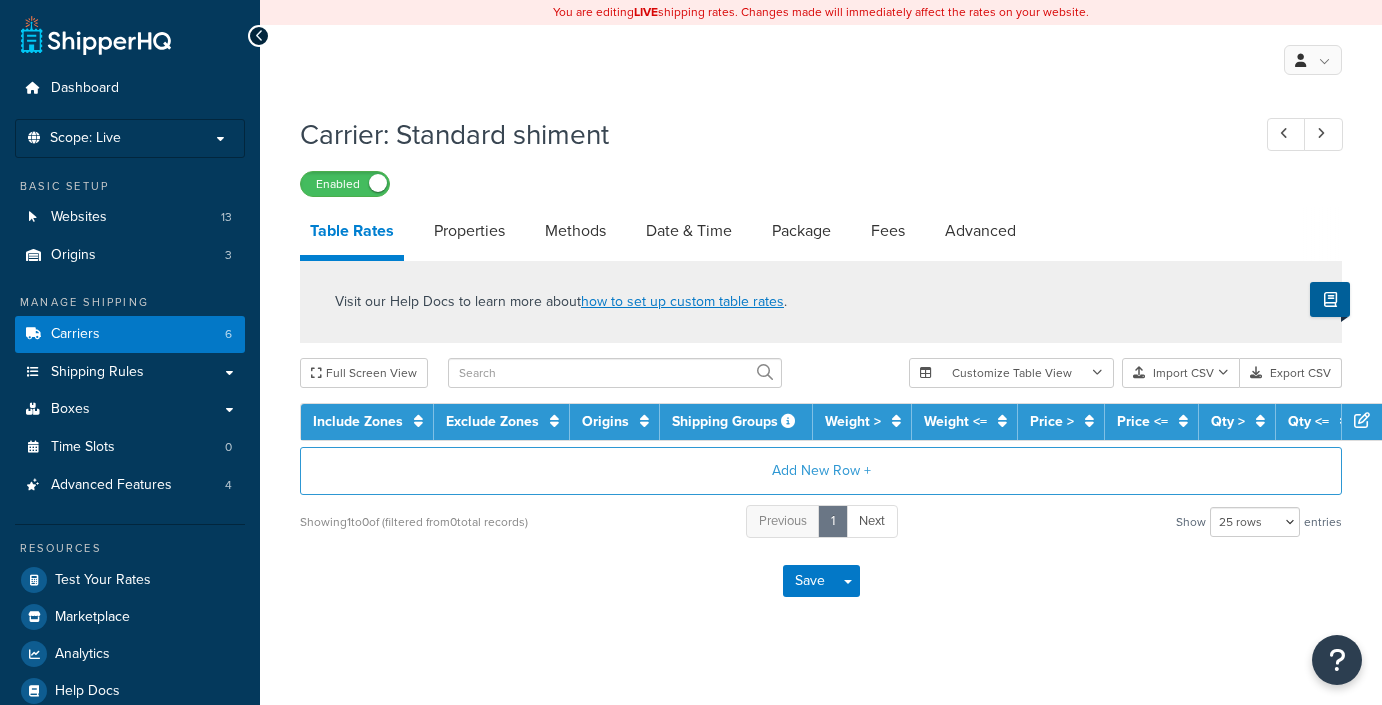 select on "25" 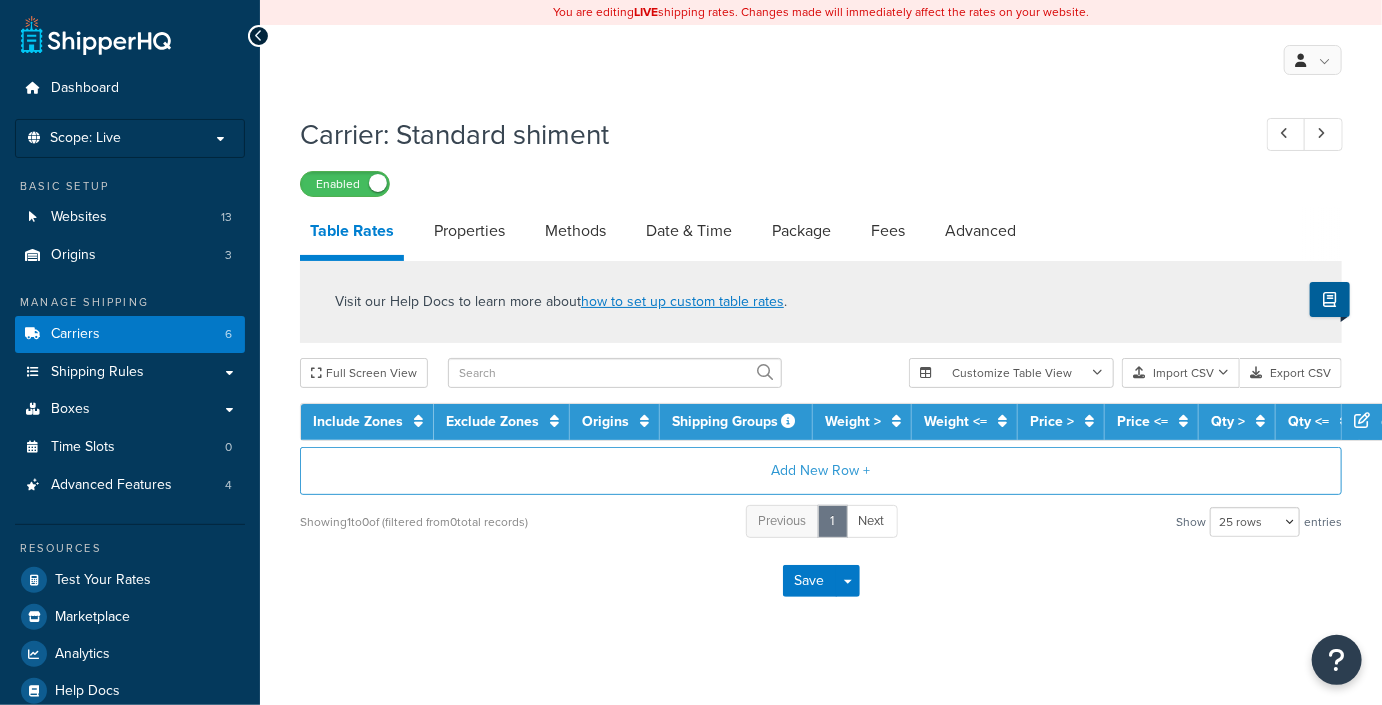 scroll, scrollTop: 0, scrollLeft: 0, axis: both 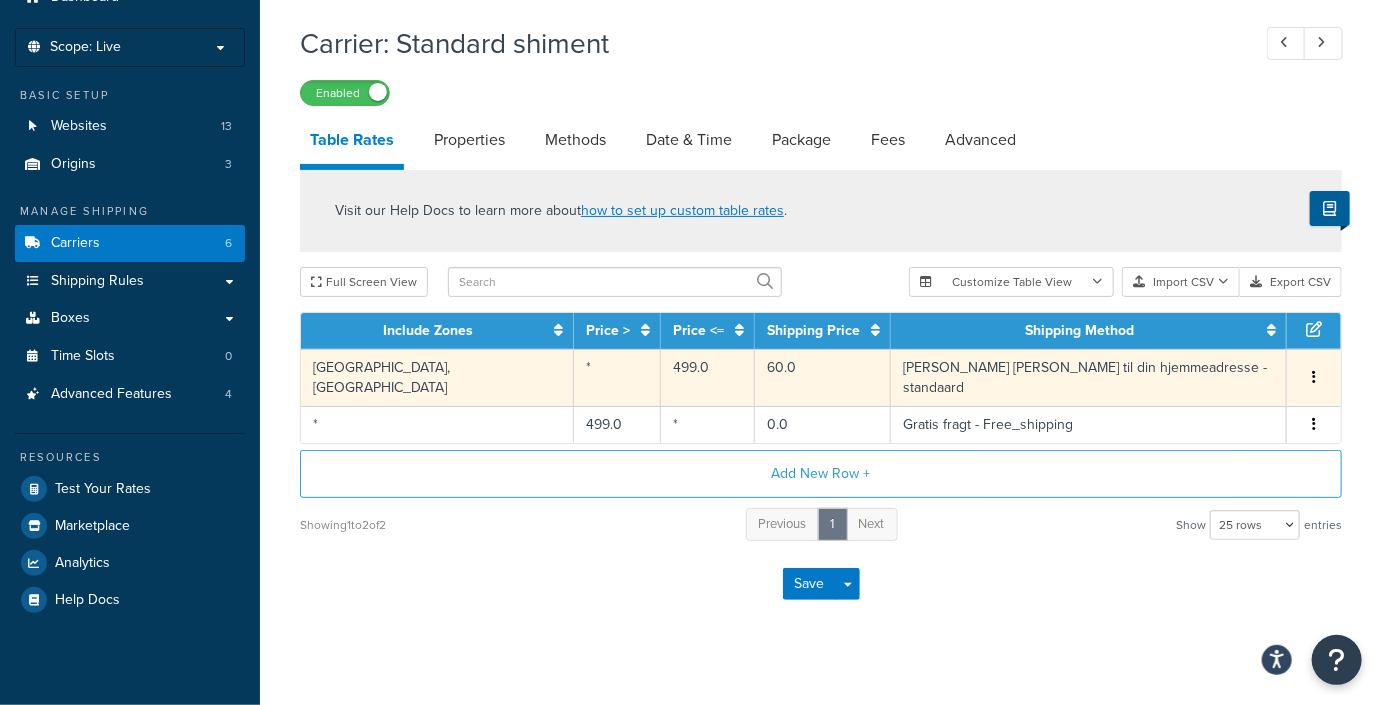click on "Sikker og hurtig levering til din hjemmeadresse - standaard" at bounding box center (1089, 377) 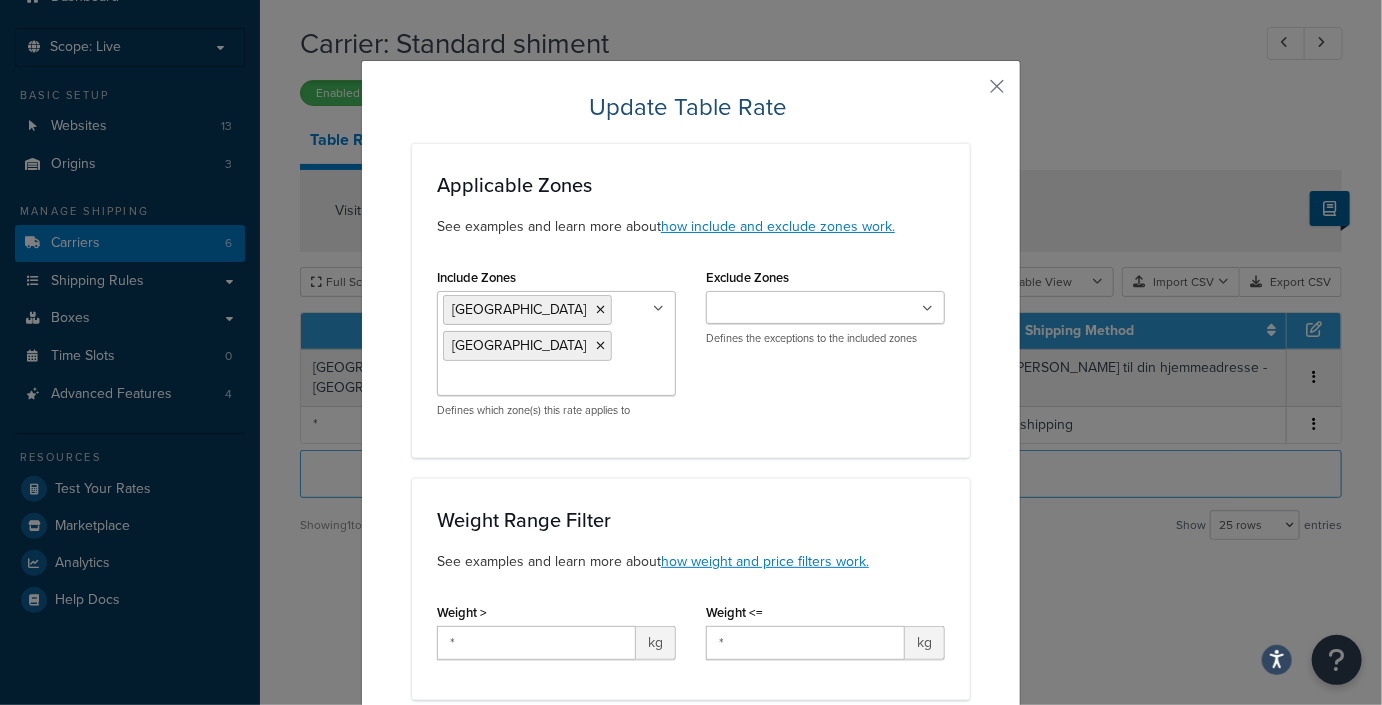 click on "Update Table Rate Applicable Zones See examples and learn more about  how include and exclude zones work. Include Zones   Netherlands   Denmark   US 48 US APO US Sweden US POBox Defines which zone(s) this rate applies to Exclude Zones   US 48 US APO US Netherlands Denmark Sweden US POBox Defines the exceptions to the included zones Weight Range Filter See examples and learn more about  how weight and price filters work. Weight >   * kg Weight <=   * kg Price Range Filter See examples and learn more about  how weight and price filters work. Price >   * Price <=   499.0 Quantity Range Filter Qty >   * Qty <=   * Box Quantity Range Filter Box Qty >   * Box Qty <=   * Applicable Products Matches ALL selected Shipping Groups   Oversize All Products not assigned to a Shipping Group Leave blank for all products SKU   If set will apply rate just to this SKU Advanced Criteria Algorithm   See docs for details Customer Groups   Logged In Not Logged in Retail Wholesale Action Shipping Price   € 60.0 Shipping Method" 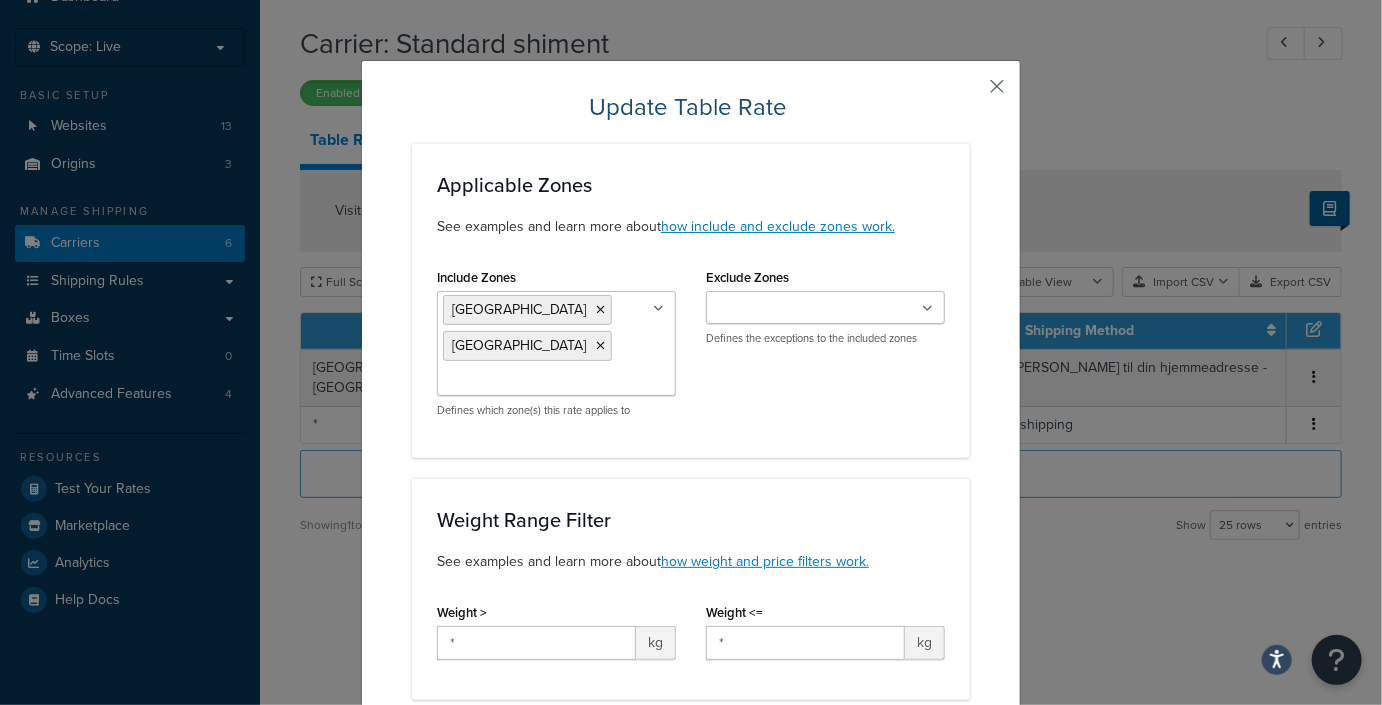 click at bounding box center [967, 93] 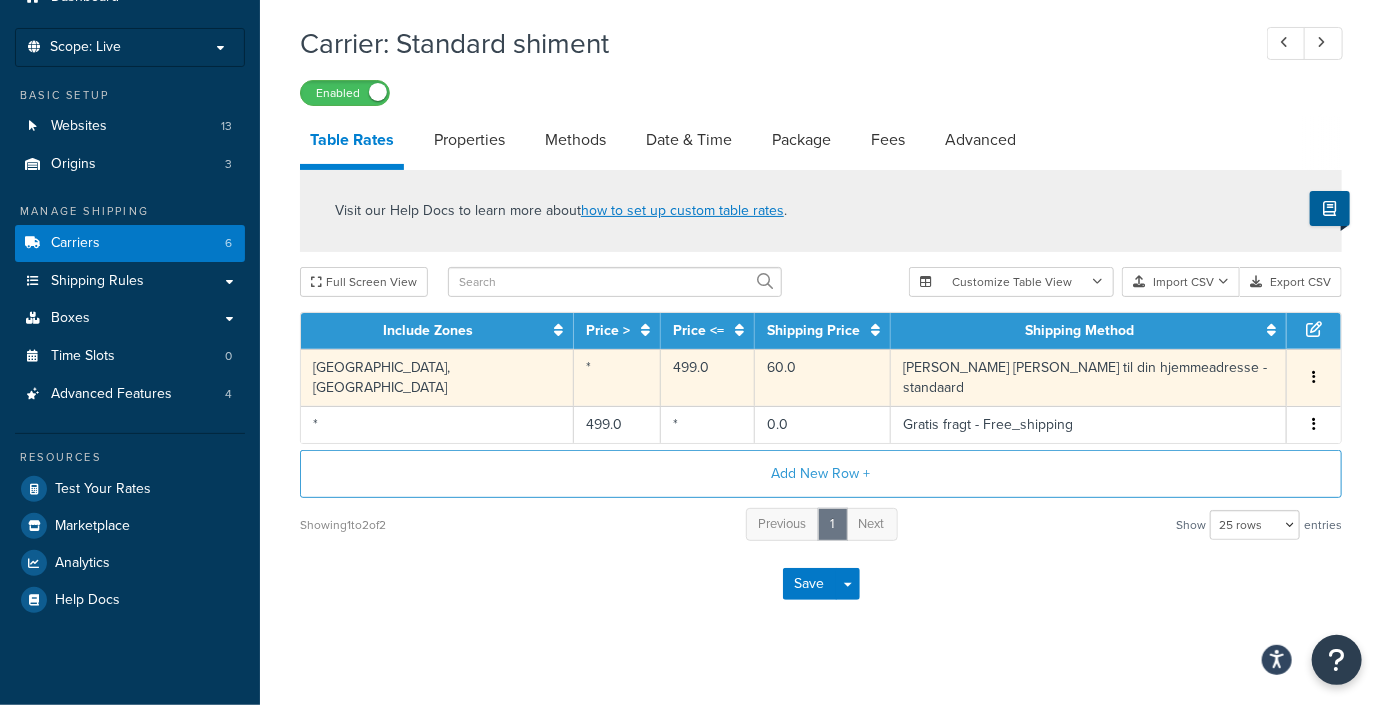 click on "[PERSON_NAME] og hurtig levering til din hjemmeadresse - standaard" at bounding box center (1089, 377) 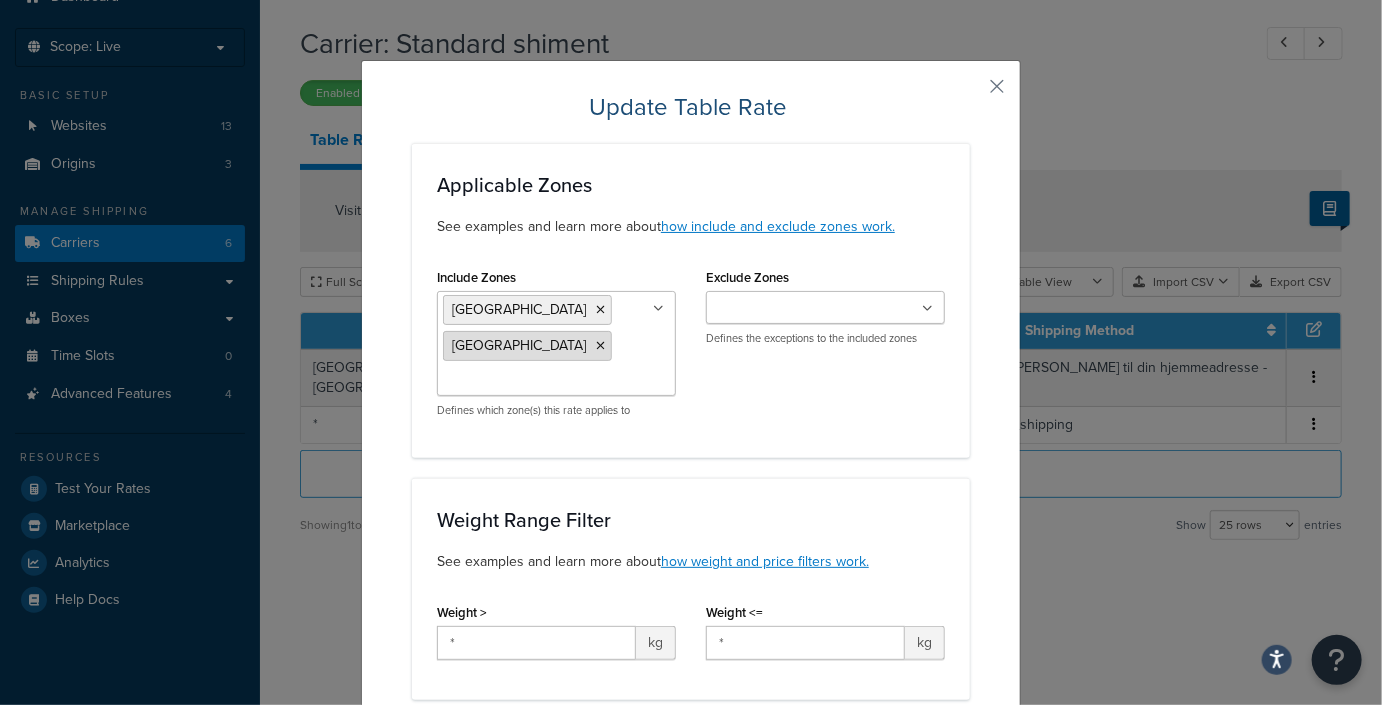 click at bounding box center (600, 346) 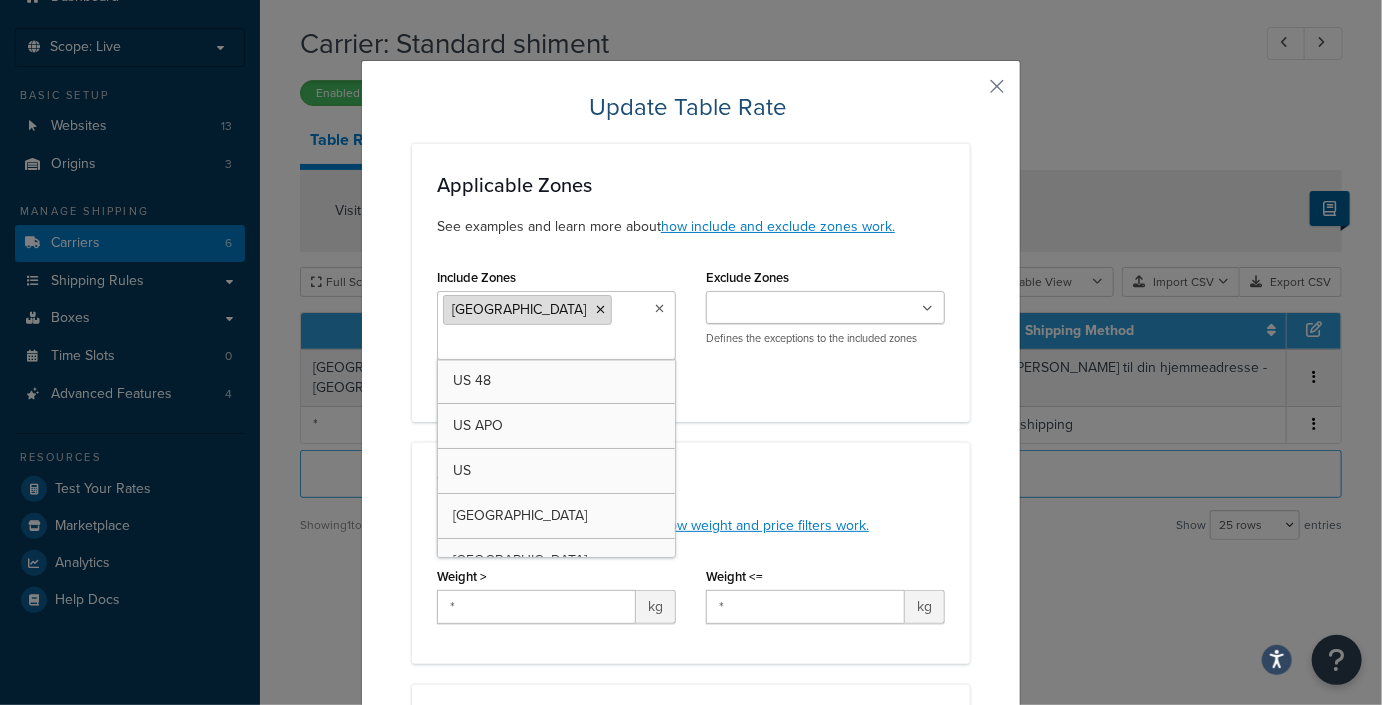 click at bounding box center (600, 310) 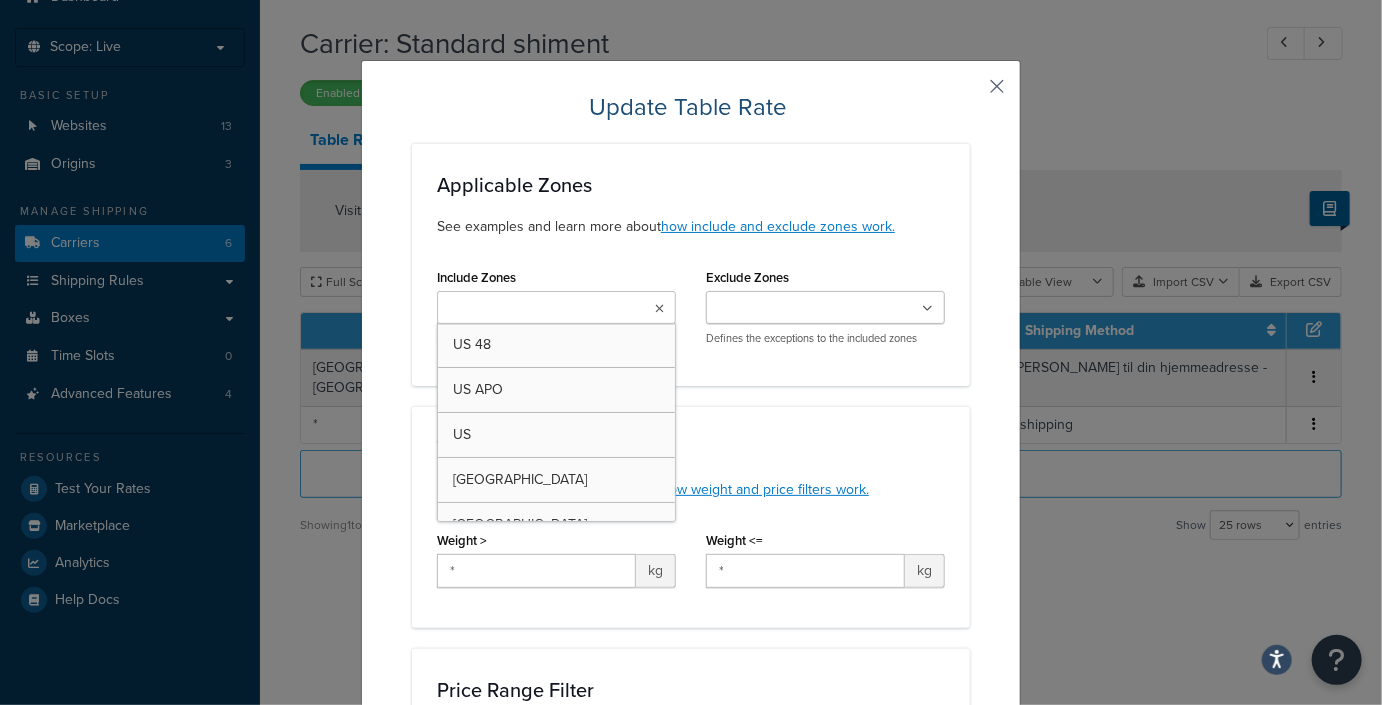 click at bounding box center [967, 93] 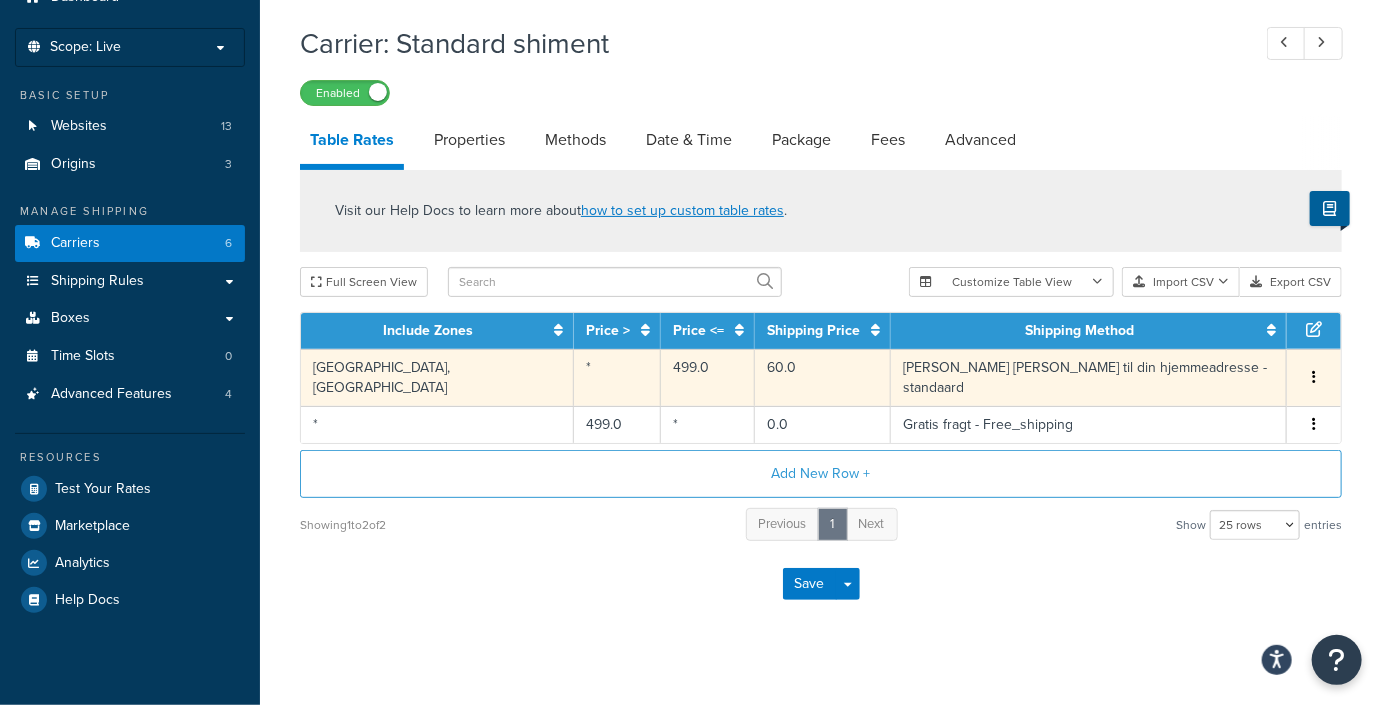 click at bounding box center (1314, 377) 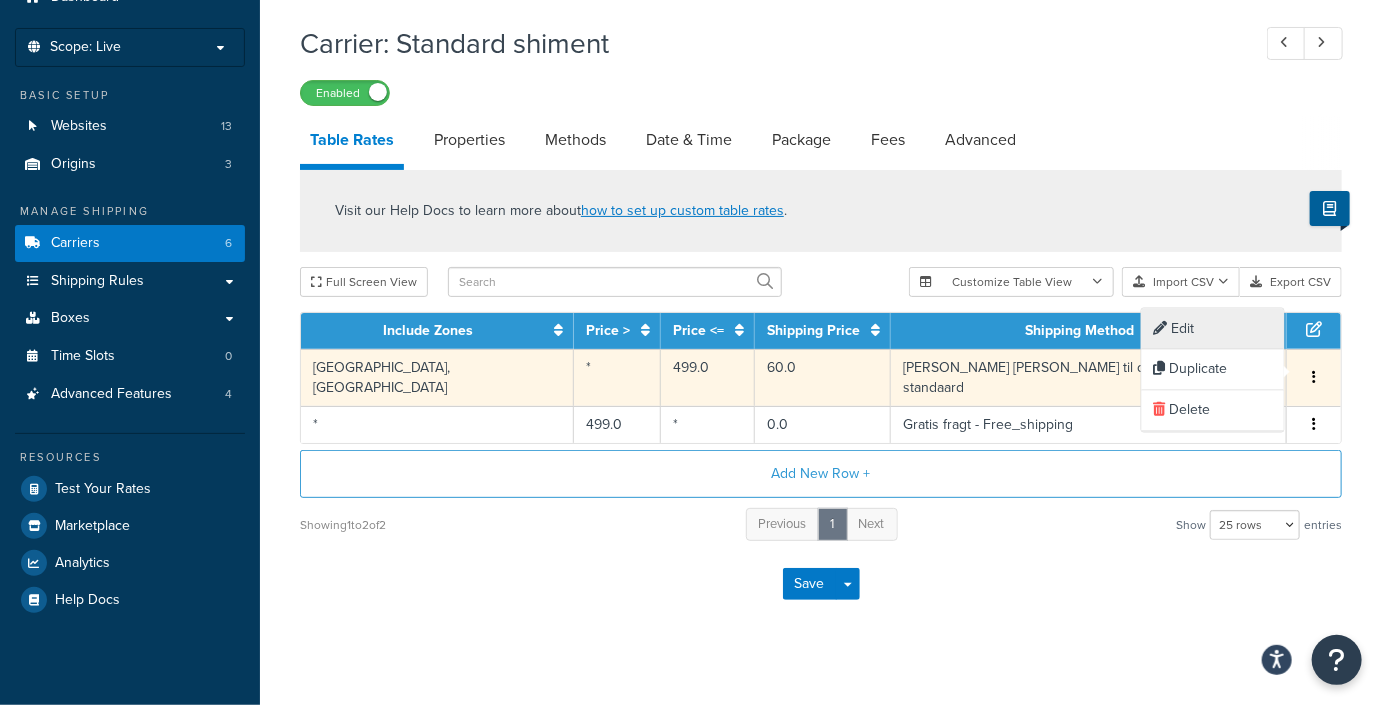 click on "Edit" at bounding box center [1213, 329] 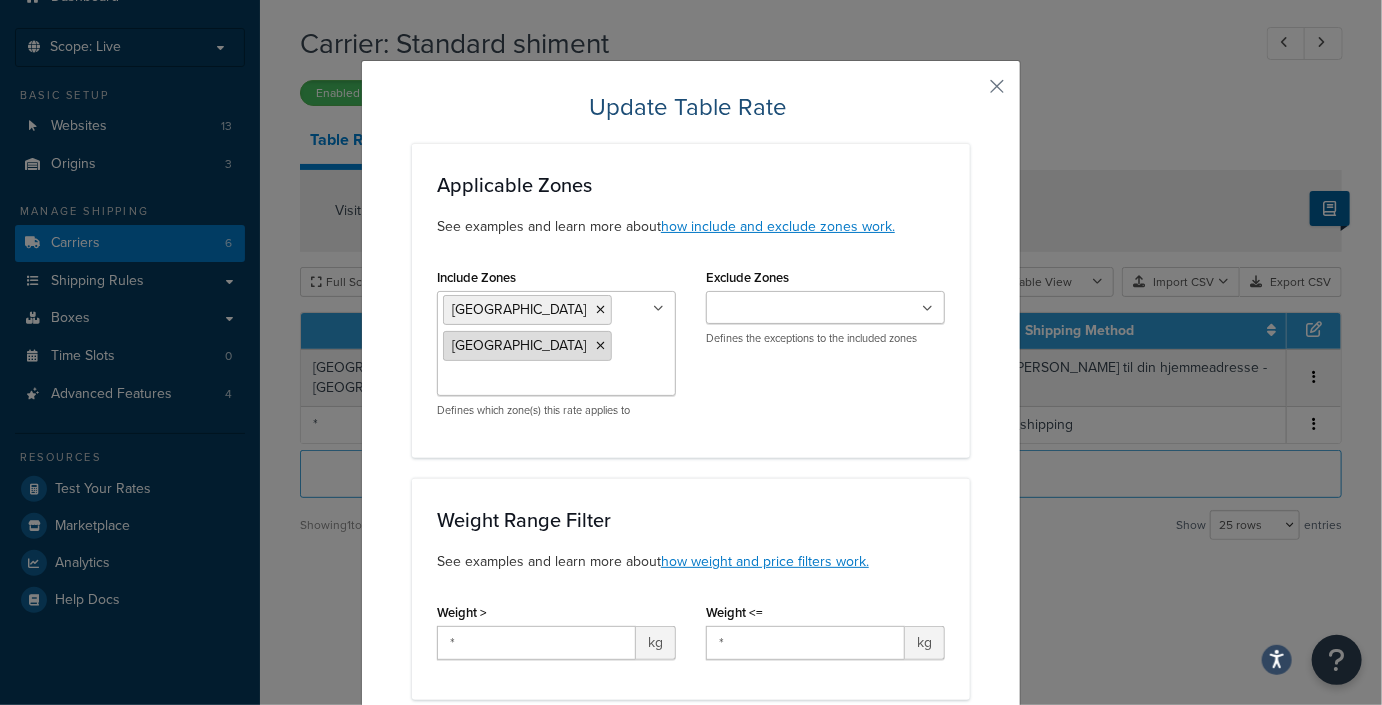 click at bounding box center [600, 346] 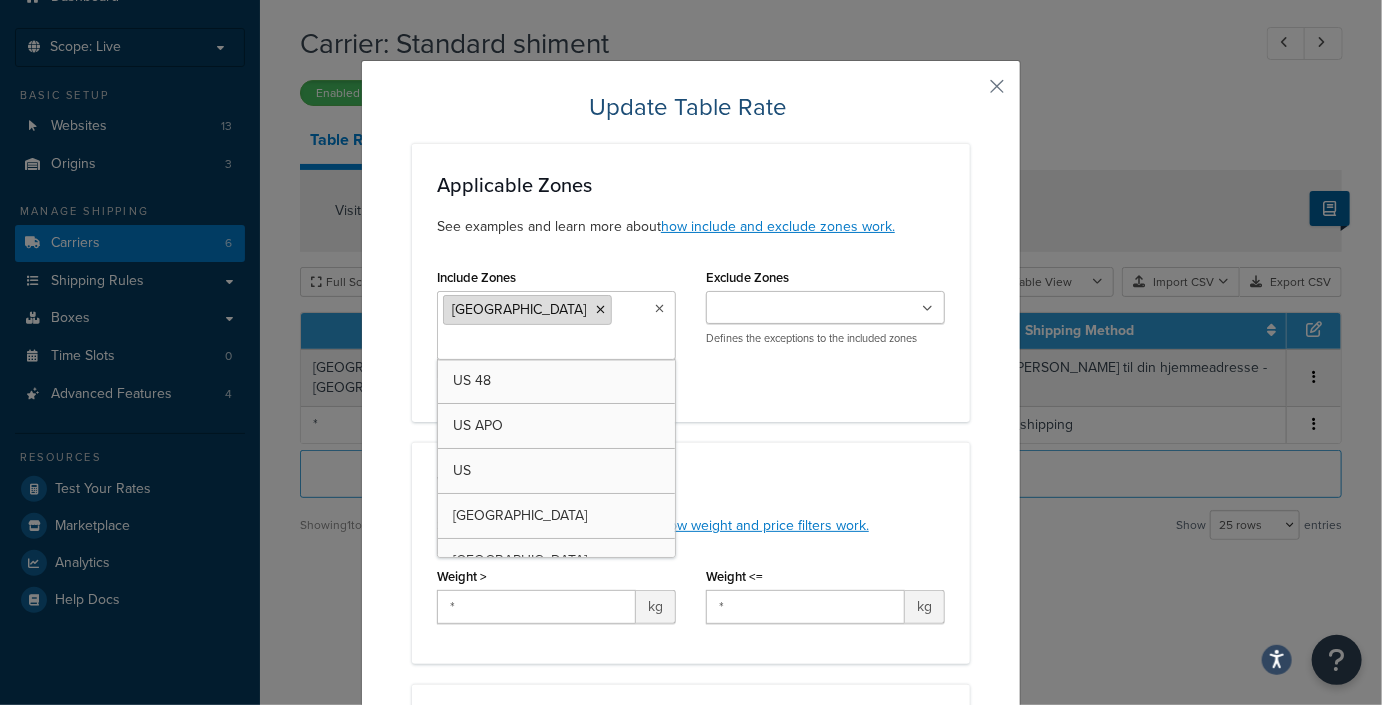 click at bounding box center (600, 310) 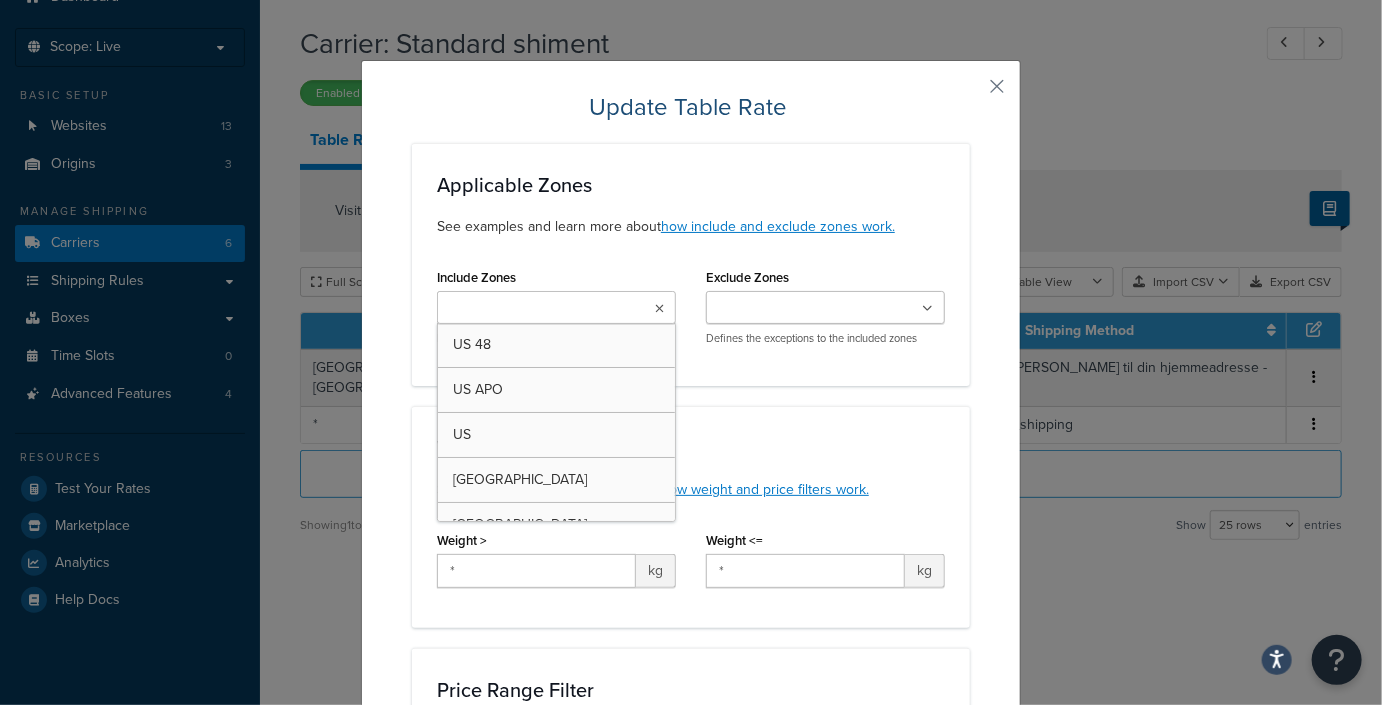 click on "Applicable Zones See examples and learn more about  how include and exclude zones work. Include Zones   US 48 US APO US Netherlands Denmark Sweden US POBox Defines which zone(s) this rate applies to Exclude Zones   US 48 US APO US Netherlands Denmark Sweden US POBox Defines the exceptions to the included zones Weight Range Filter See examples and learn more about  how weight and price filters work. Weight >   * kg Weight <=   * kg Price Range Filter See examples and learn more about  how weight and price filters work. Price >   * Price <=   499.0 Quantity Range Filter Qty >   * Qty <=   * Box Quantity Range Filter Box Qty >   * Box Qty <=   * Applicable Products Matches ALL selected Shipping Groups   Oversize All Products not assigned to a Shipping Group Leave blank for all products SKU   If set will apply rate just to this SKU Advanced Criteria Algorithm   See docs for details Customer Groups   Logged In Not Logged in Retail Wholesale Action Shipping Price   € 60.0 Shipping Price when this rule is met" at bounding box center (691, 1040) 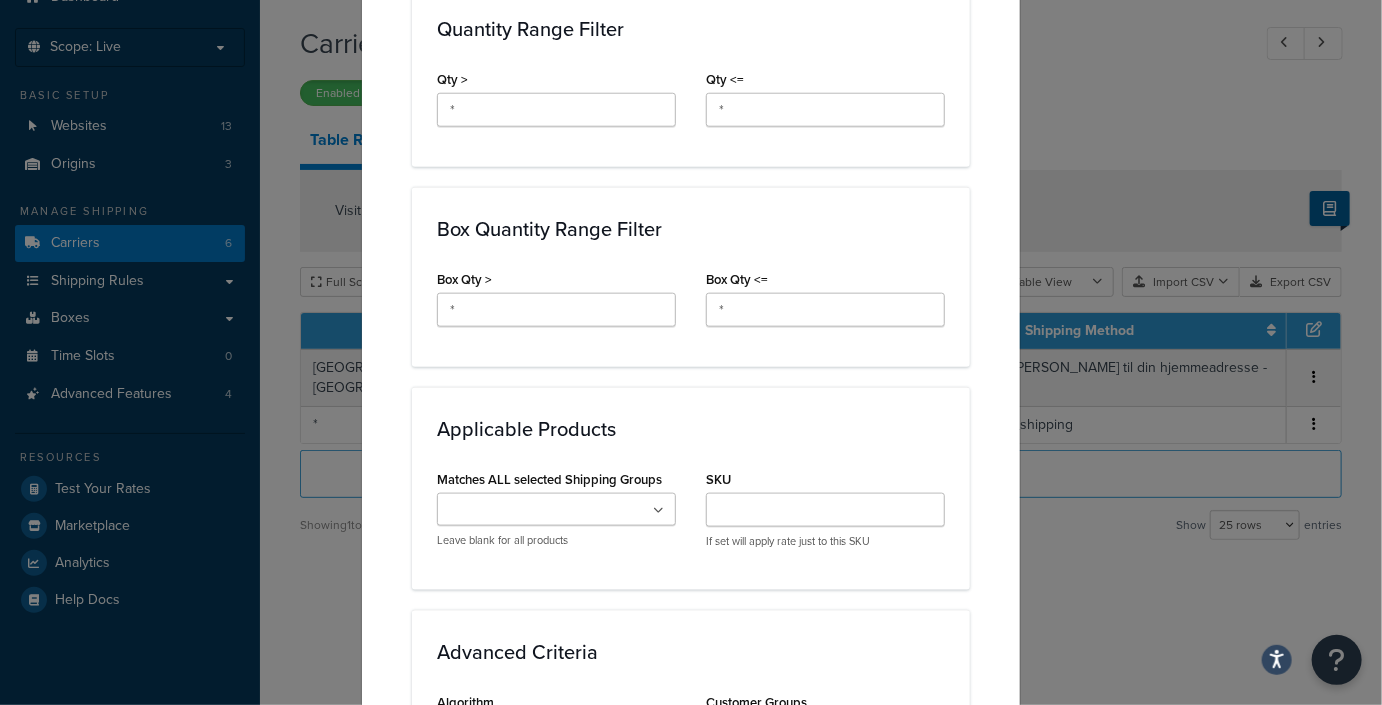 scroll, scrollTop: 1376, scrollLeft: 0, axis: vertical 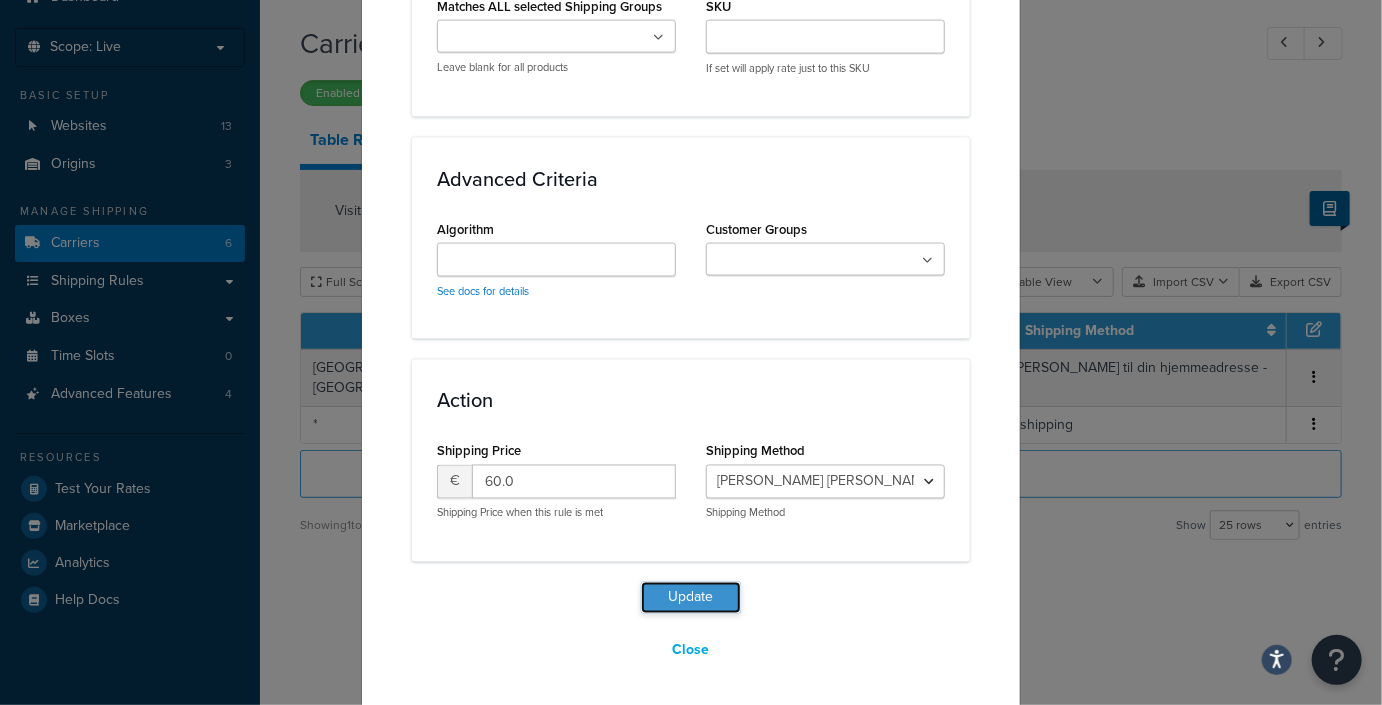 click on "Update" at bounding box center [691, 598] 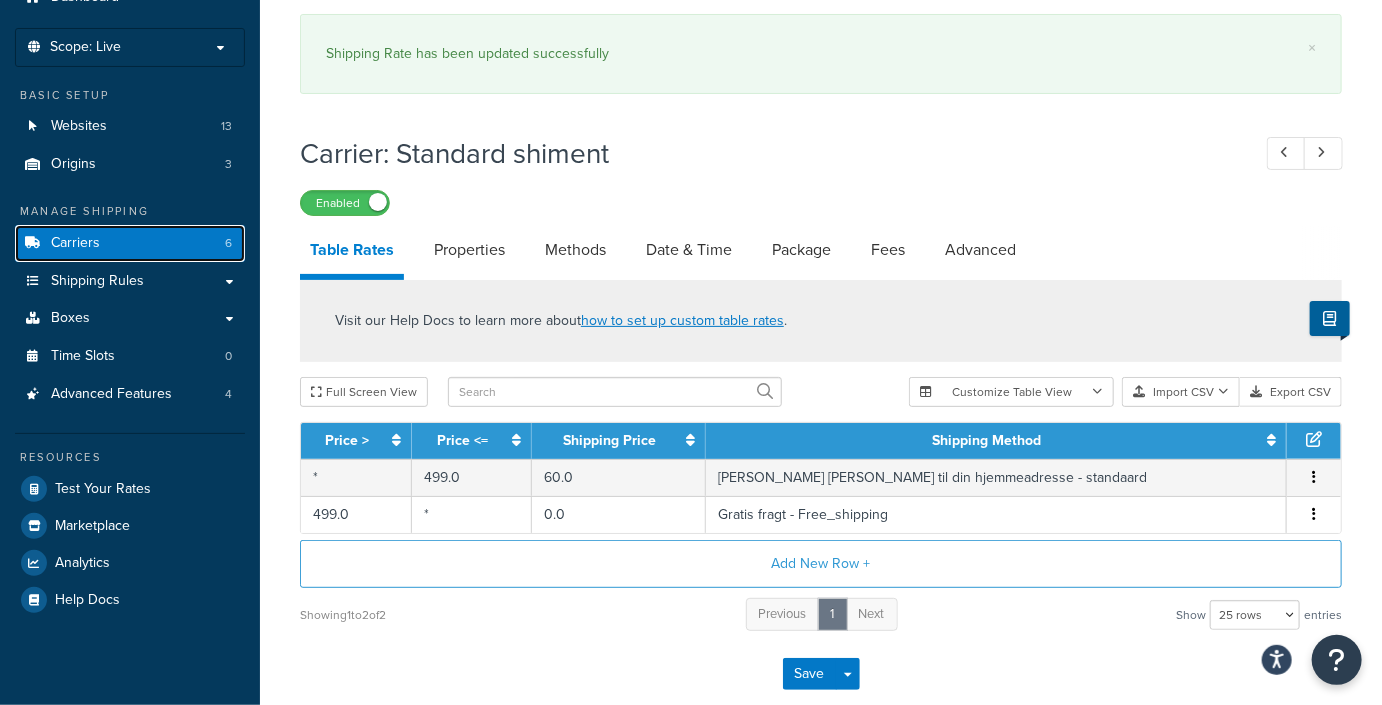 click on "Carriers 6" at bounding box center [130, 243] 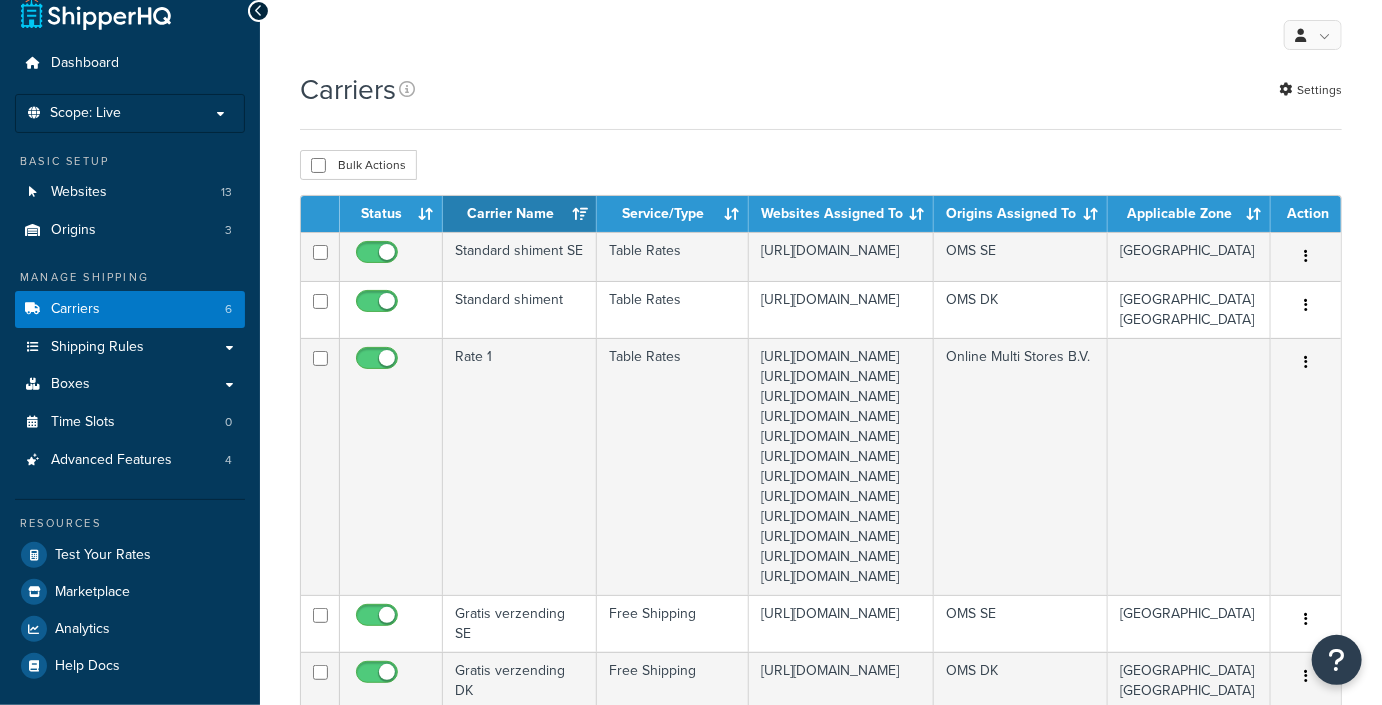 scroll, scrollTop: 39, scrollLeft: 0, axis: vertical 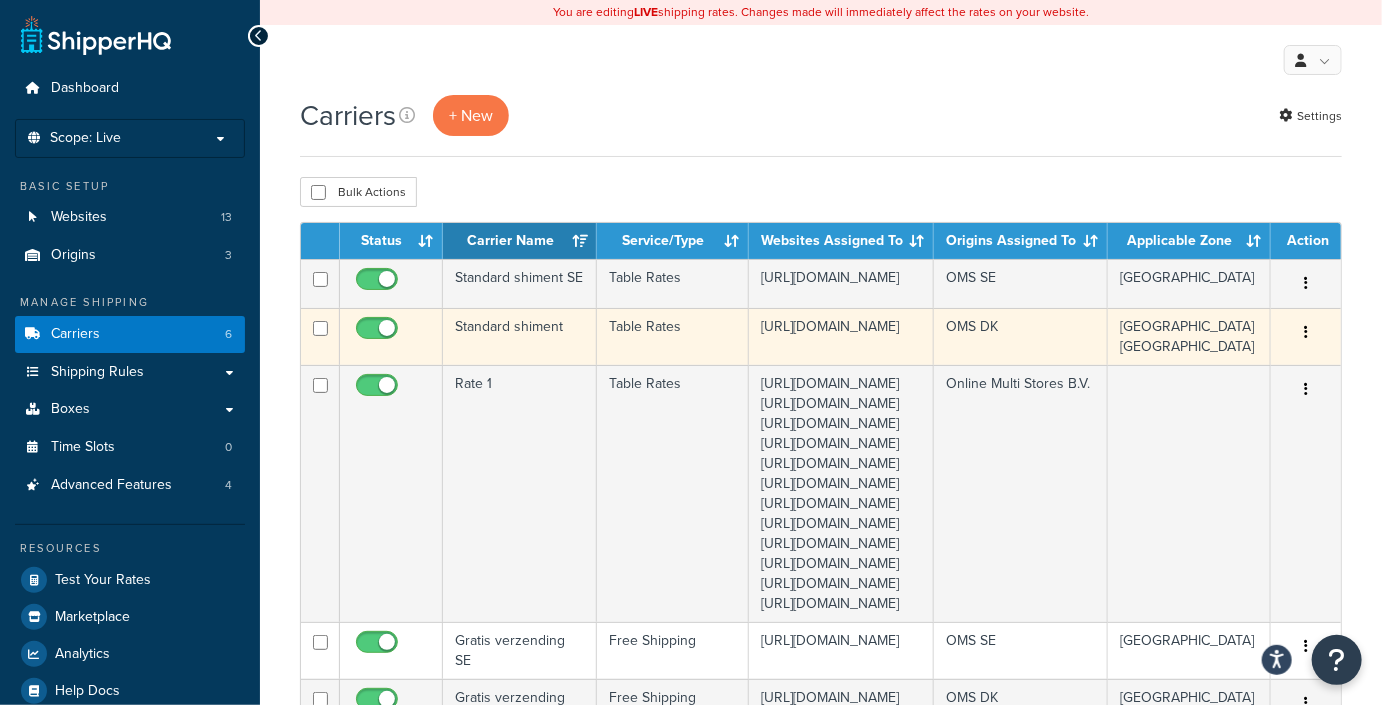 click at bounding box center (1306, 333) 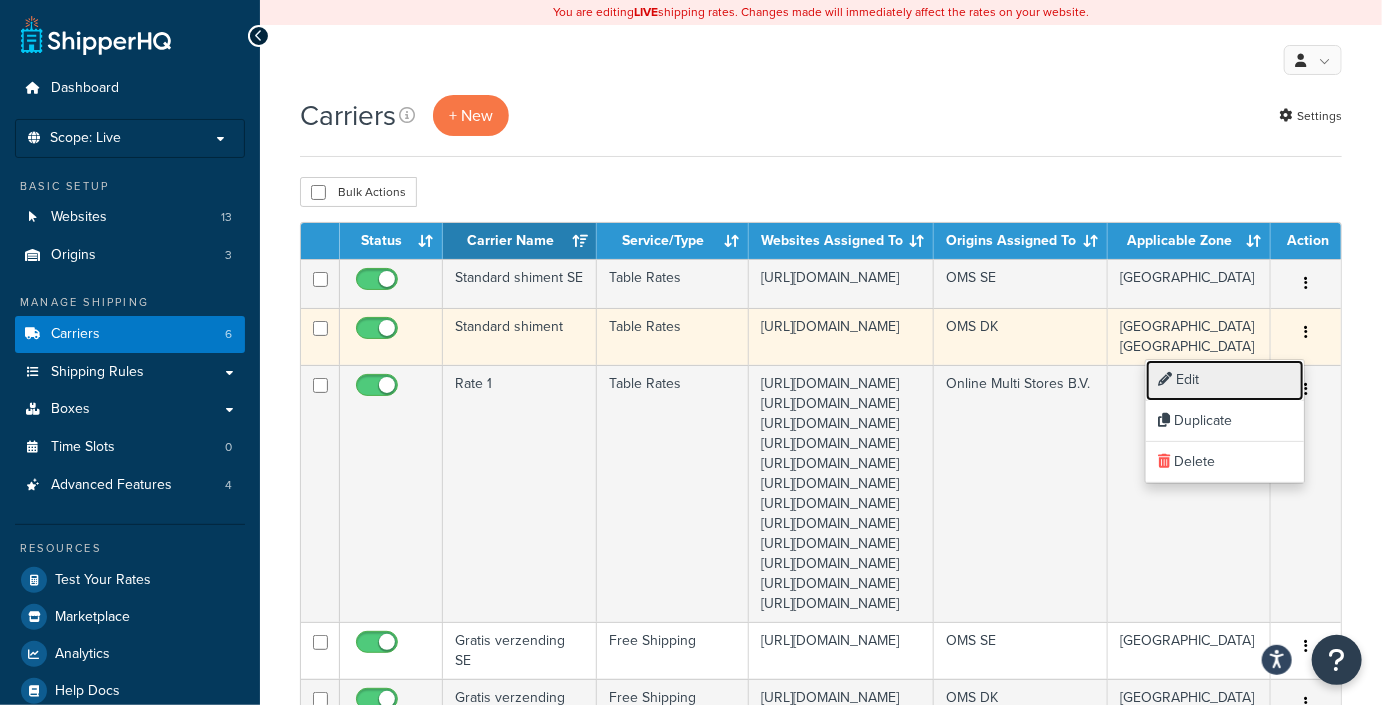 click on "Edit" at bounding box center [1225, 380] 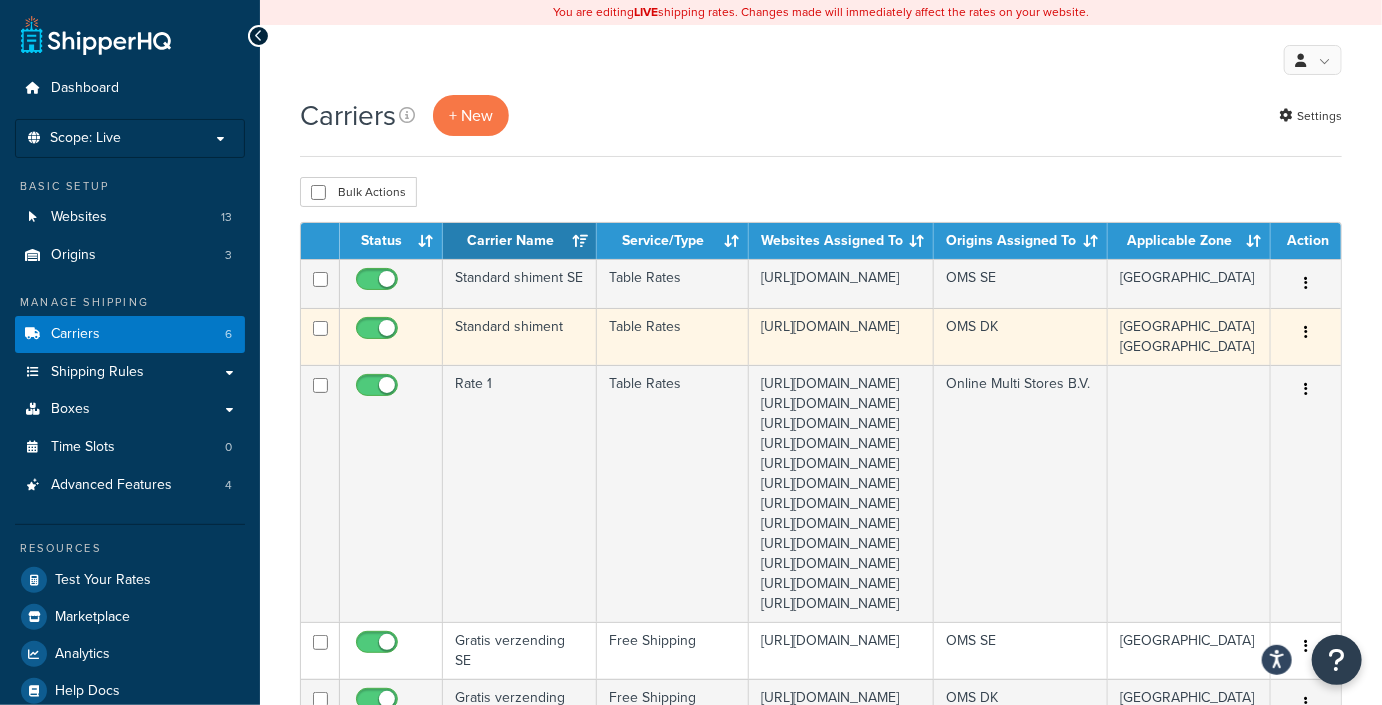 click on "OMS DK" at bounding box center (1021, 336) 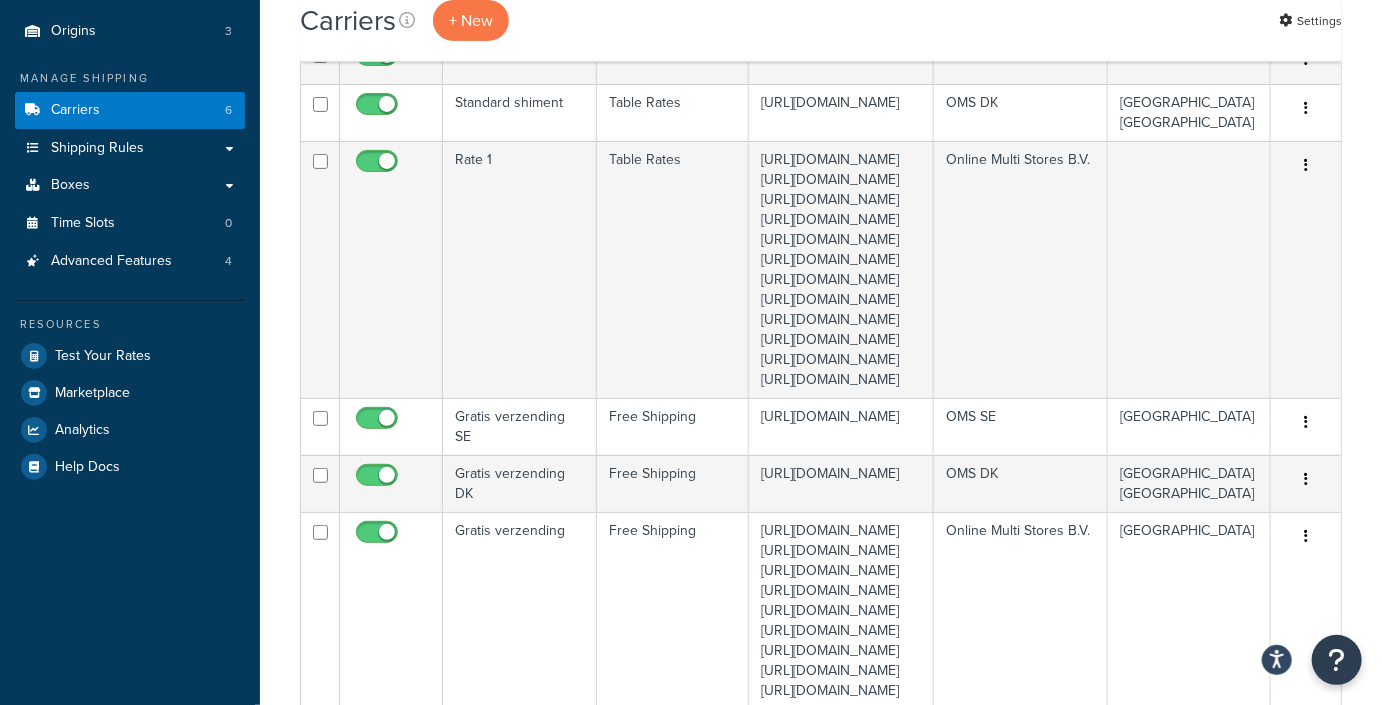 scroll, scrollTop: 463, scrollLeft: 0, axis: vertical 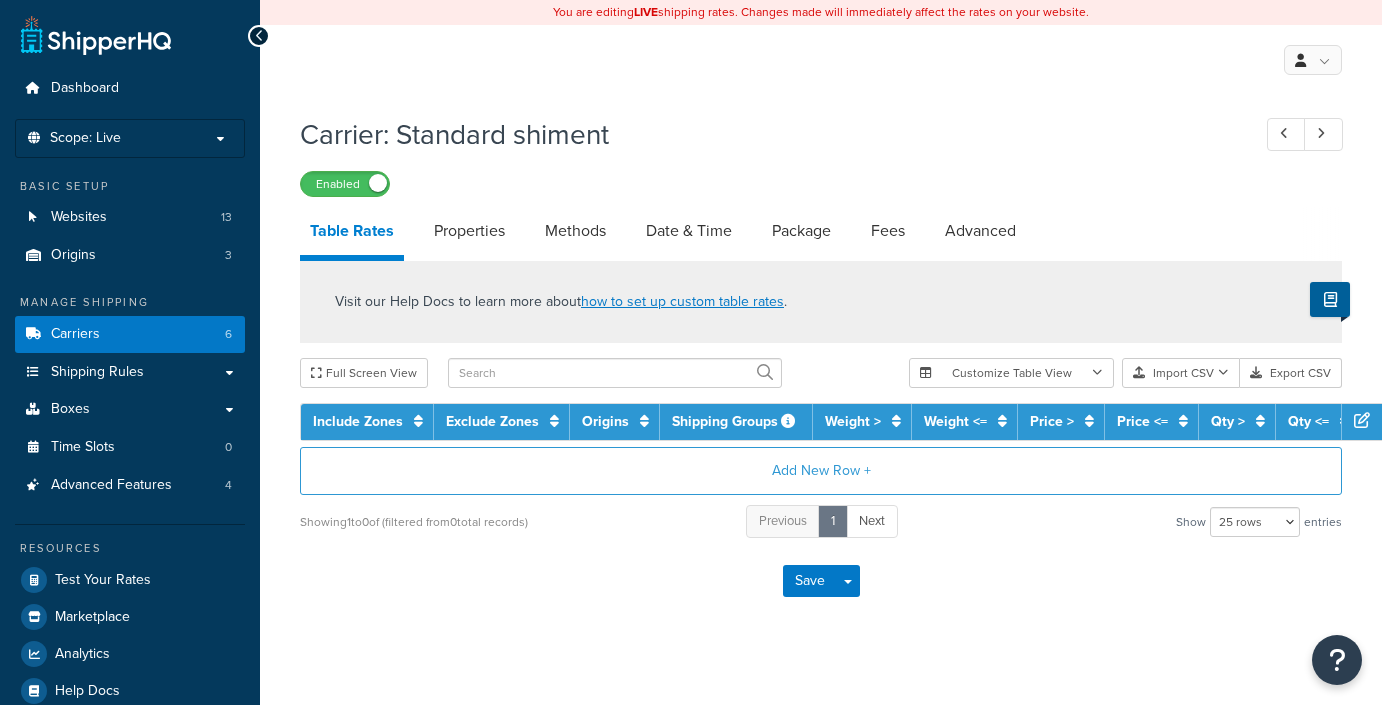 select on "25" 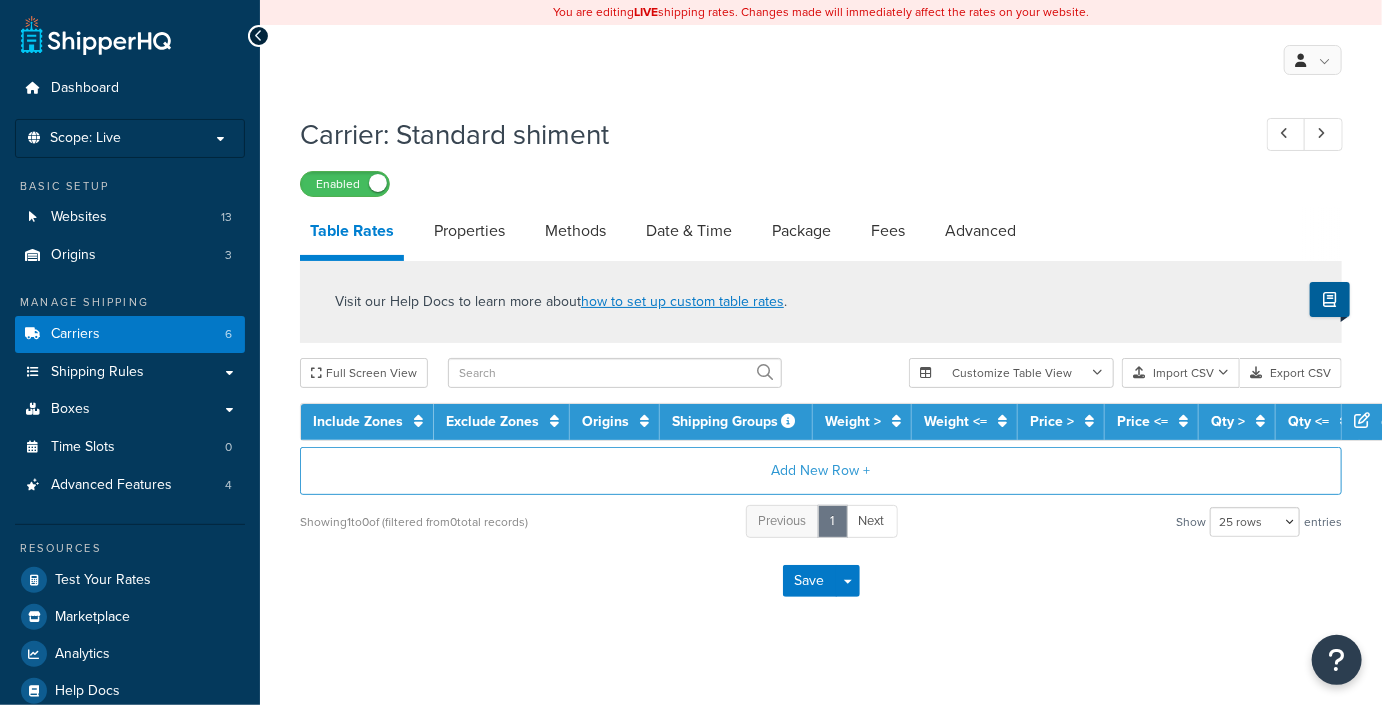 scroll, scrollTop: 0, scrollLeft: 0, axis: both 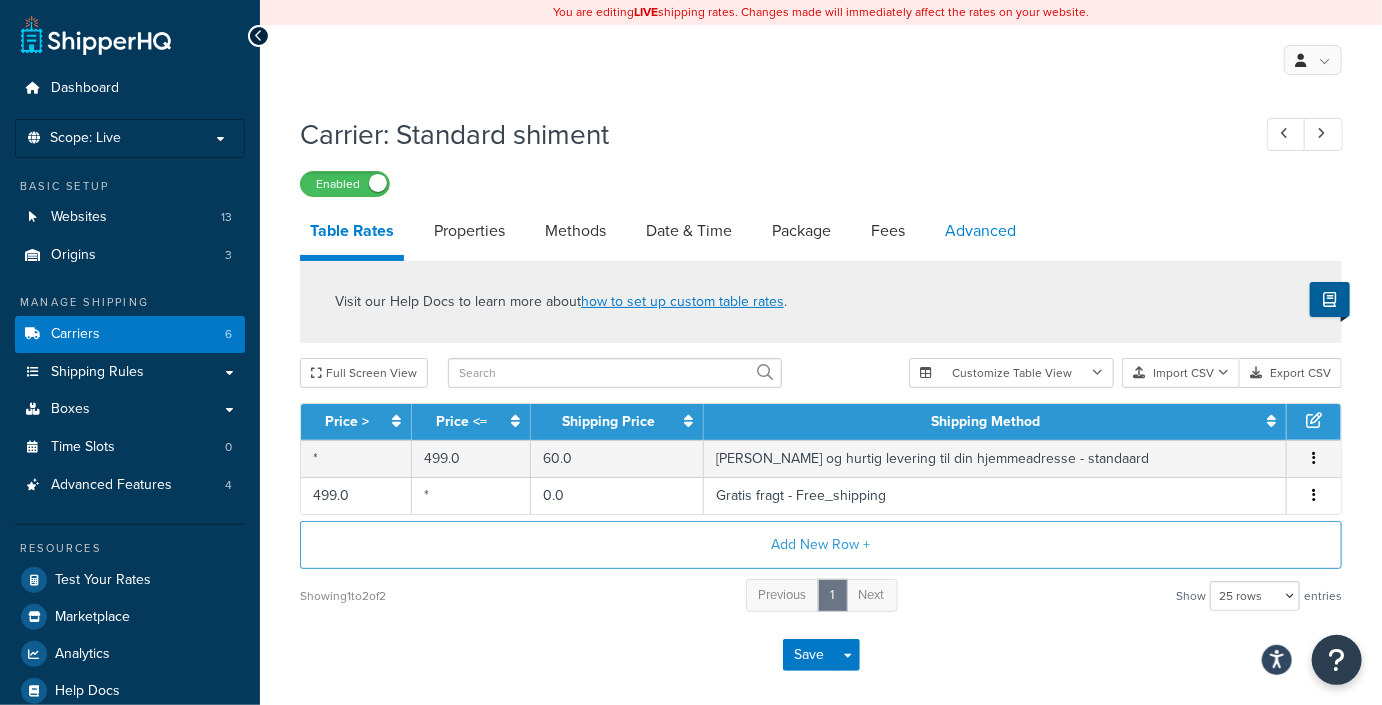 click on "Advanced" at bounding box center [980, 231] 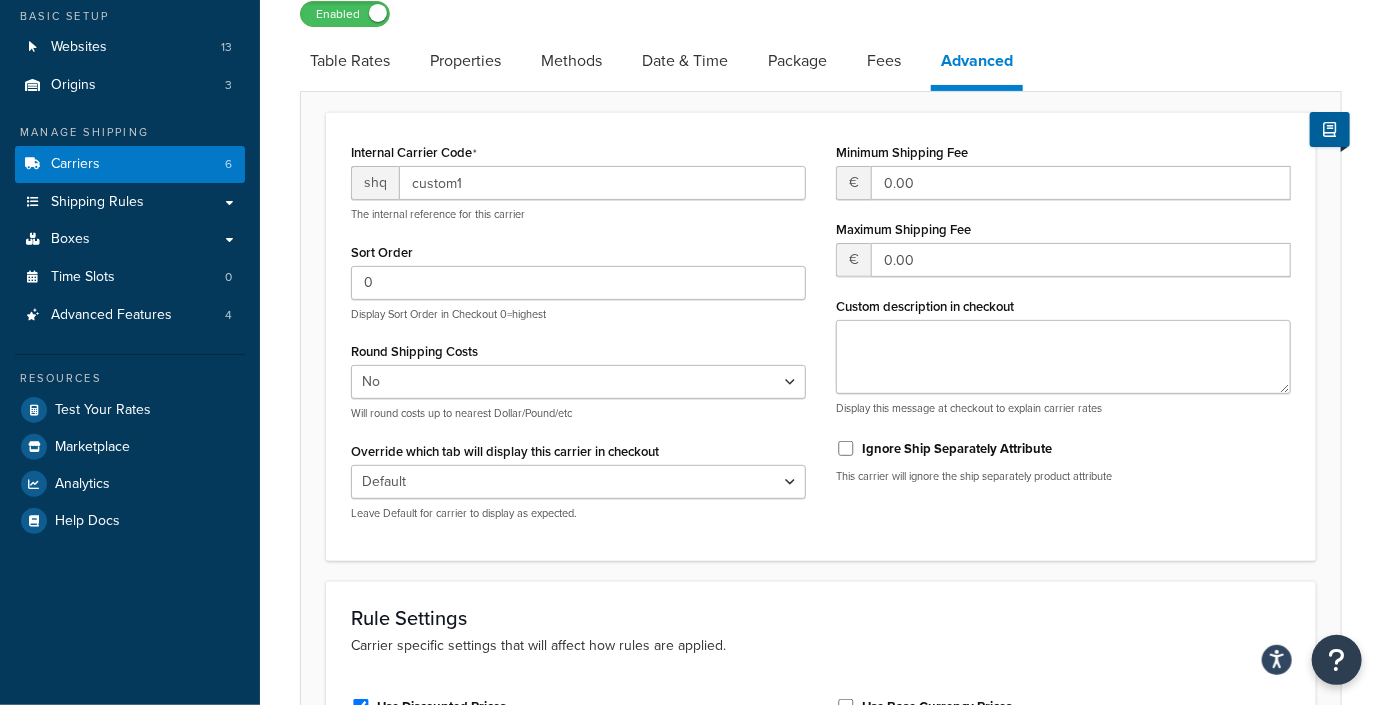 scroll, scrollTop: 0, scrollLeft: 0, axis: both 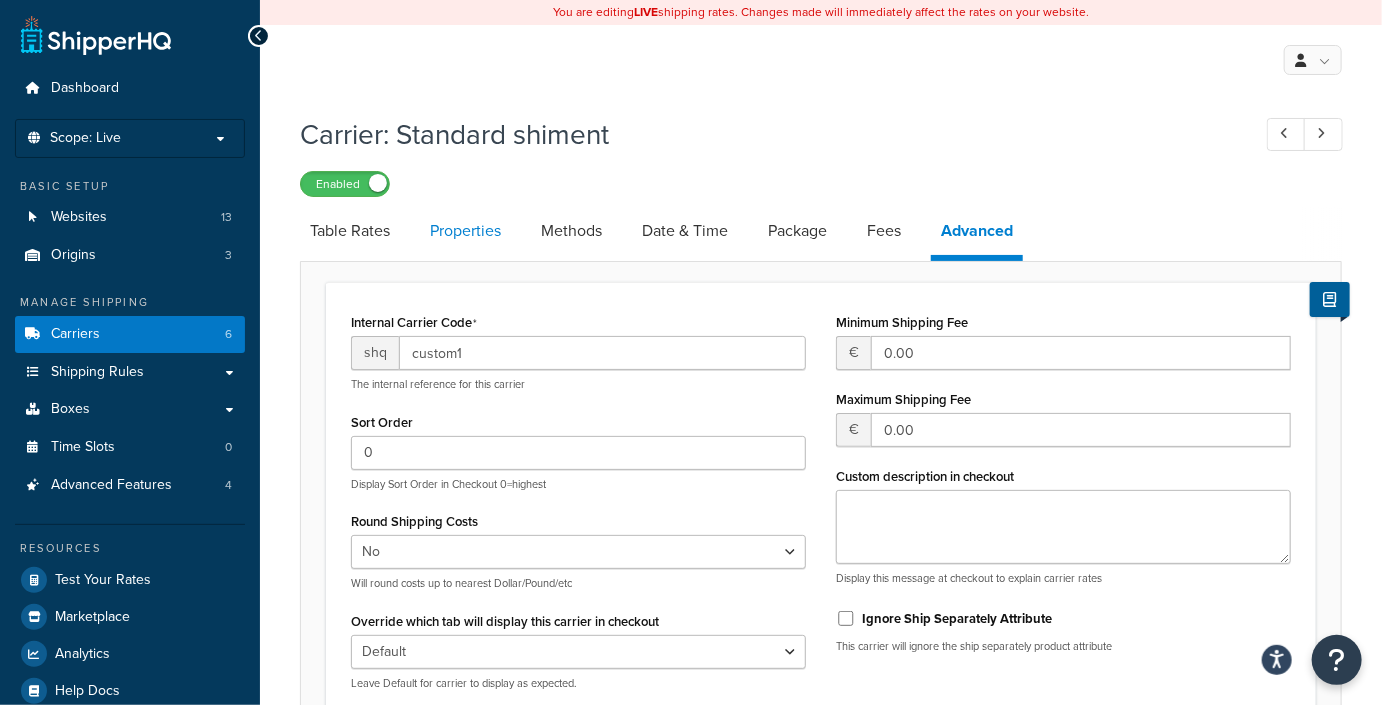 click on "Properties" at bounding box center [465, 231] 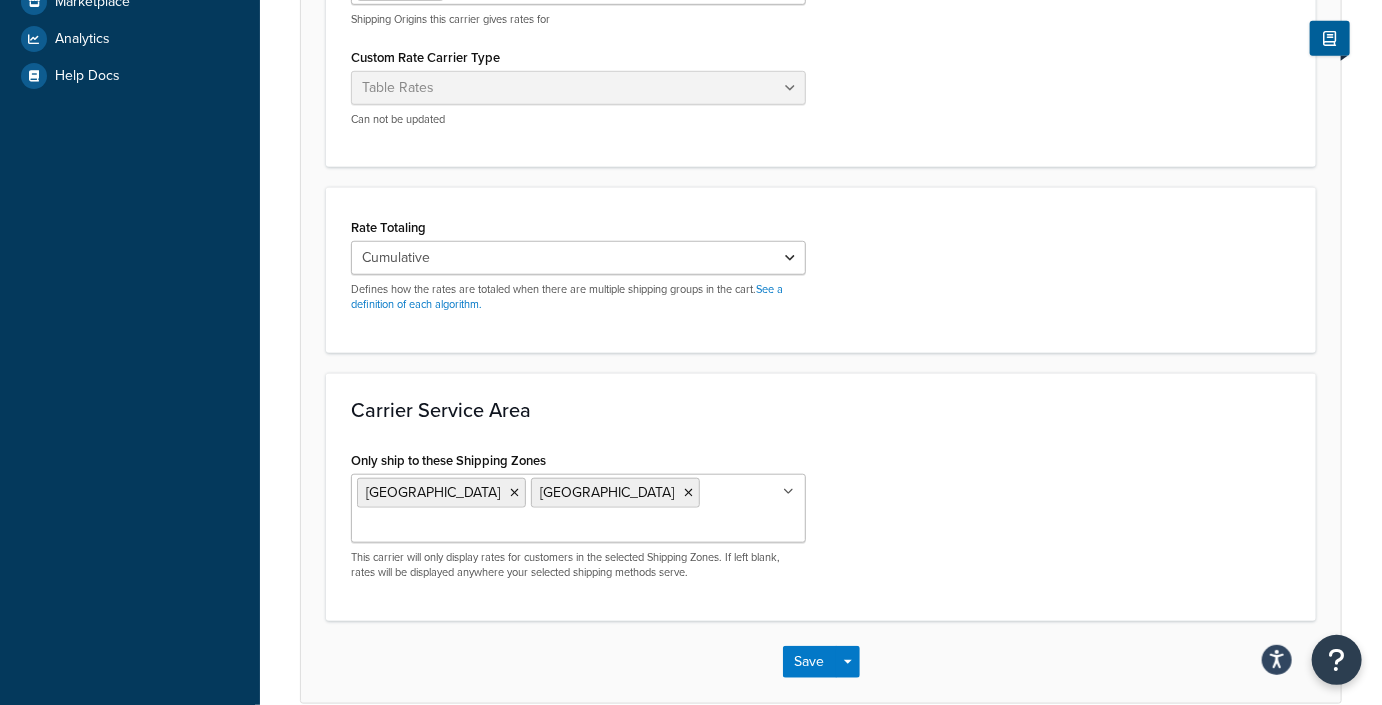 scroll, scrollTop: 680, scrollLeft: 0, axis: vertical 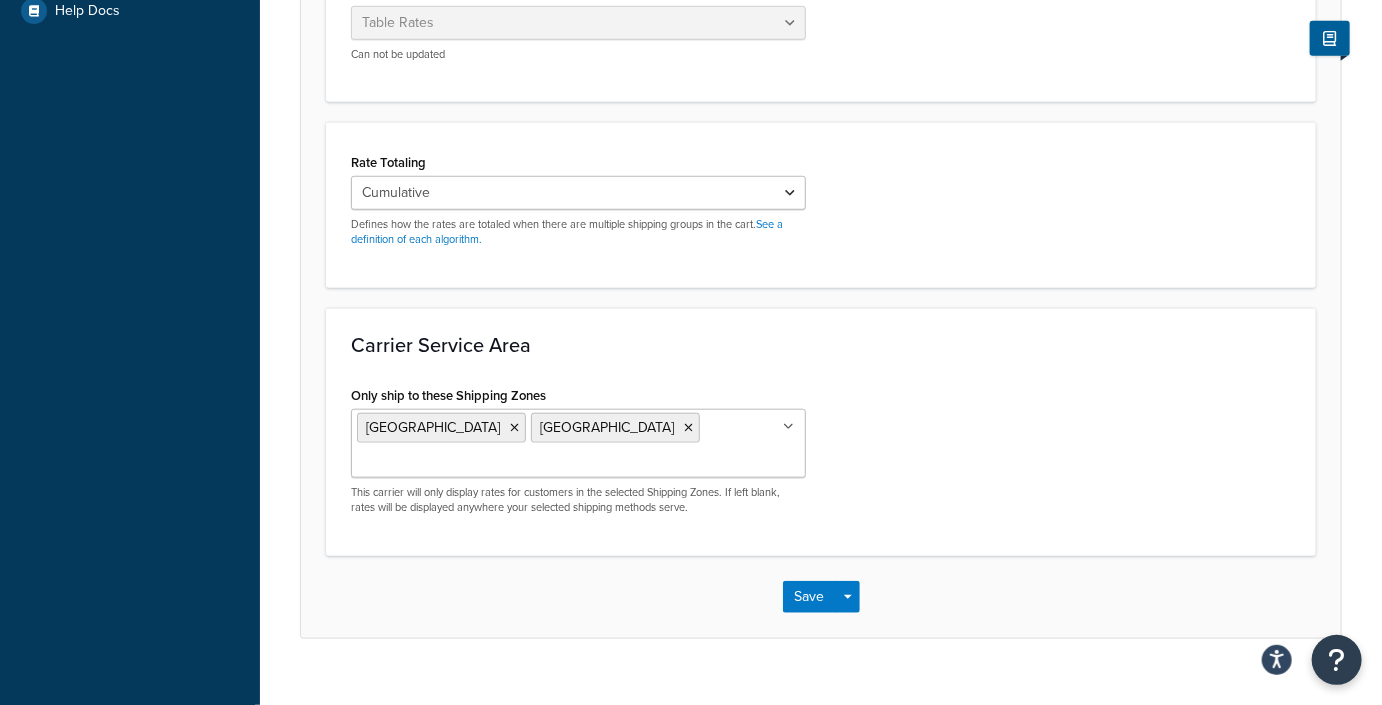 click on "Only ship to these Shipping Zones" at bounding box center (445, 463) 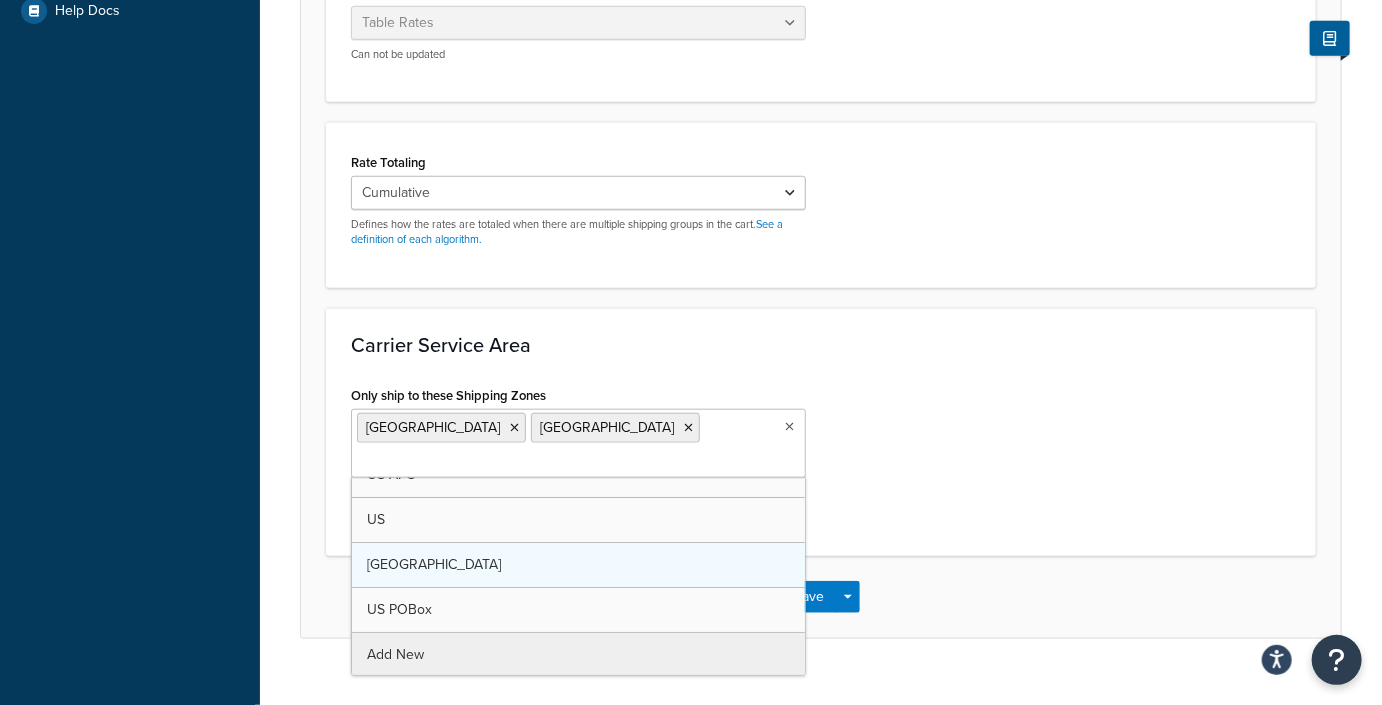 scroll, scrollTop: 0, scrollLeft: 0, axis: both 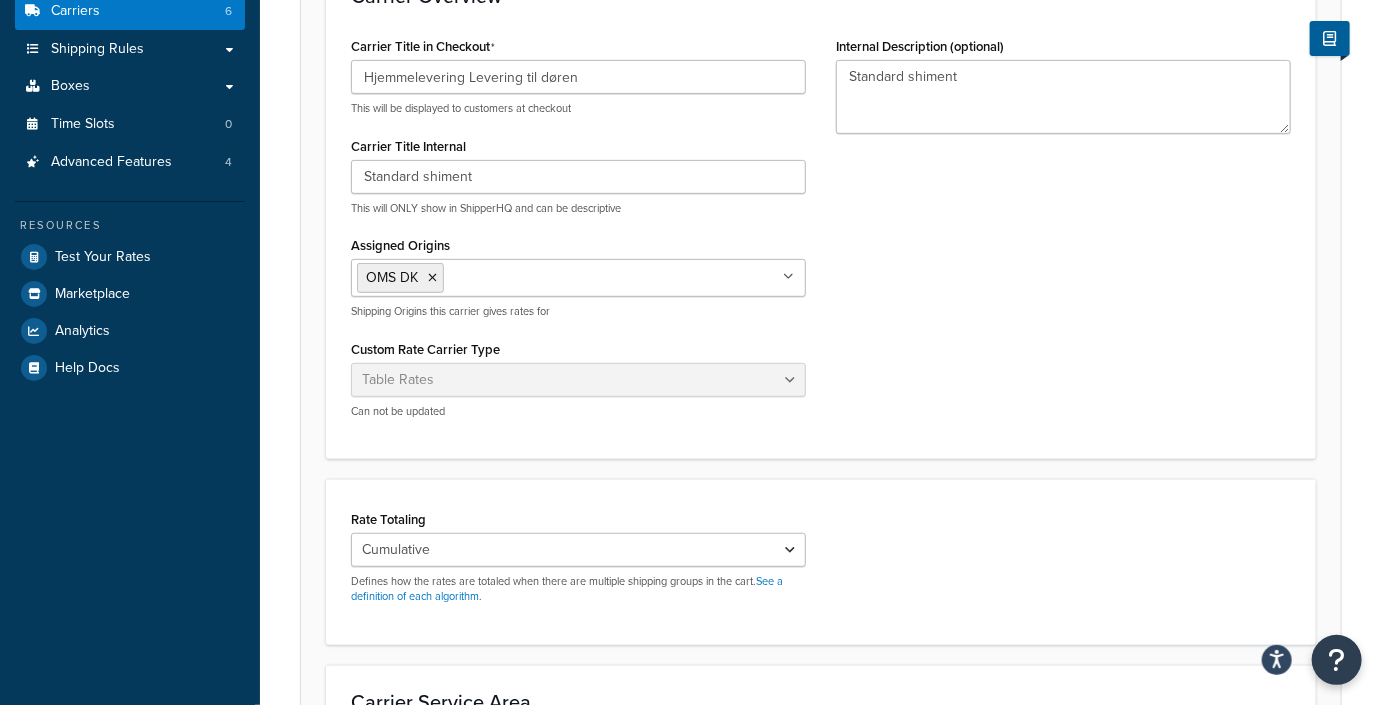 click on "Rate Totaling   Cumulative  Highest  Per Item  Per SKU  Defines how the rates are totaled when there are multiple shipping groups in the cart.  See a definition of each algorithm." at bounding box center (821, 562) 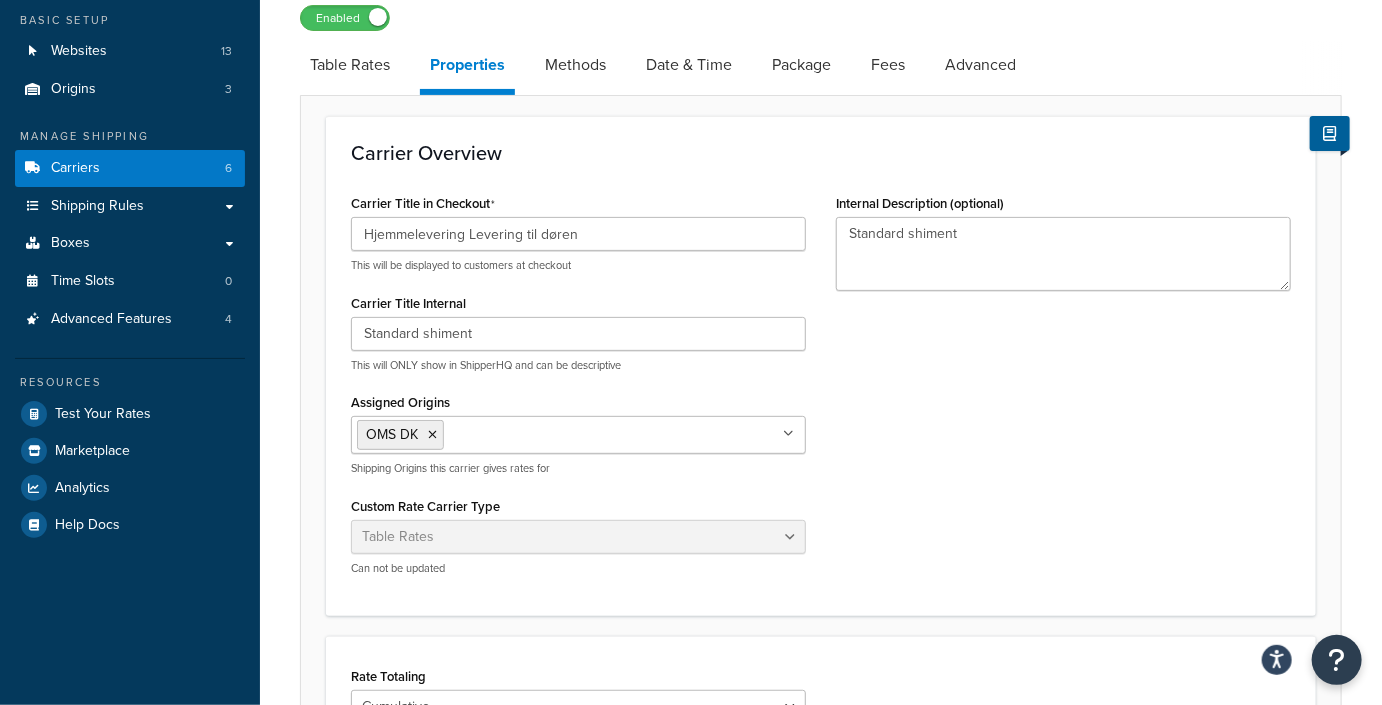 scroll, scrollTop: 139, scrollLeft: 0, axis: vertical 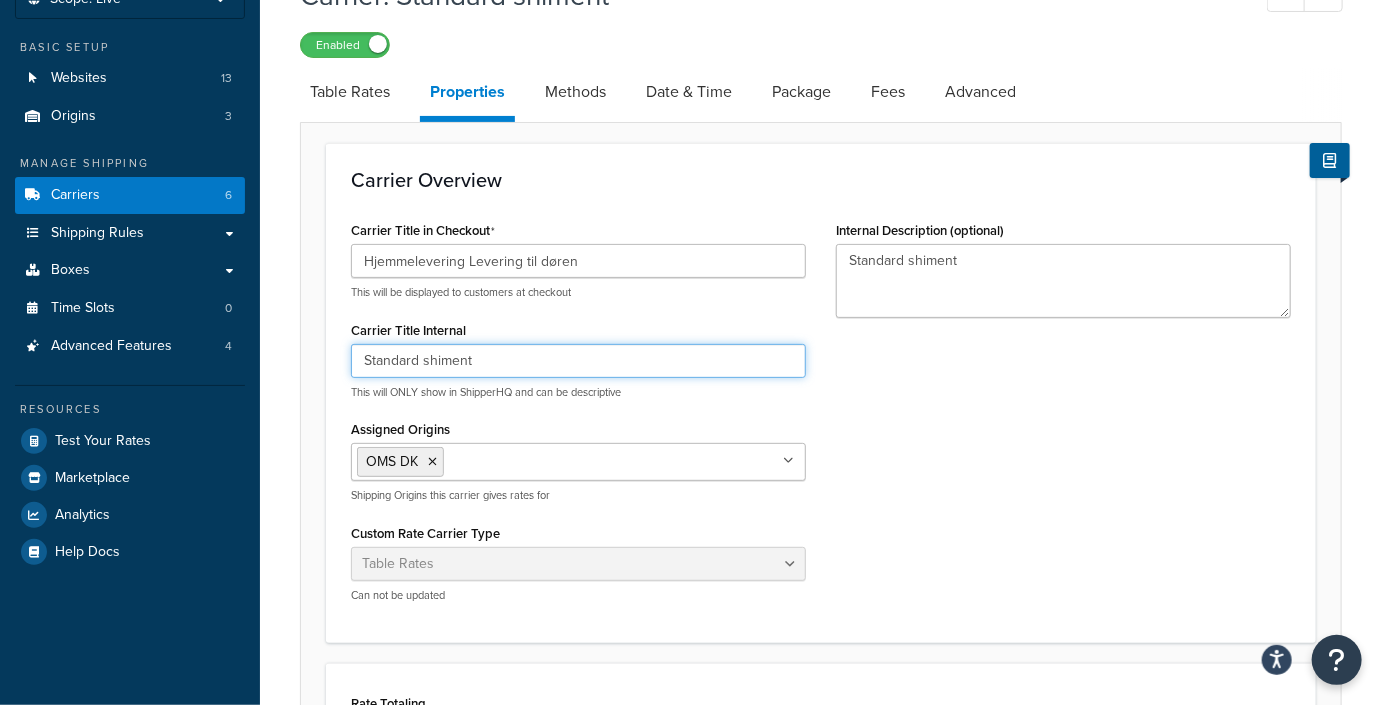 click on "Standard shiment" at bounding box center (578, 361) 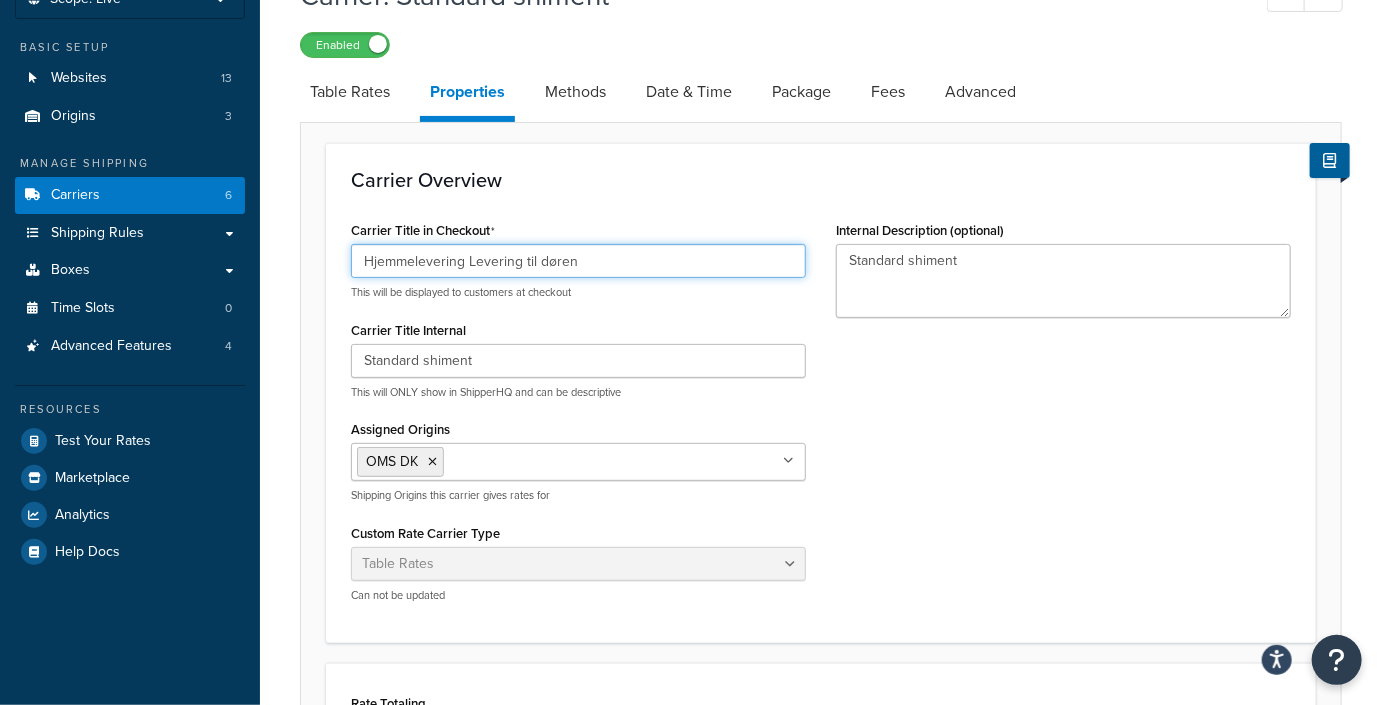click on "Hjemmelevering Levering til døren" at bounding box center [578, 261] 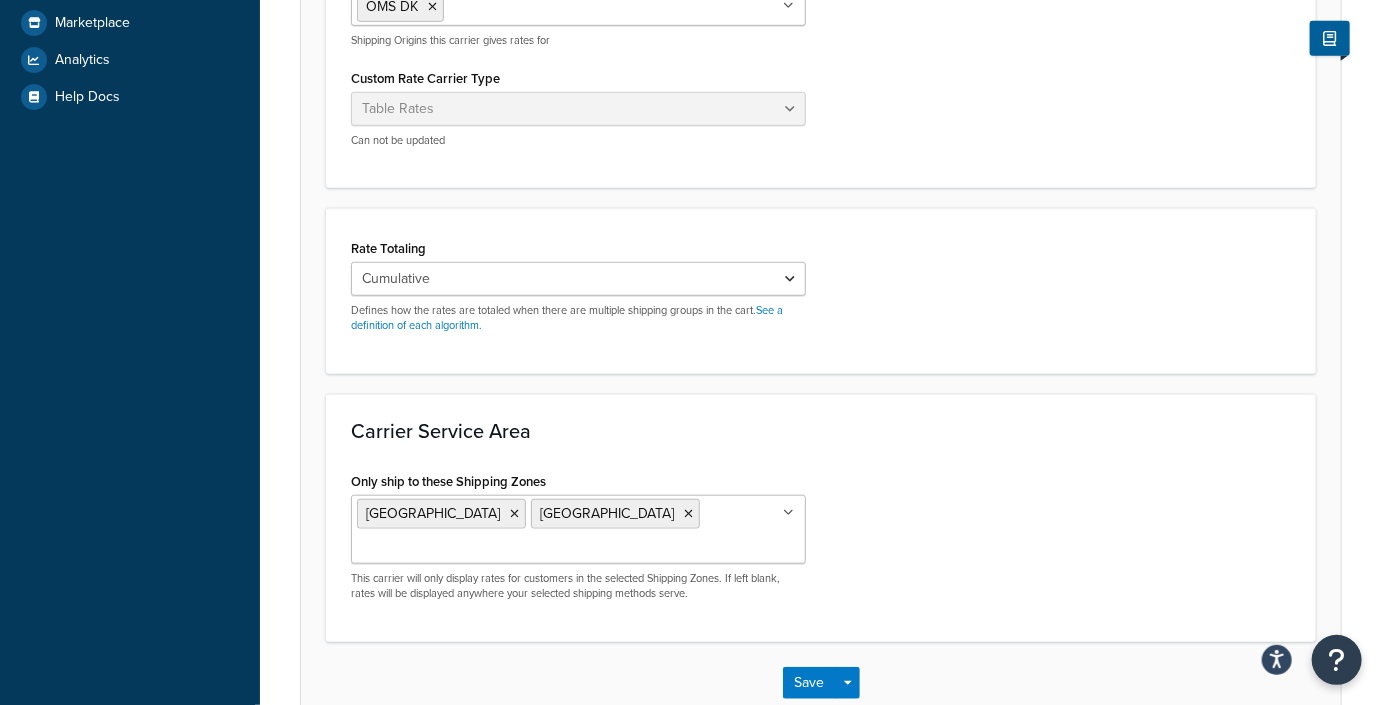 scroll, scrollTop: 680, scrollLeft: 0, axis: vertical 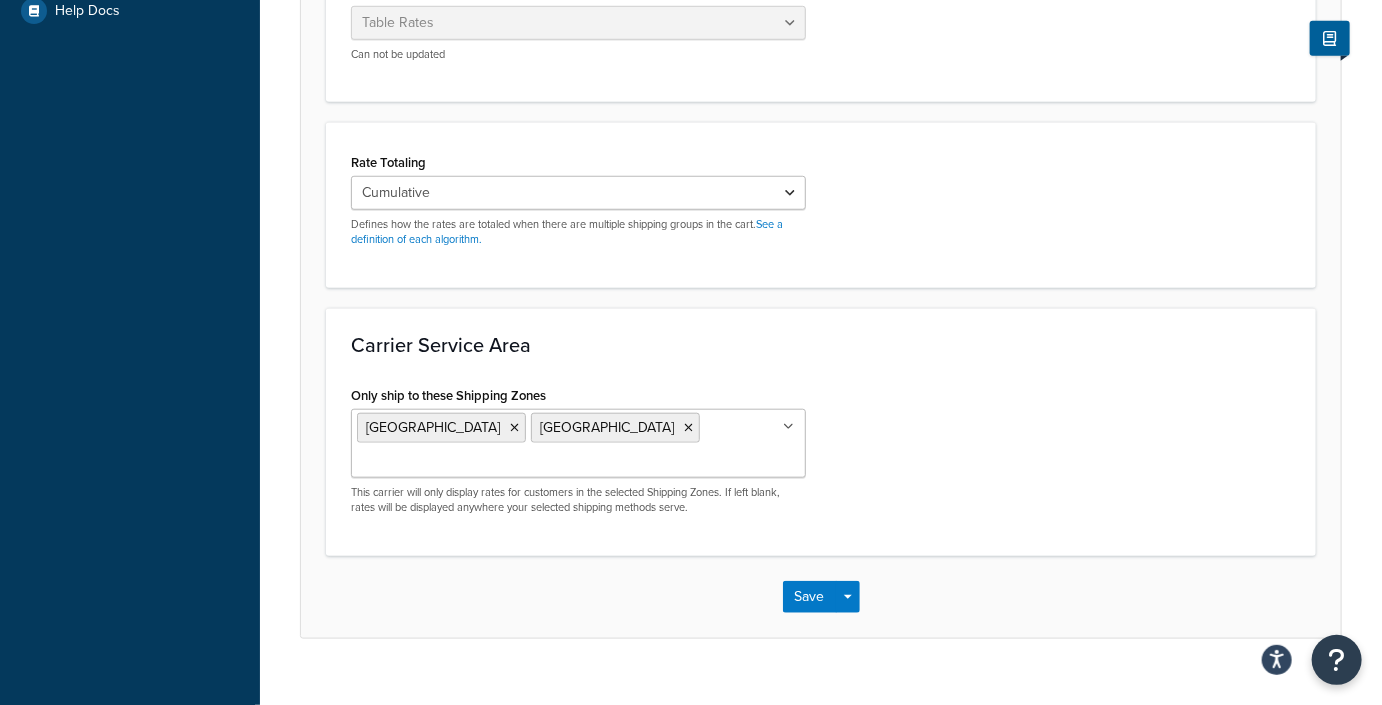 type on "Hjemmelevering Levering til døren (DK)" 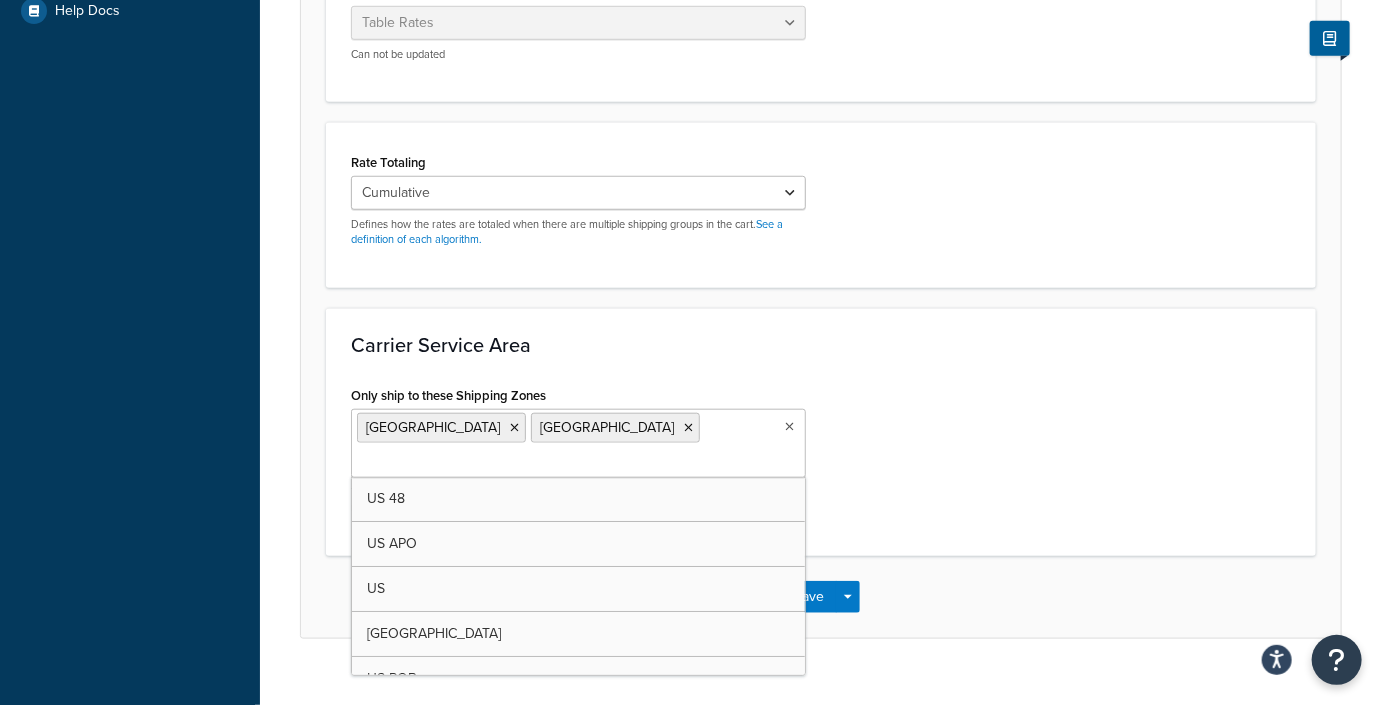 click on "Netherlands   Denmark" at bounding box center (578, 443) 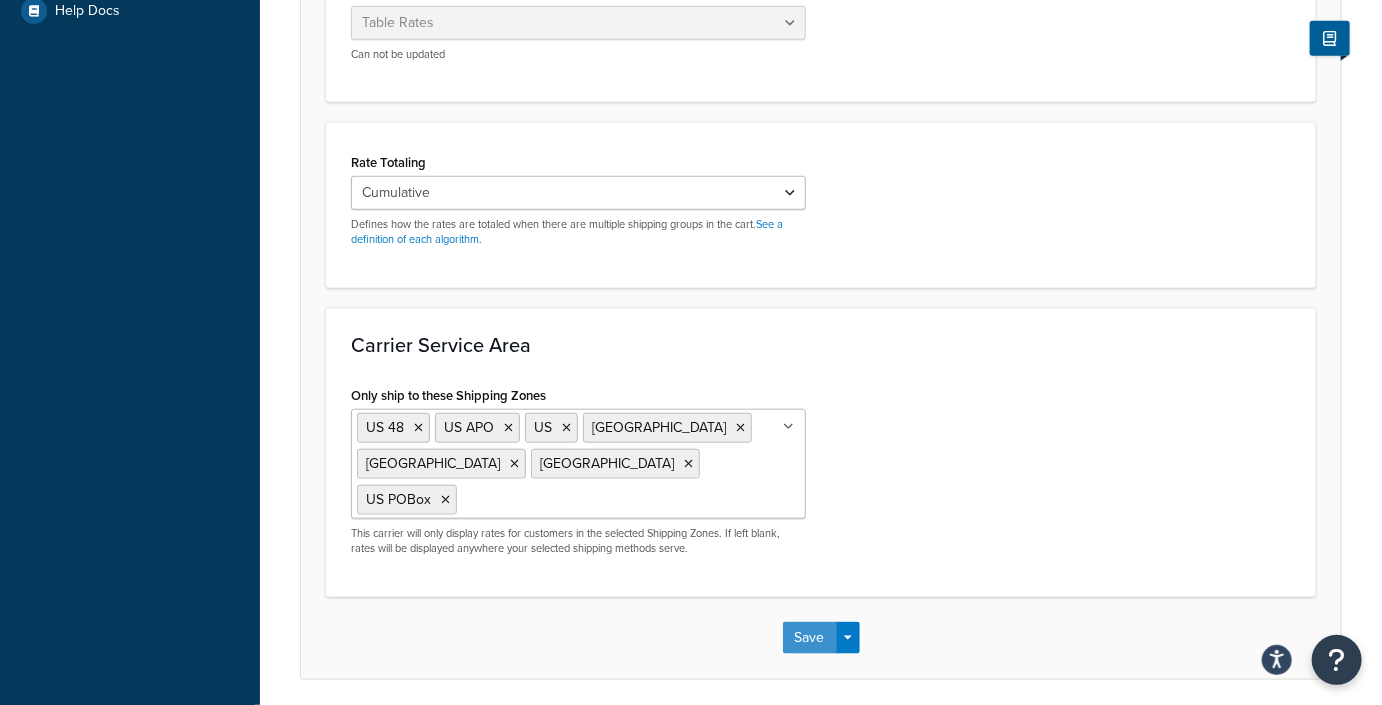 click on "Save" at bounding box center [810, 638] 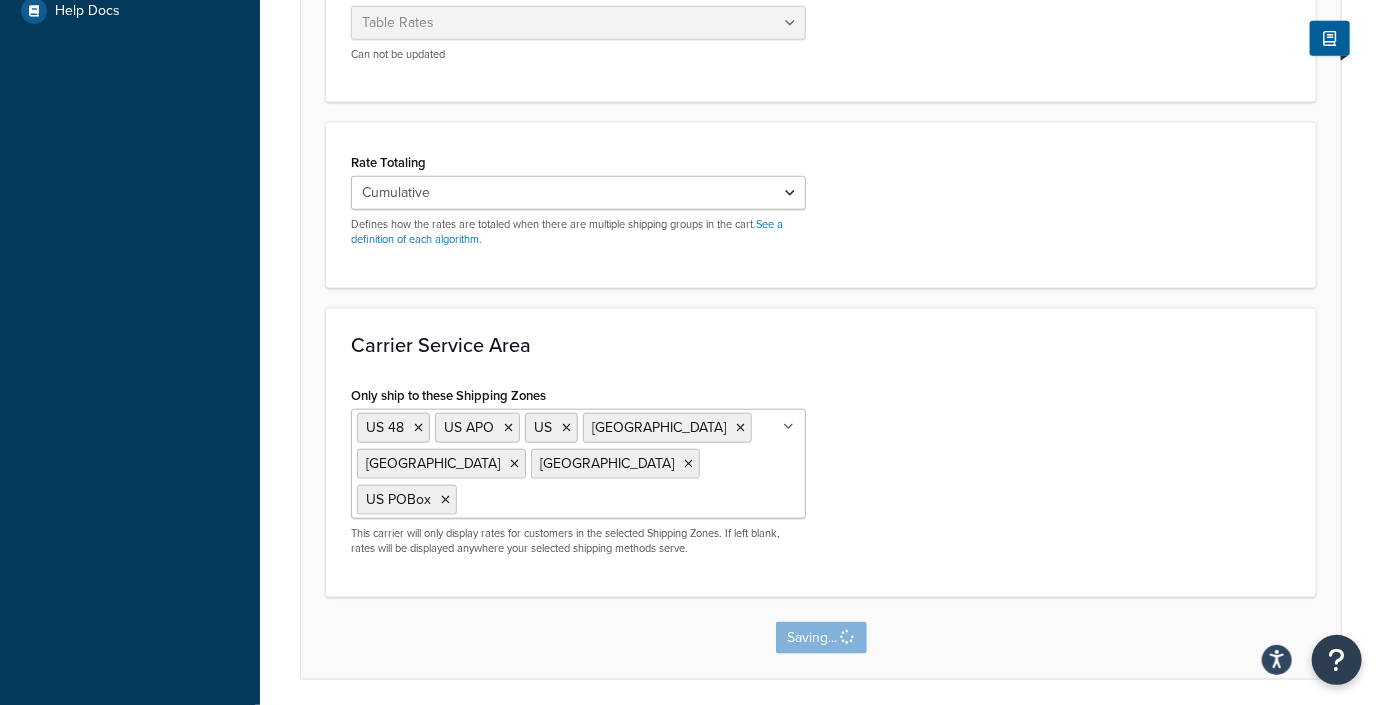 scroll, scrollTop: 0, scrollLeft: 0, axis: both 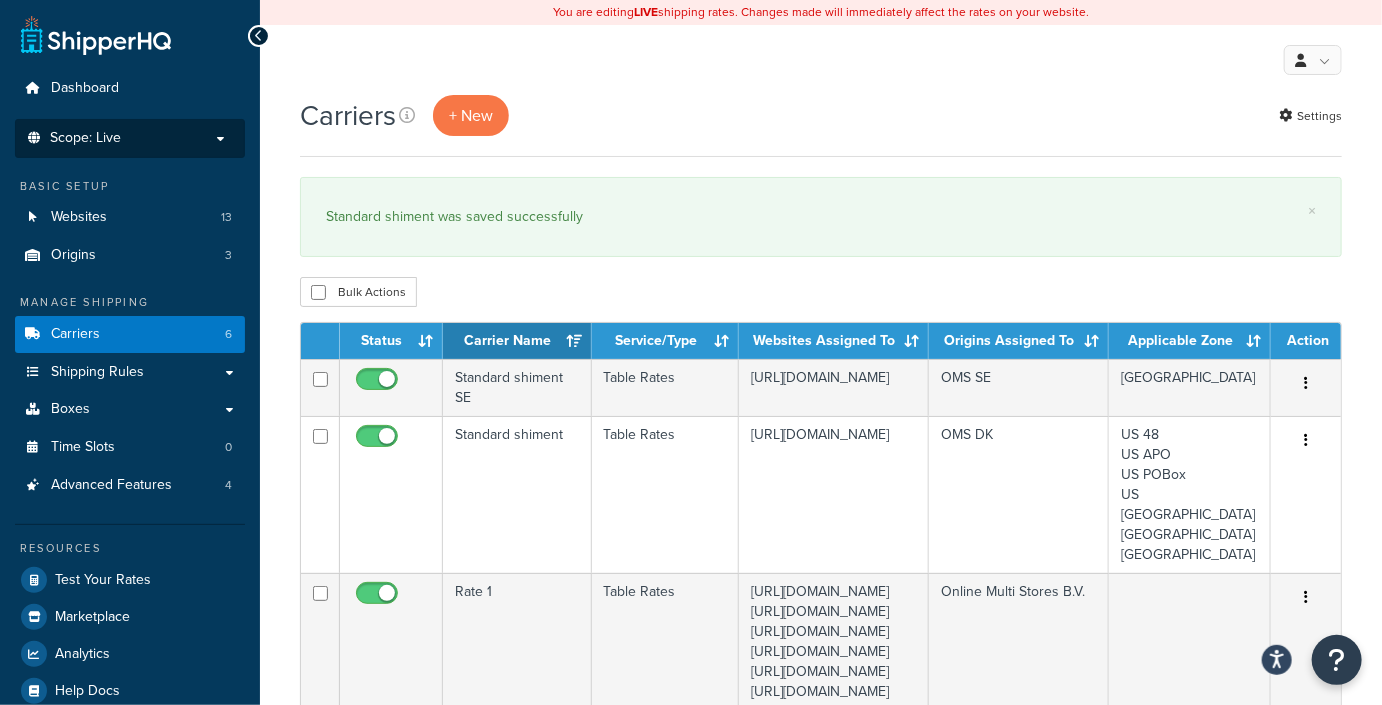 click on "Scope: Live" at bounding box center (130, 138) 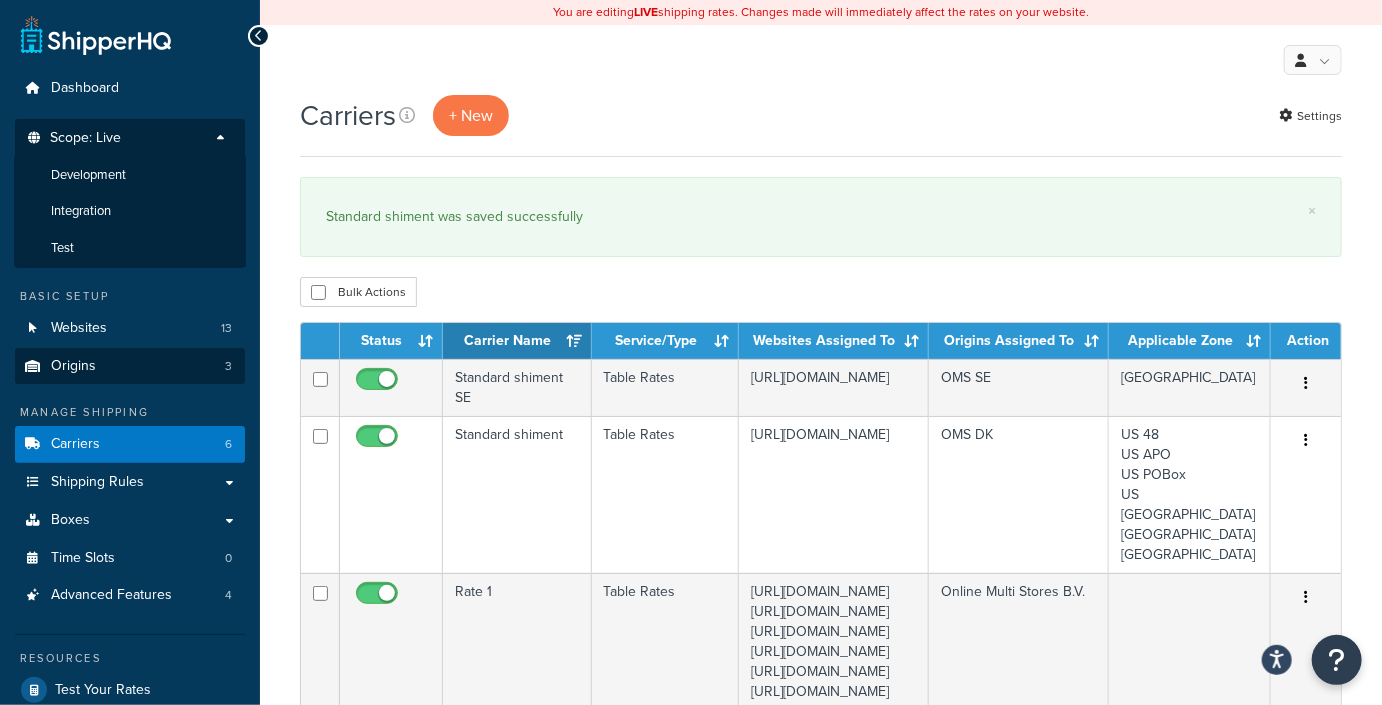 click on "Test" at bounding box center (130, 248) 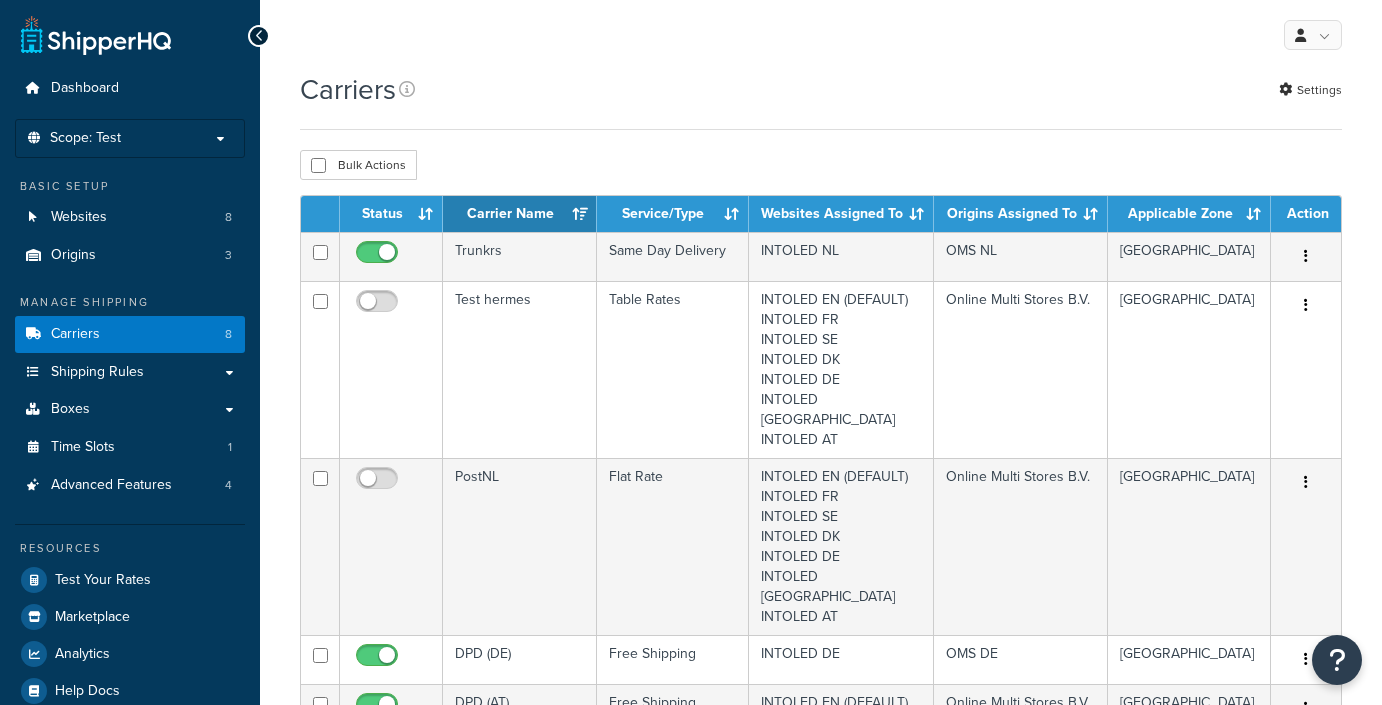 scroll, scrollTop: 0, scrollLeft: 0, axis: both 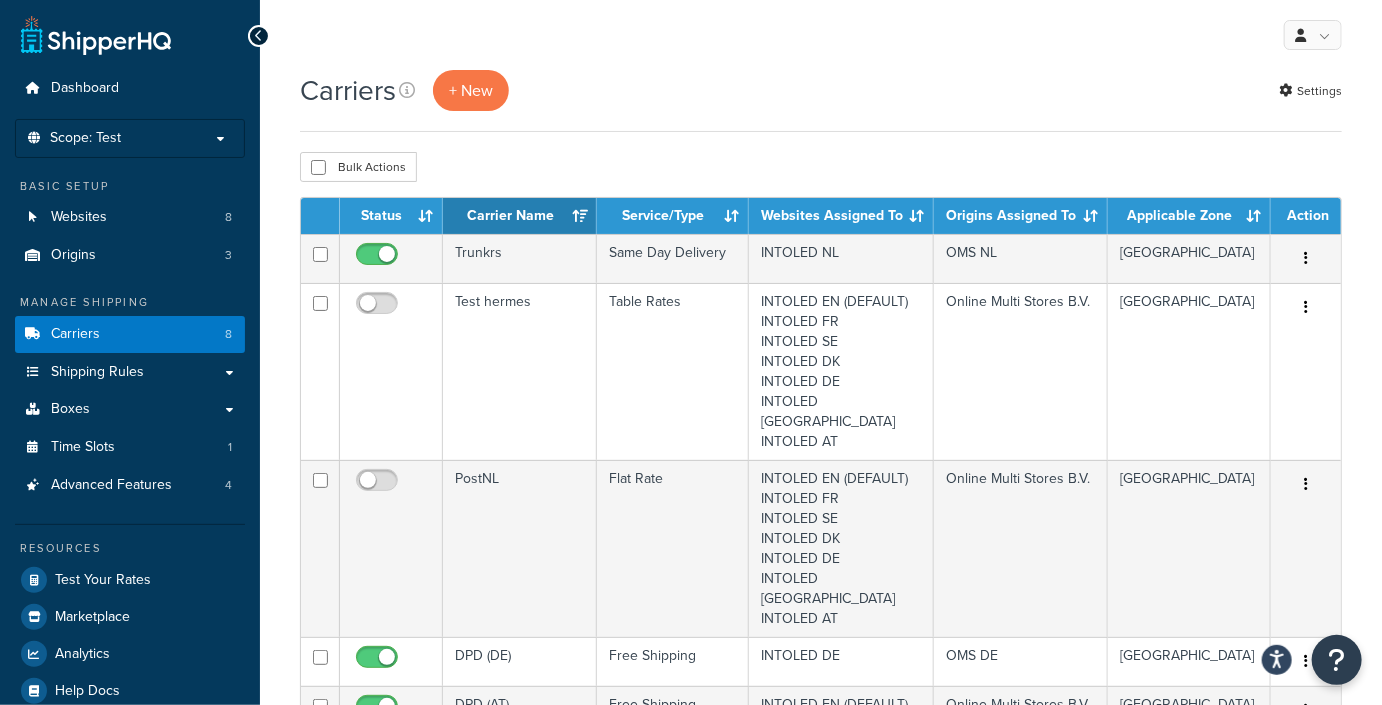 click on "Scope: Test" at bounding box center [130, 138] 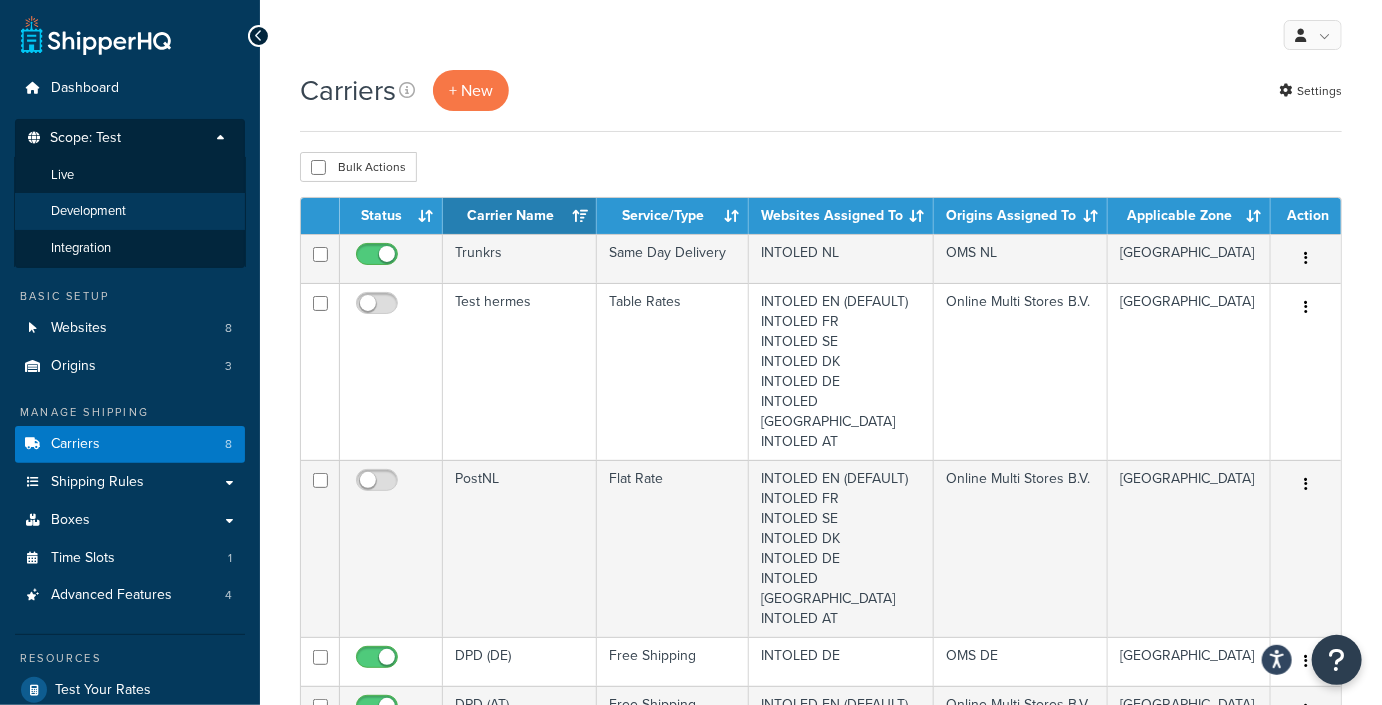 click on "Development" at bounding box center [130, 211] 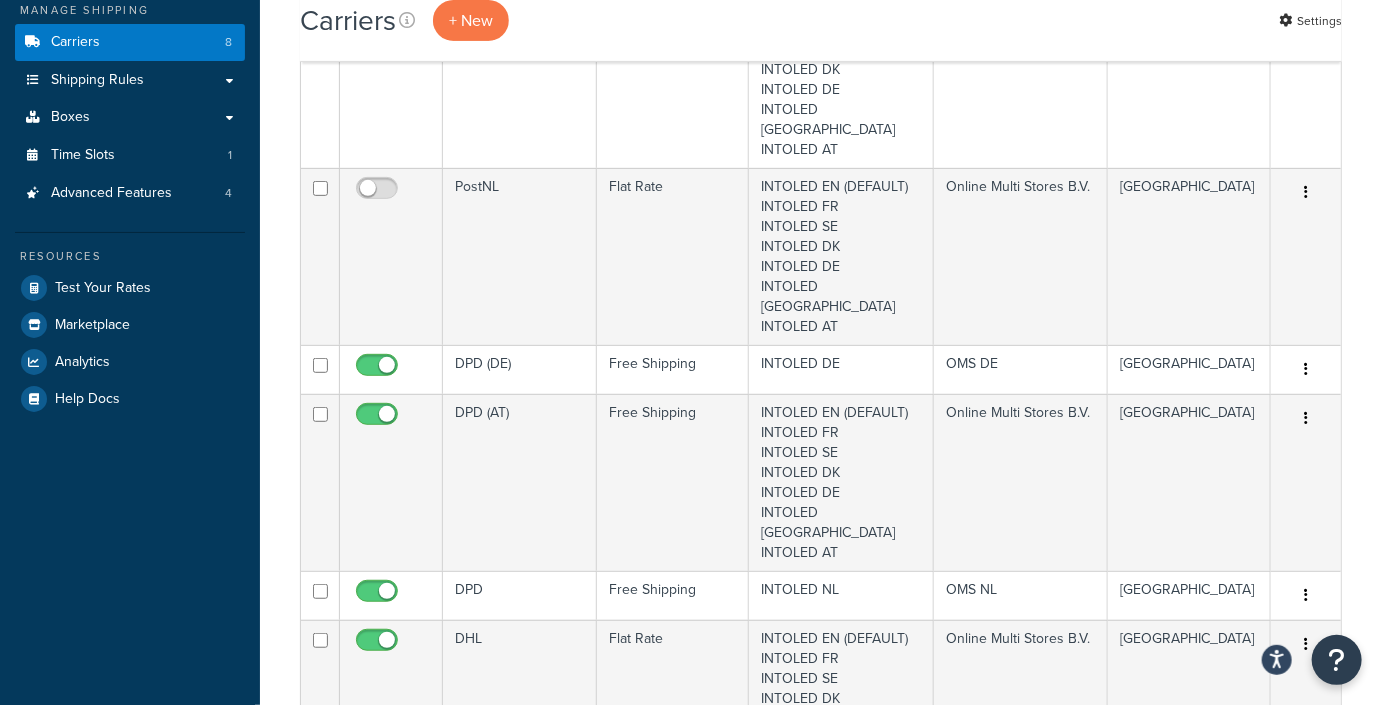 scroll, scrollTop: 352, scrollLeft: 0, axis: vertical 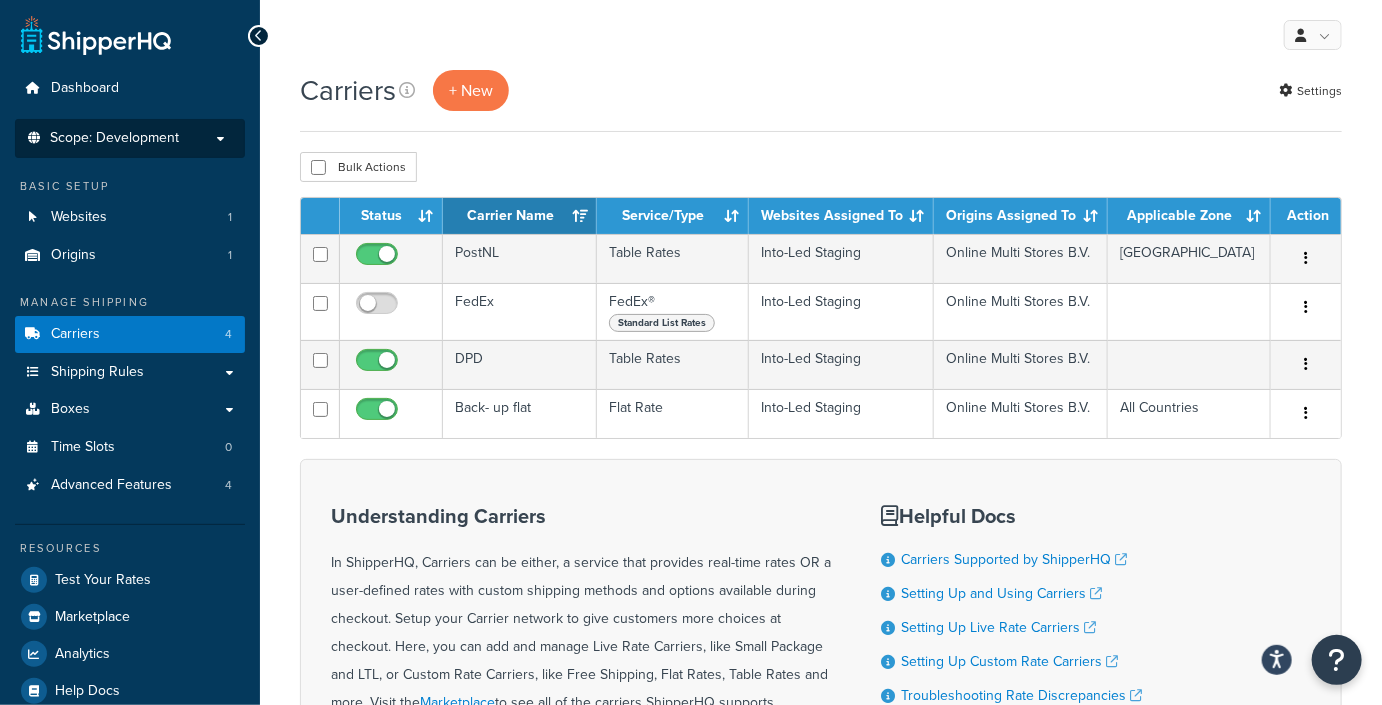 click on "Scope: Development
Live
Integration
Test" at bounding box center (130, 138) 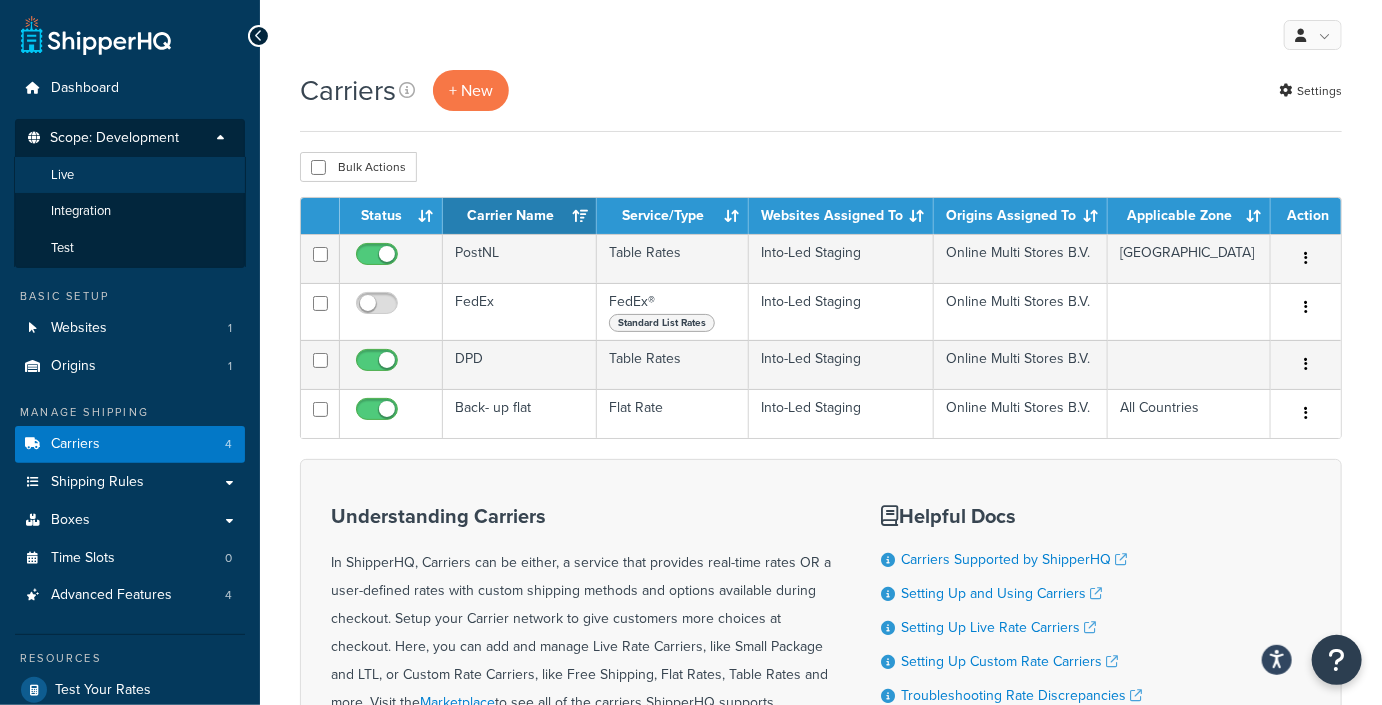 click on "Live" at bounding box center [130, 175] 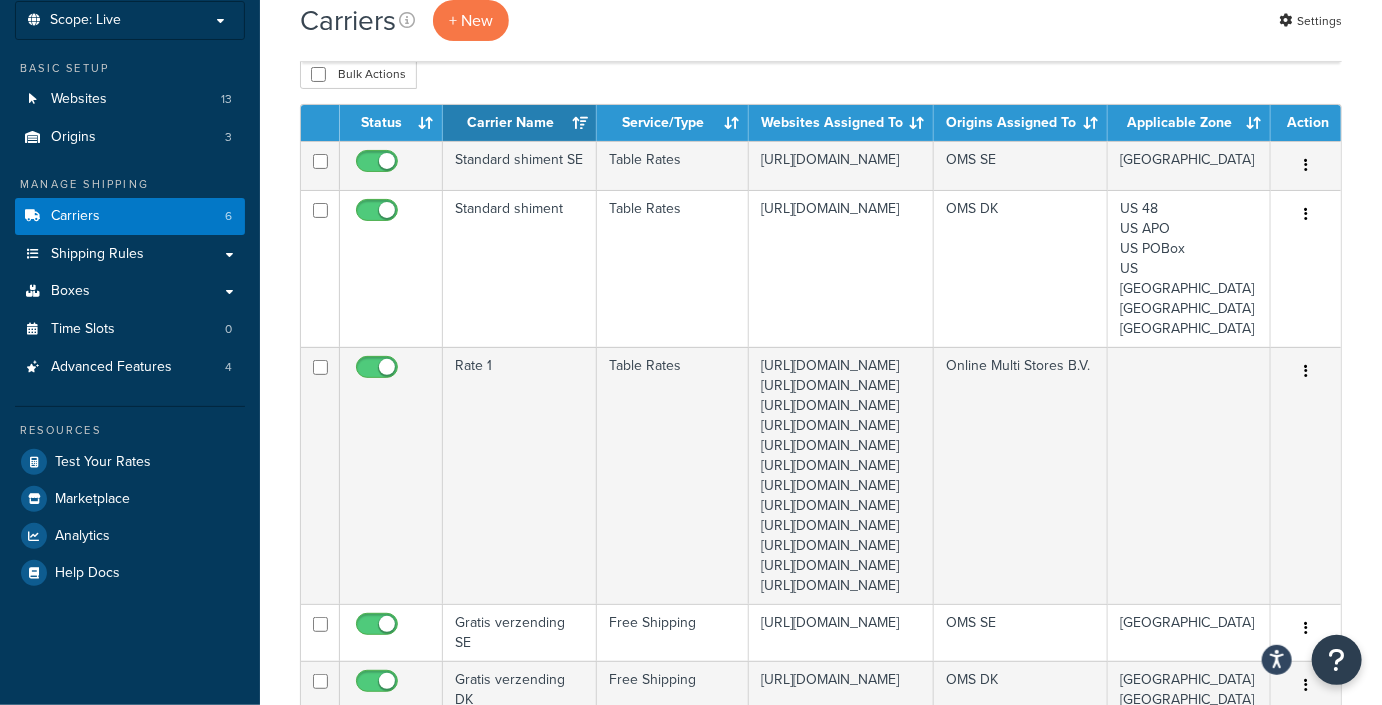 scroll, scrollTop: 120, scrollLeft: 0, axis: vertical 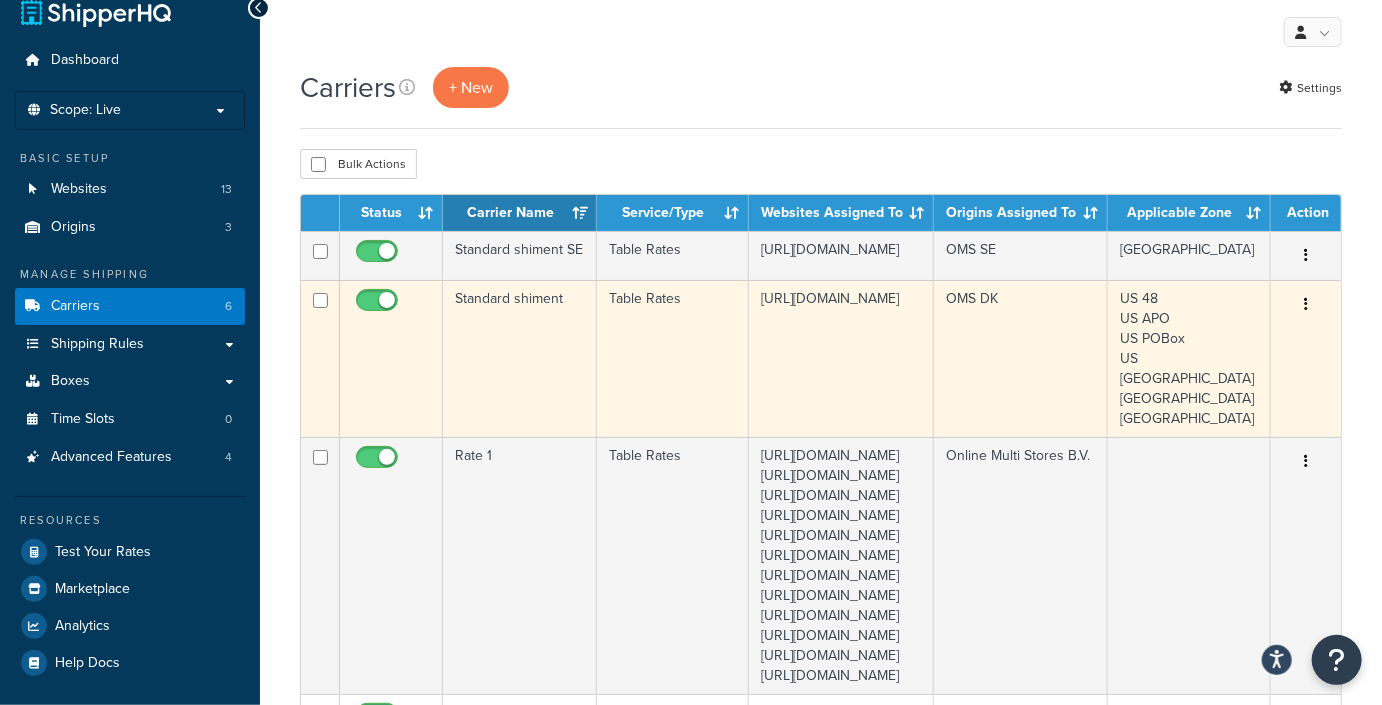 click at bounding box center (1306, 304) 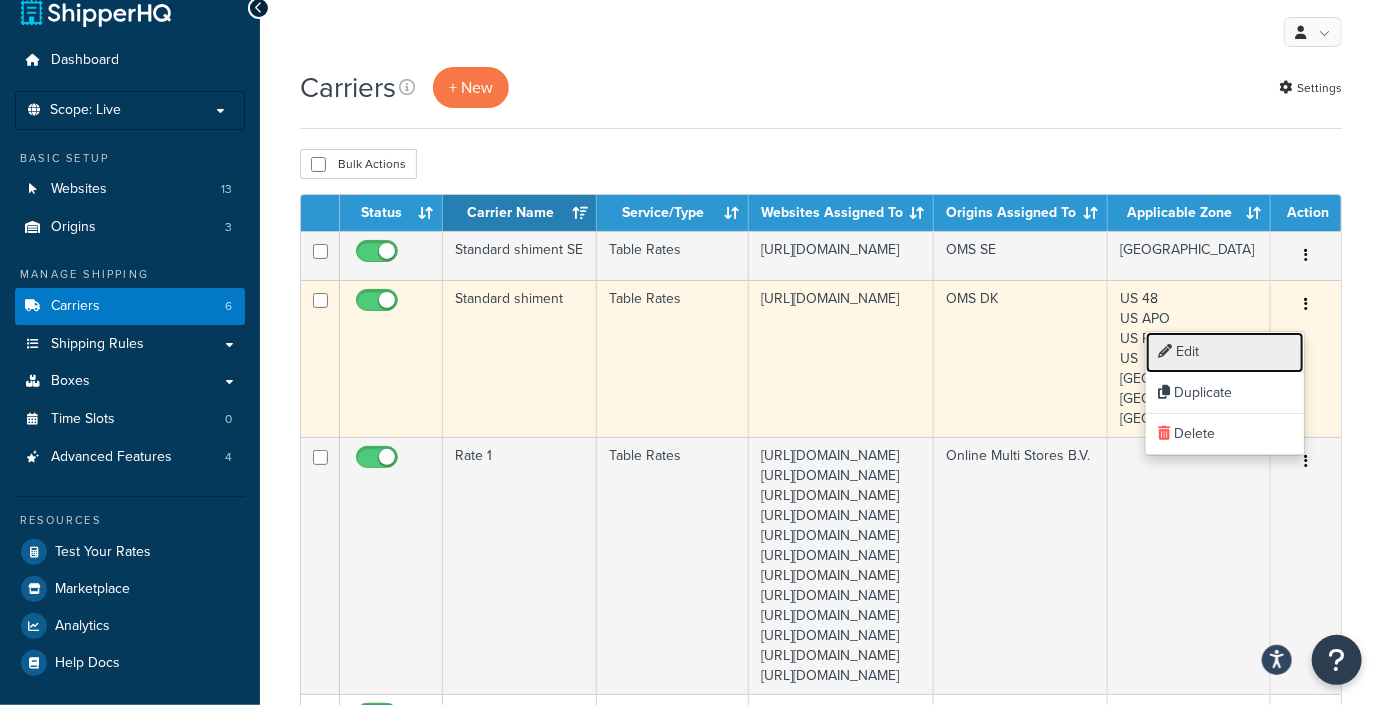 click on "Edit" at bounding box center [1225, 352] 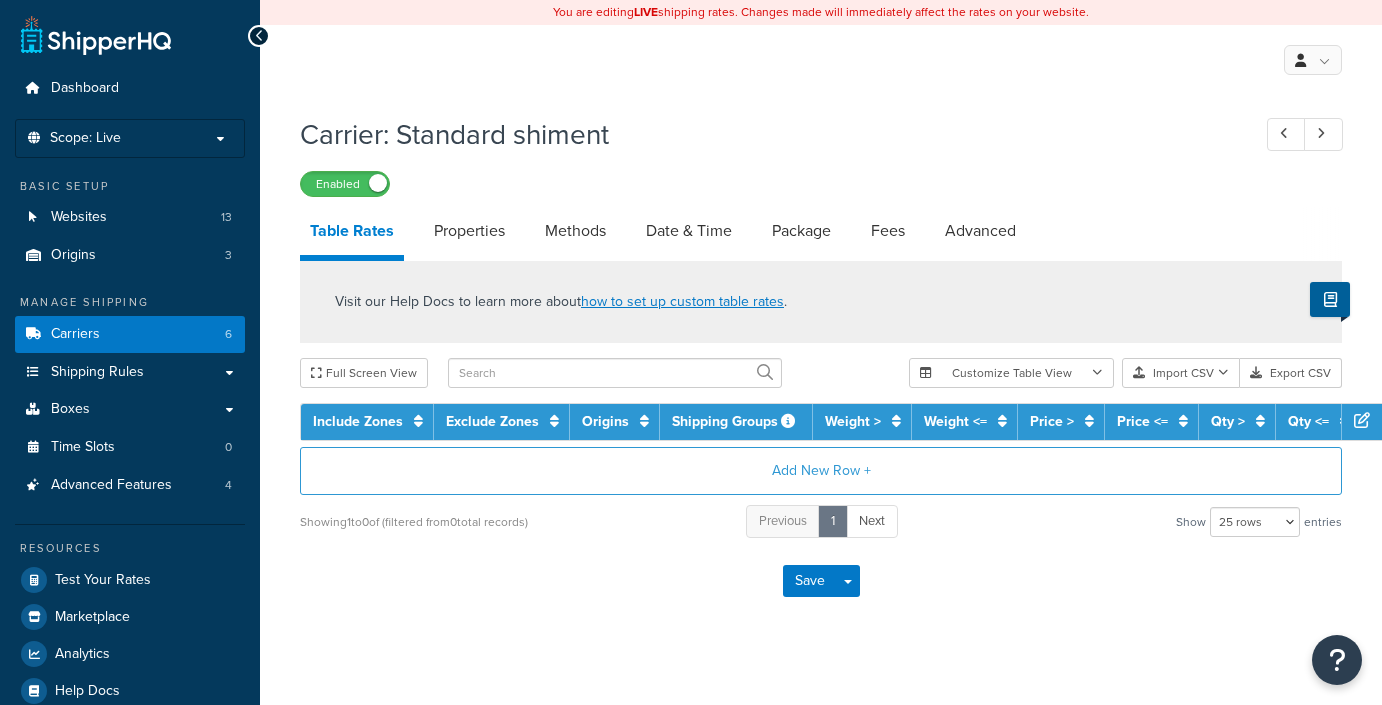 select on "25" 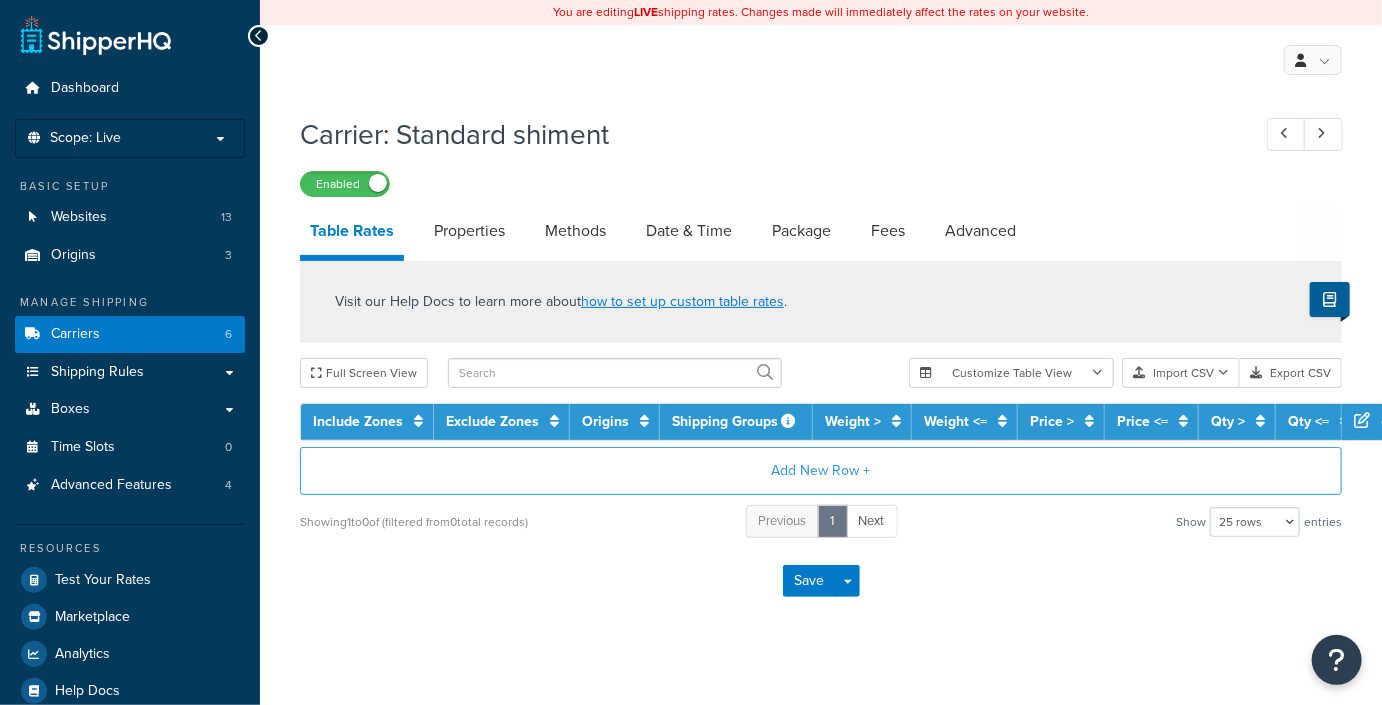 scroll, scrollTop: 0, scrollLeft: 0, axis: both 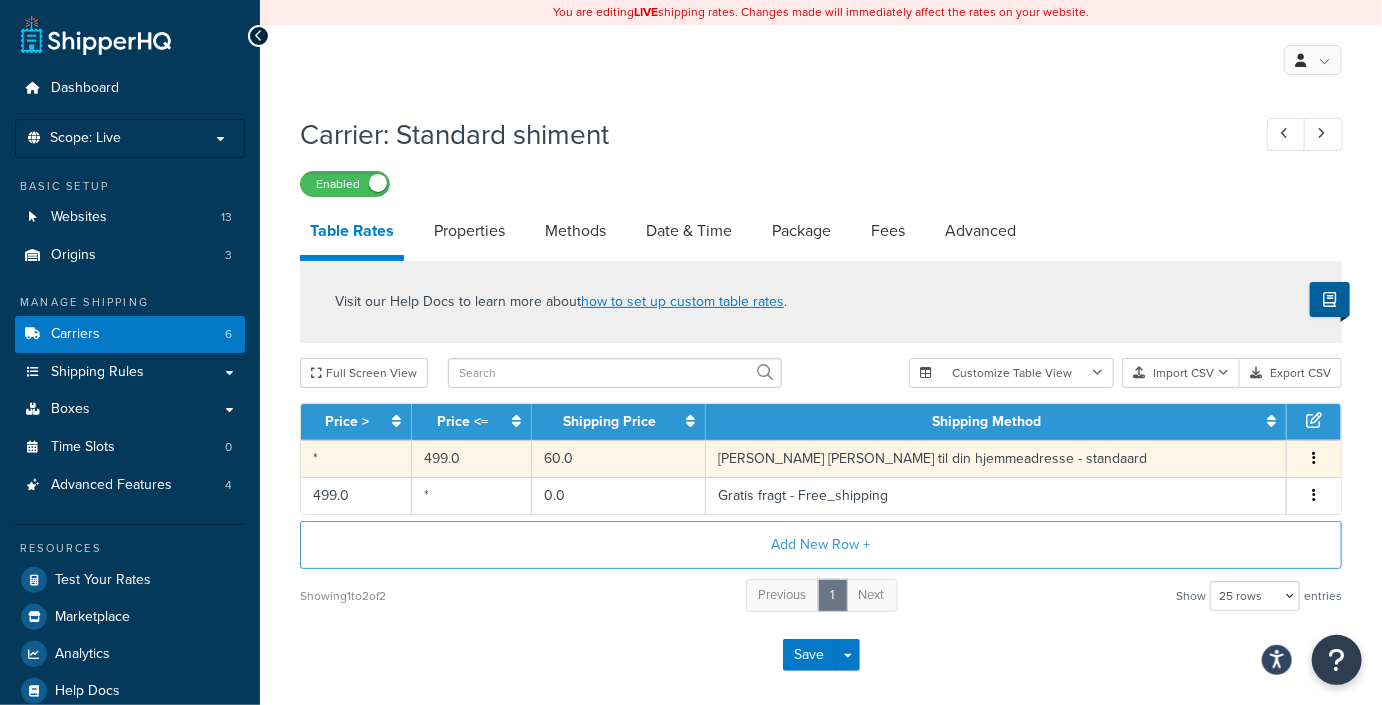 click at bounding box center (1314, 458) 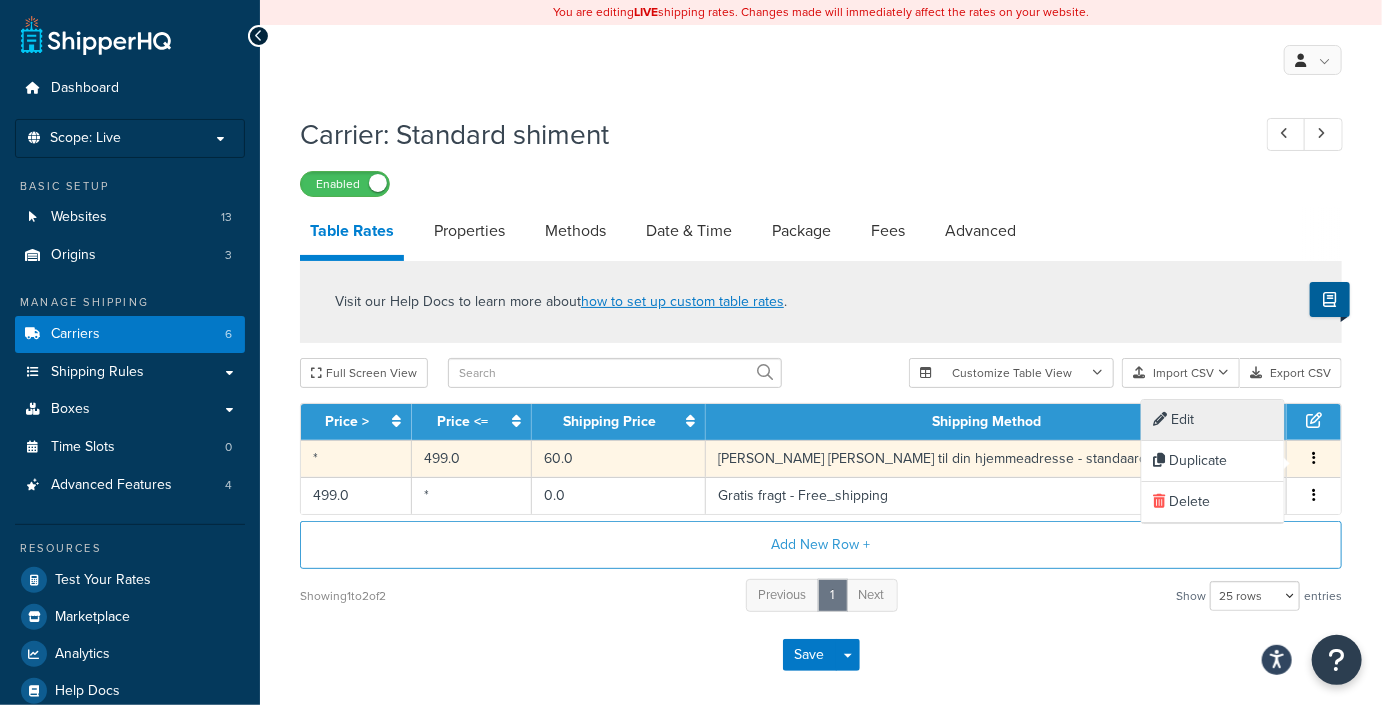 click on "Edit" at bounding box center [1213, 420] 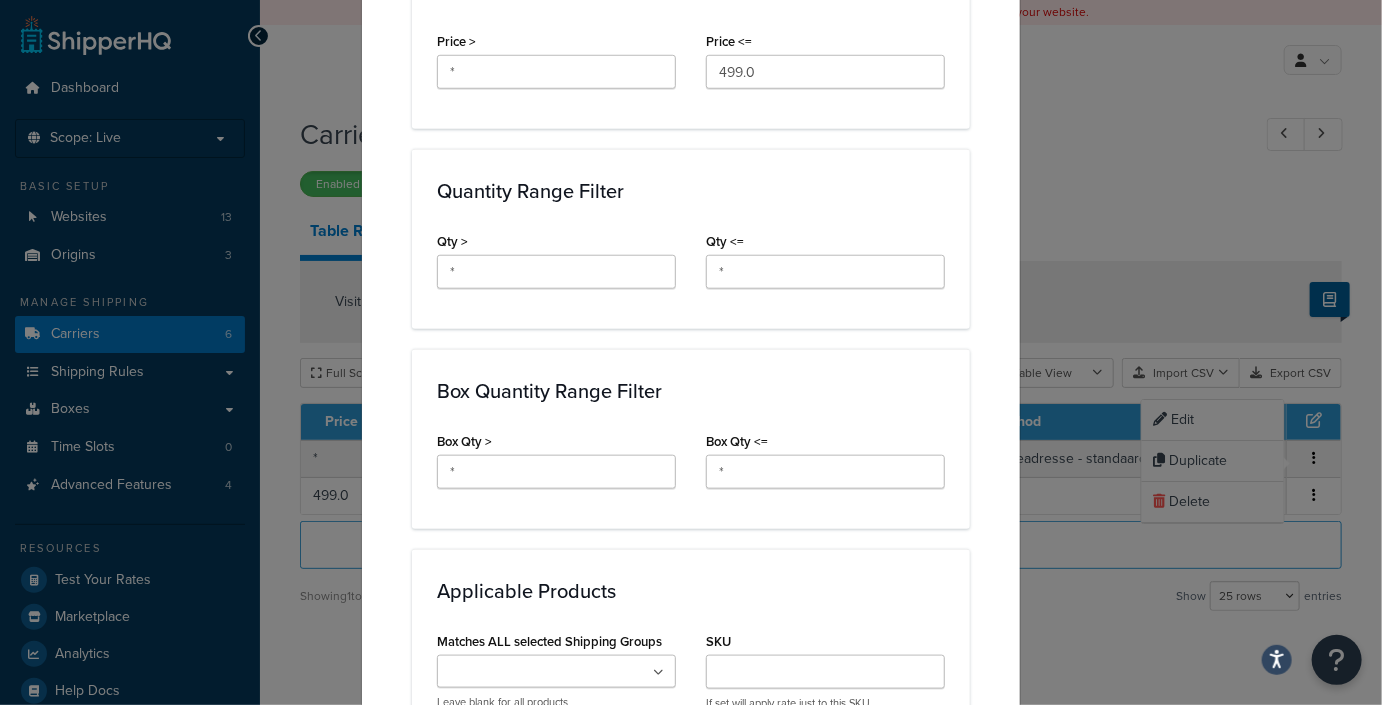 scroll, scrollTop: 1376, scrollLeft: 0, axis: vertical 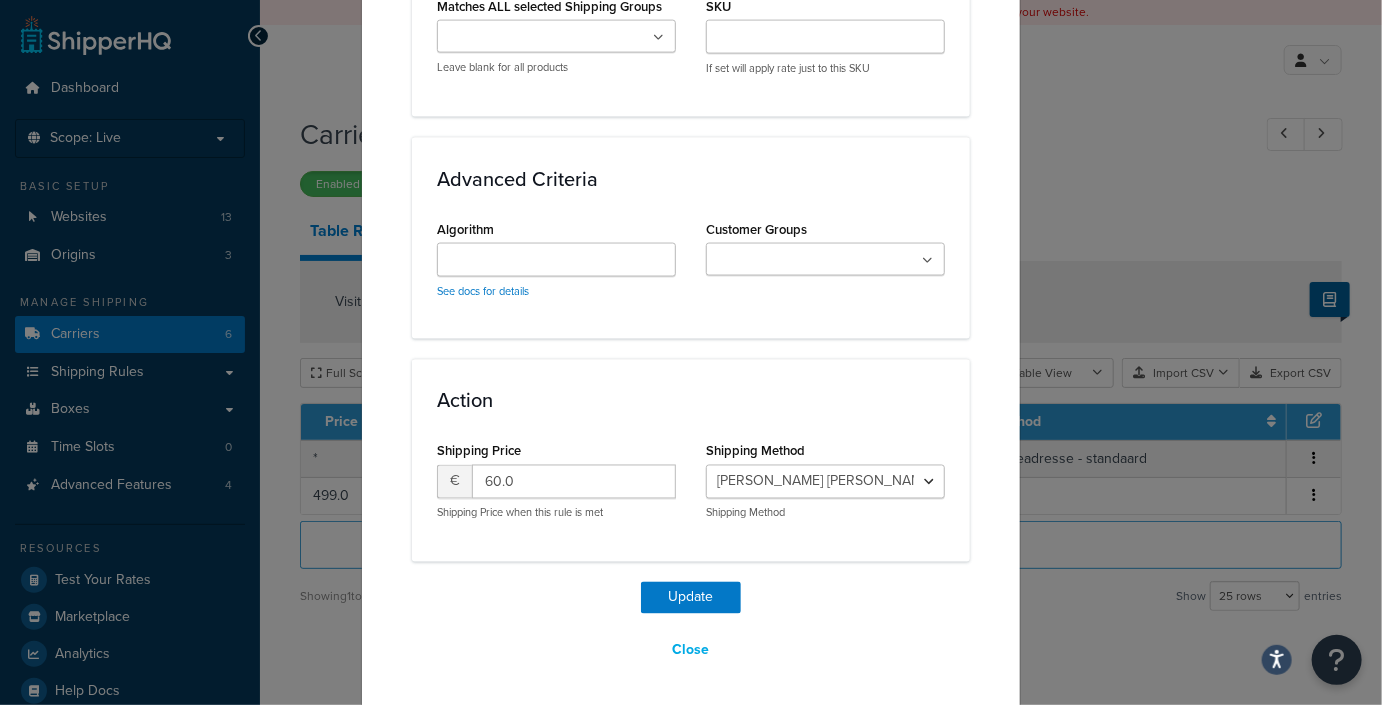click on "Action Shipping Price   € 60.0 Shipping Price when this rule is met Shipping Method   Sikker og hurtig levering til din hjemmeadresse - standaard  Gratis fragt - Free_shipping  Shipping Method" at bounding box center (691, 460) 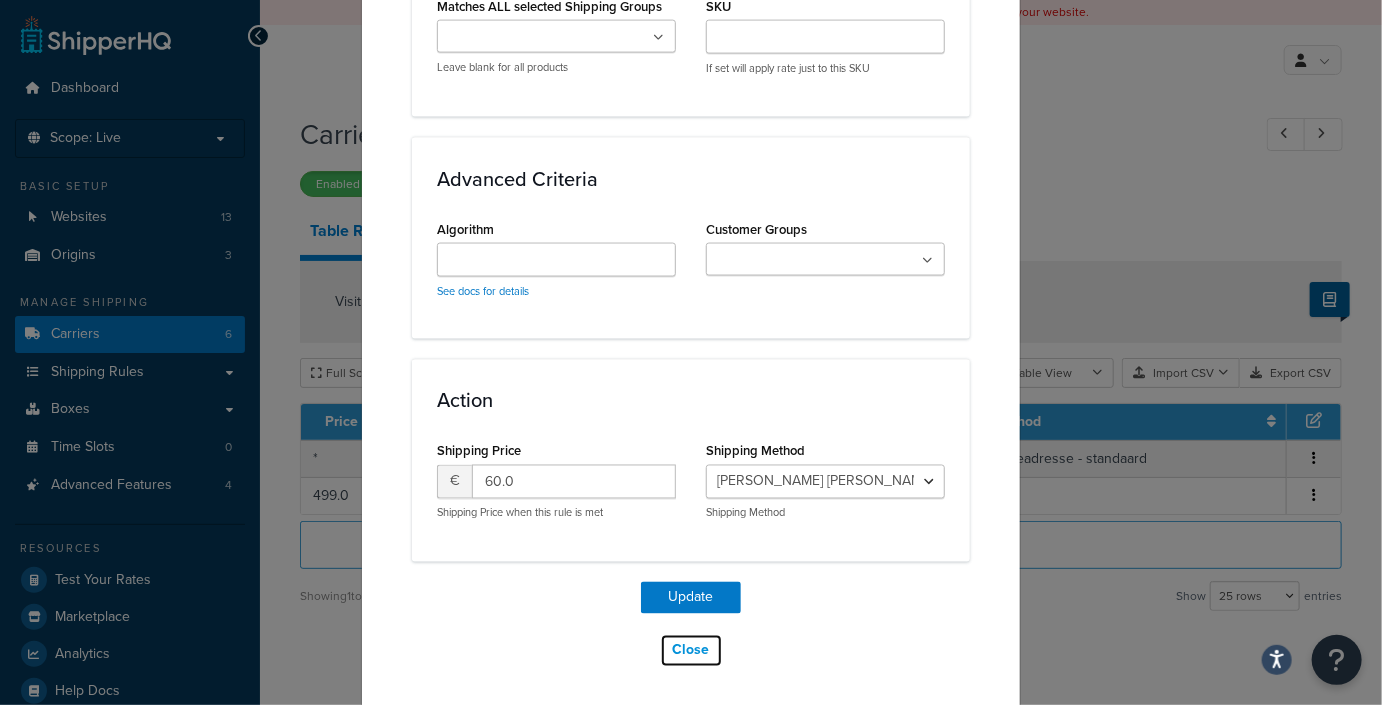 click on "Close" at bounding box center [691, 651] 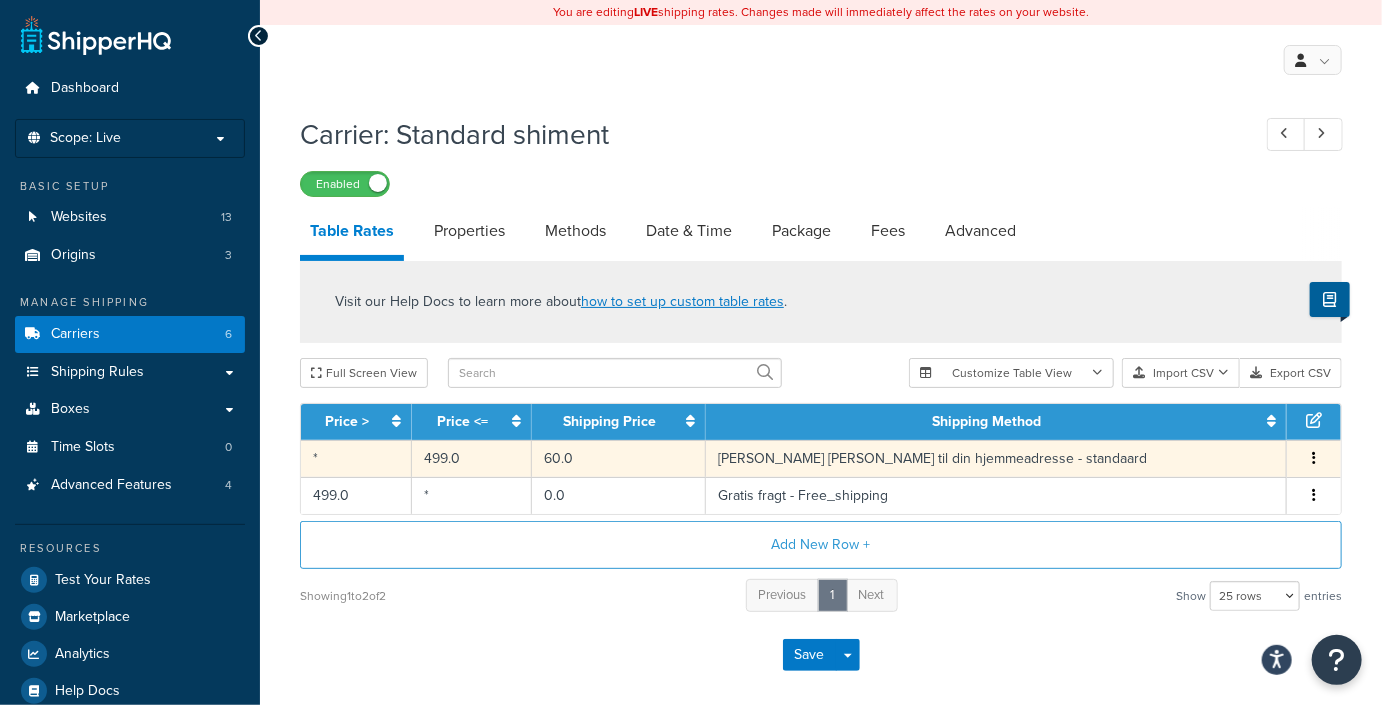 click on "[PERSON_NAME] og hurtig levering til din hjemmeadresse - standaard" at bounding box center [996, 458] 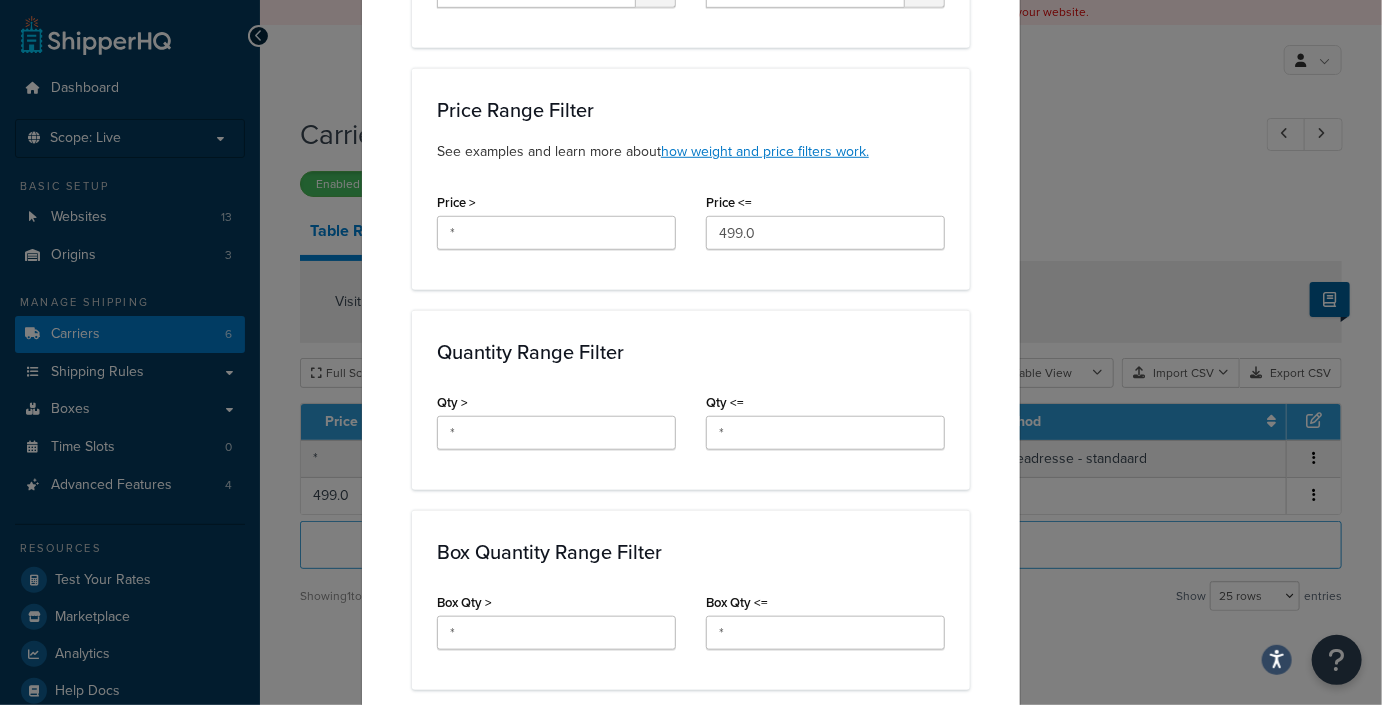 scroll, scrollTop: 1155, scrollLeft: 0, axis: vertical 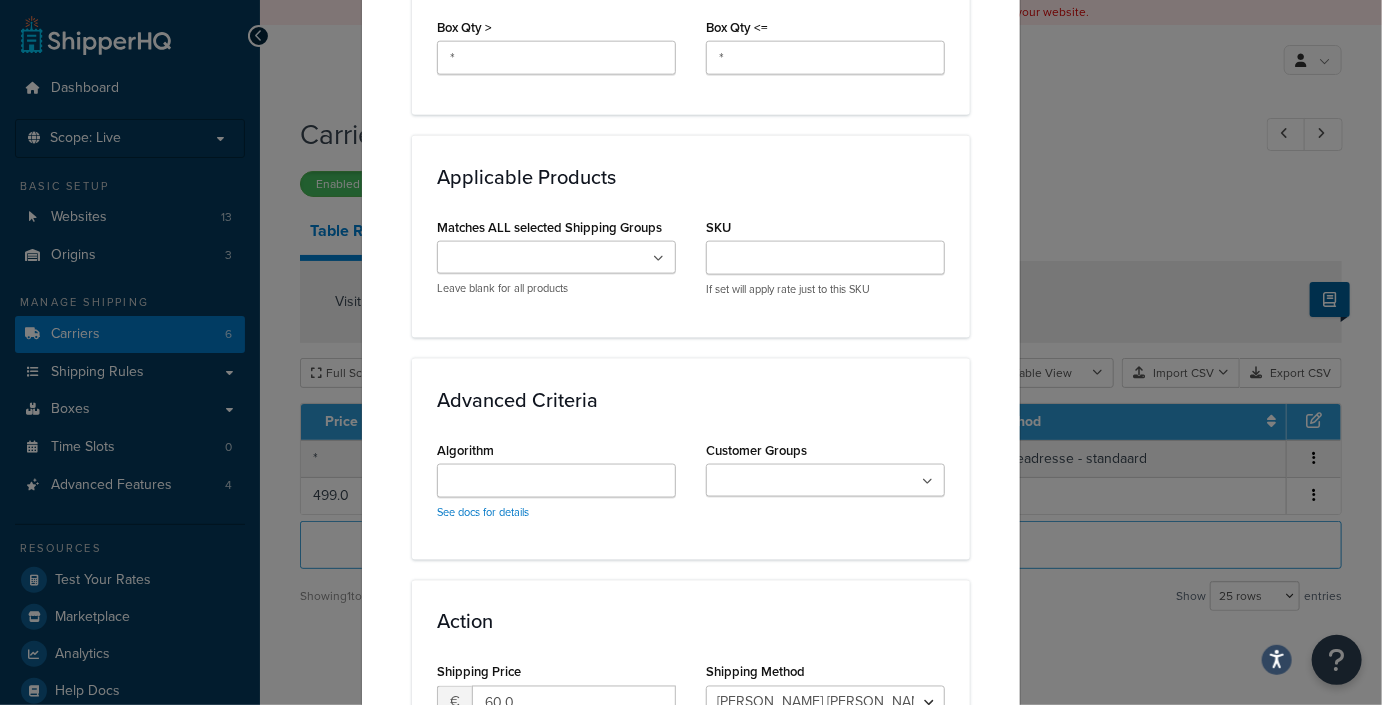 click on "Update Table Rate Applicable Zones See examples and learn more about  how include and exclude zones work. Include Zones   US 48 US APO US Netherlands Denmark Sweden US POBox Defines which zone(s) this rate applies to Exclude Zones   US 48 US APO US Netherlands Denmark Sweden US POBox Defines the exceptions to the included zones Weight Range Filter See examples and learn more about  how weight and price filters work. Weight >   * kg Weight <=   * kg Price Range Filter See examples and learn more about  how weight and price filters work. Price >   * Price <=   499.0 Quantity Range Filter Qty >   * Qty <=   * Box Quantity Range Filter Box Qty >   * Box Qty <=   * Applicable Products Matches ALL selected Shipping Groups   Oversize All Products not assigned to a Shipping Group Leave blank for all products SKU   If set will apply rate just to this SKU Advanced Criteria Algorithm   See docs for details Customer Groups   Logged In Not Logged in Retail Wholesale Action Shipping Price   € 60.0 Shipping Method   Close" 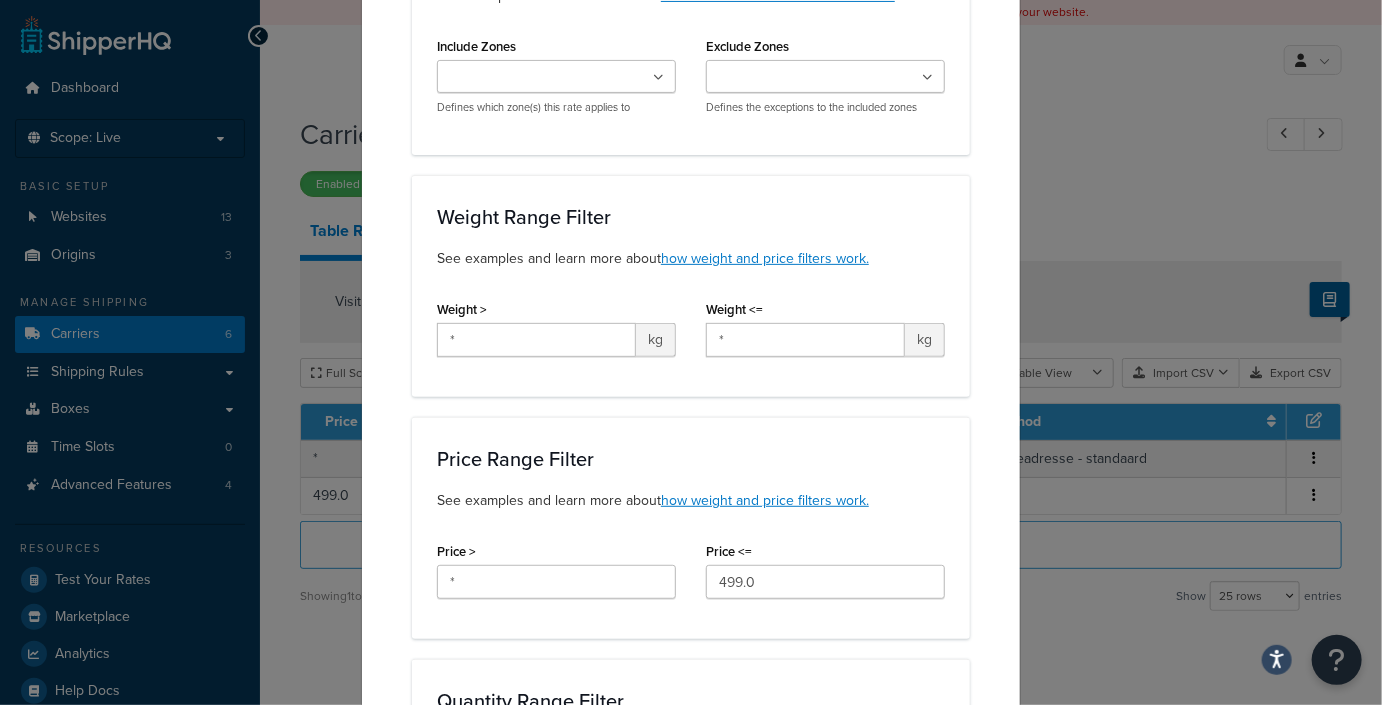 scroll, scrollTop: 38, scrollLeft: 0, axis: vertical 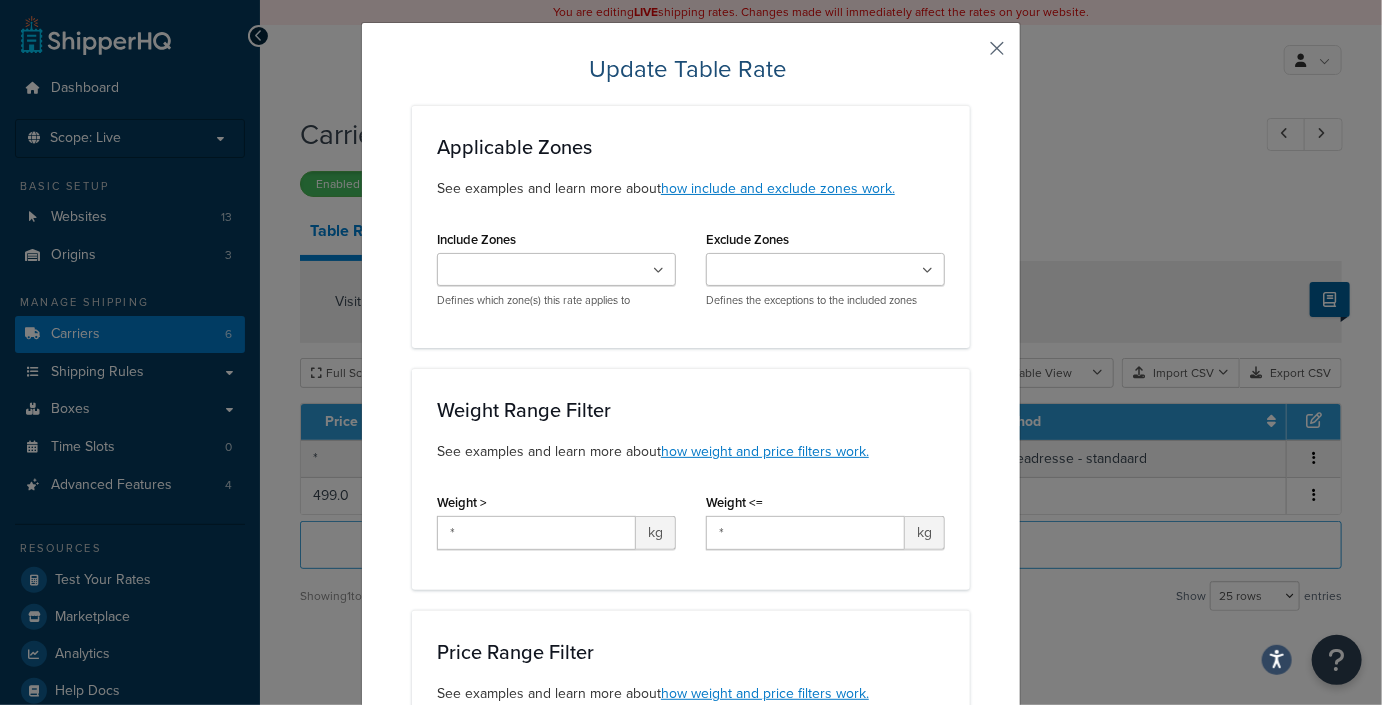click at bounding box center [967, 55] 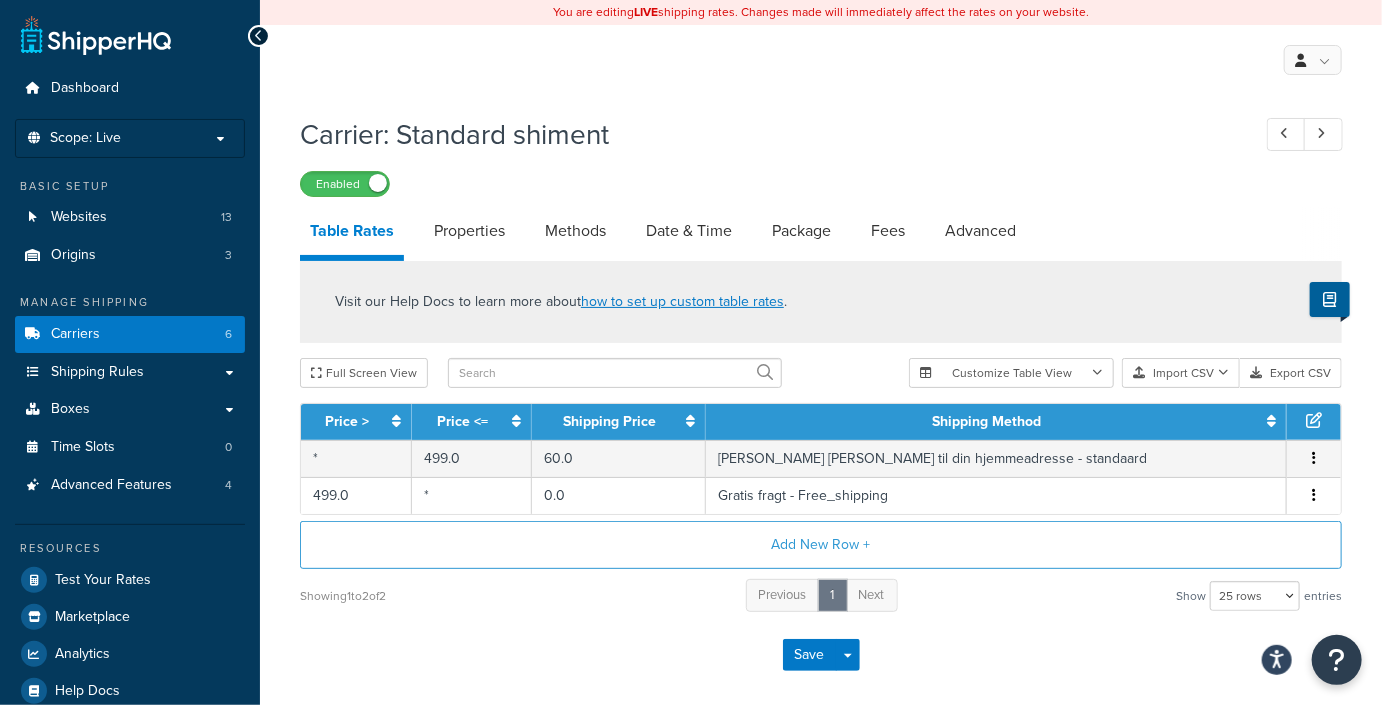 click on "My Profile   Billing   Global Settings   Contact Us   Logout" at bounding box center (821, 60) 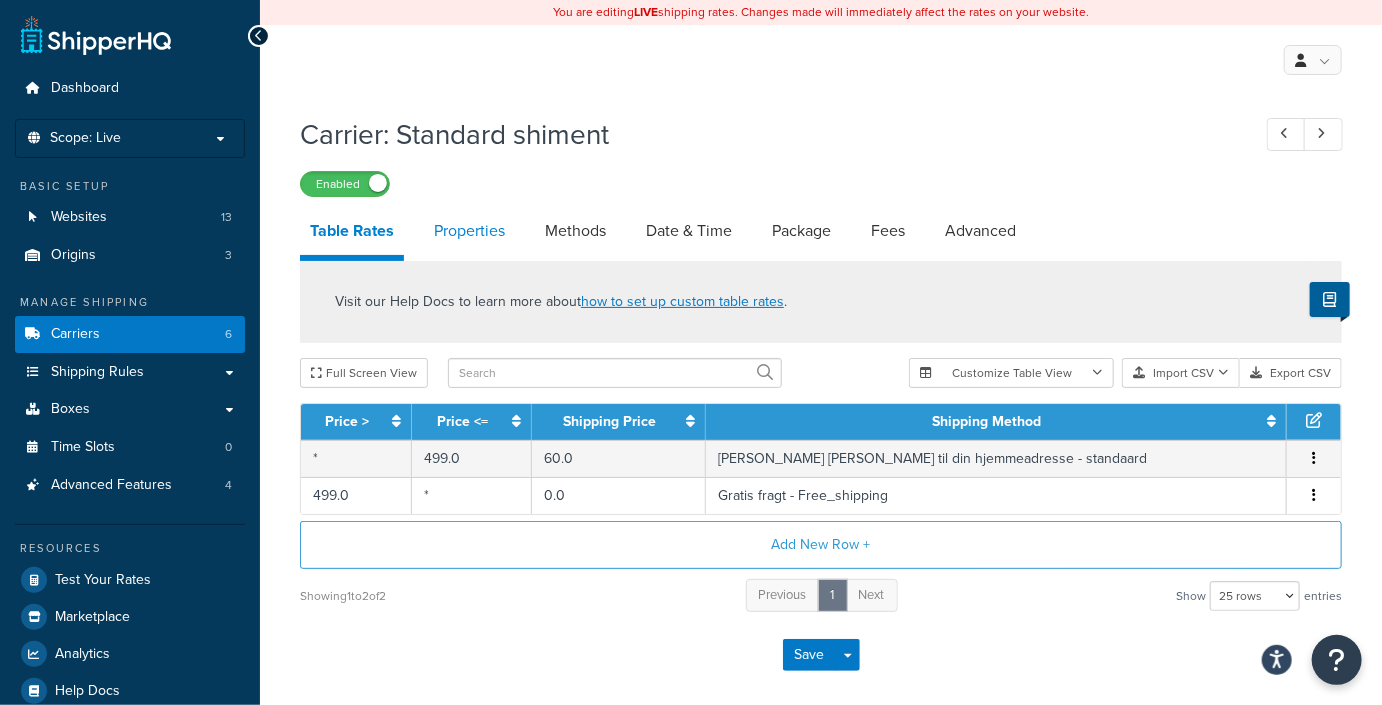 click on "Properties" at bounding box center [469, 231] 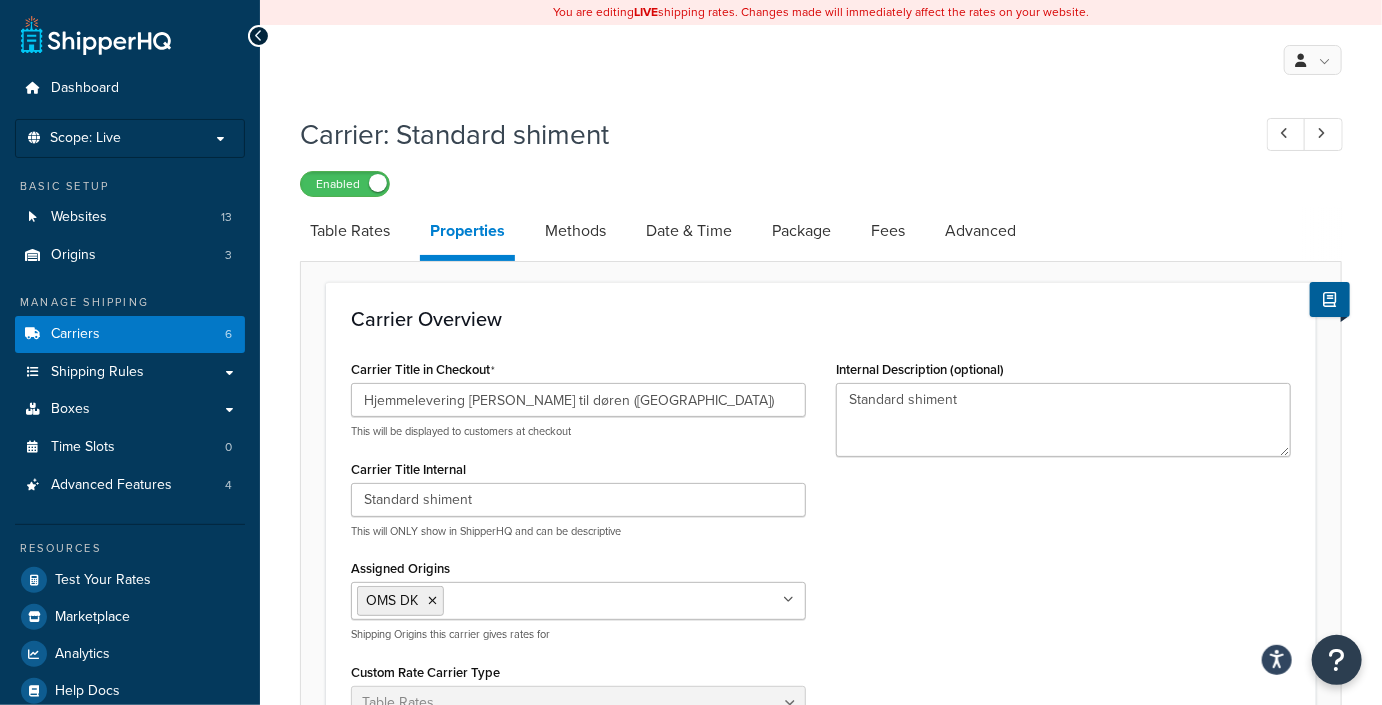 scroll, scrollTop: 716, scrollLeft: 0, axis: vertical 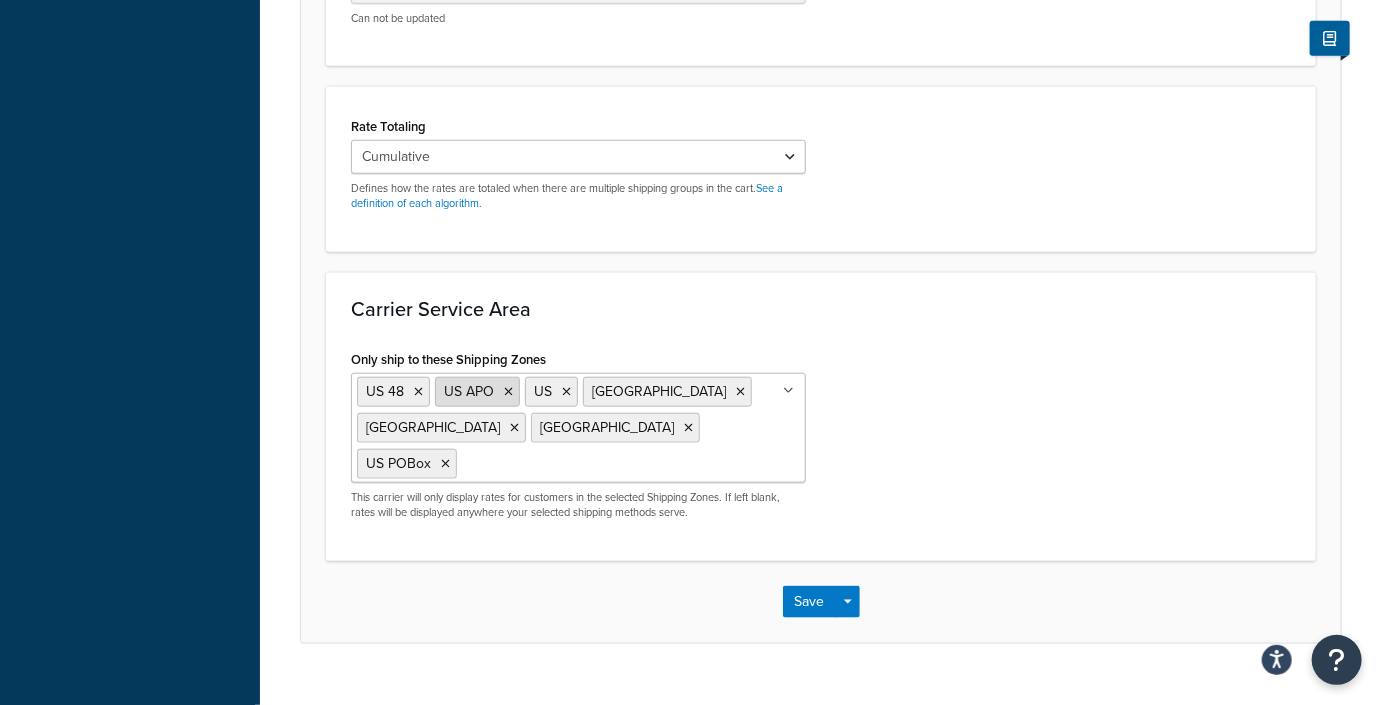 click at bounding box center [418, 392] 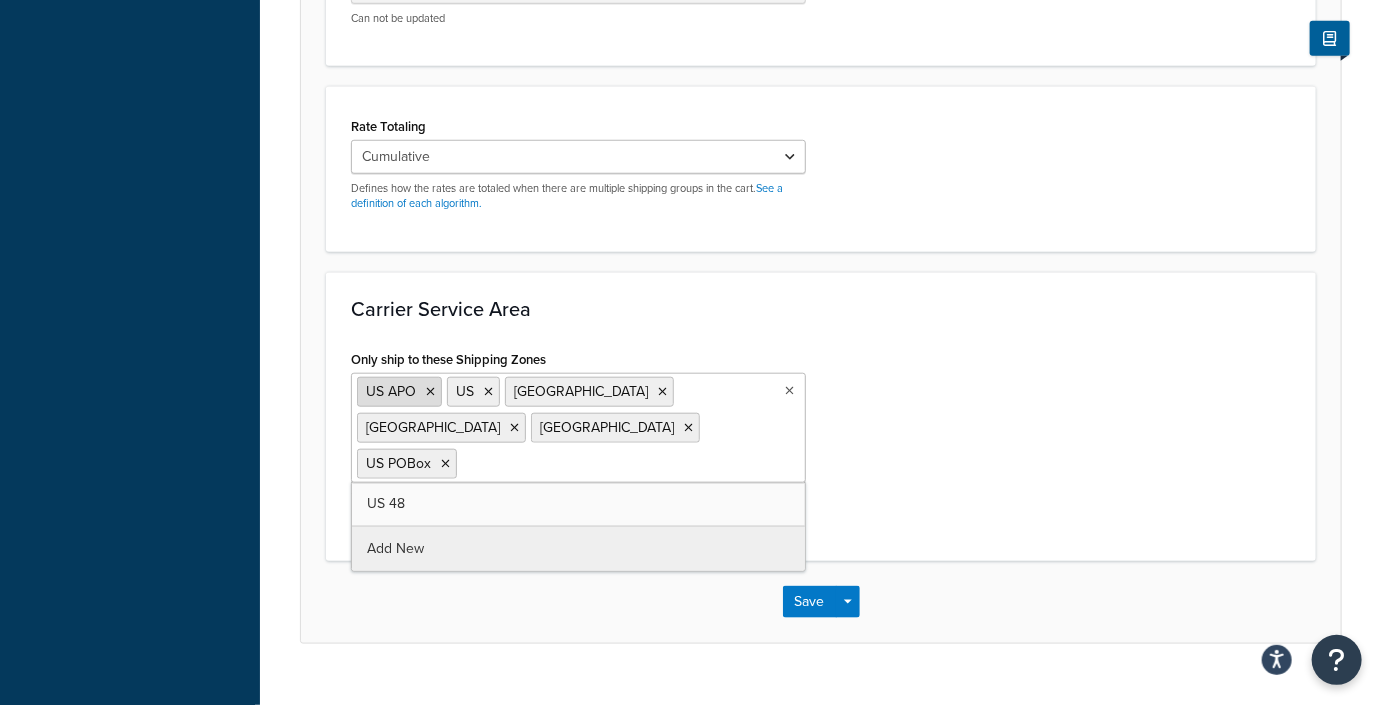 click at bounding box center (430, 392) 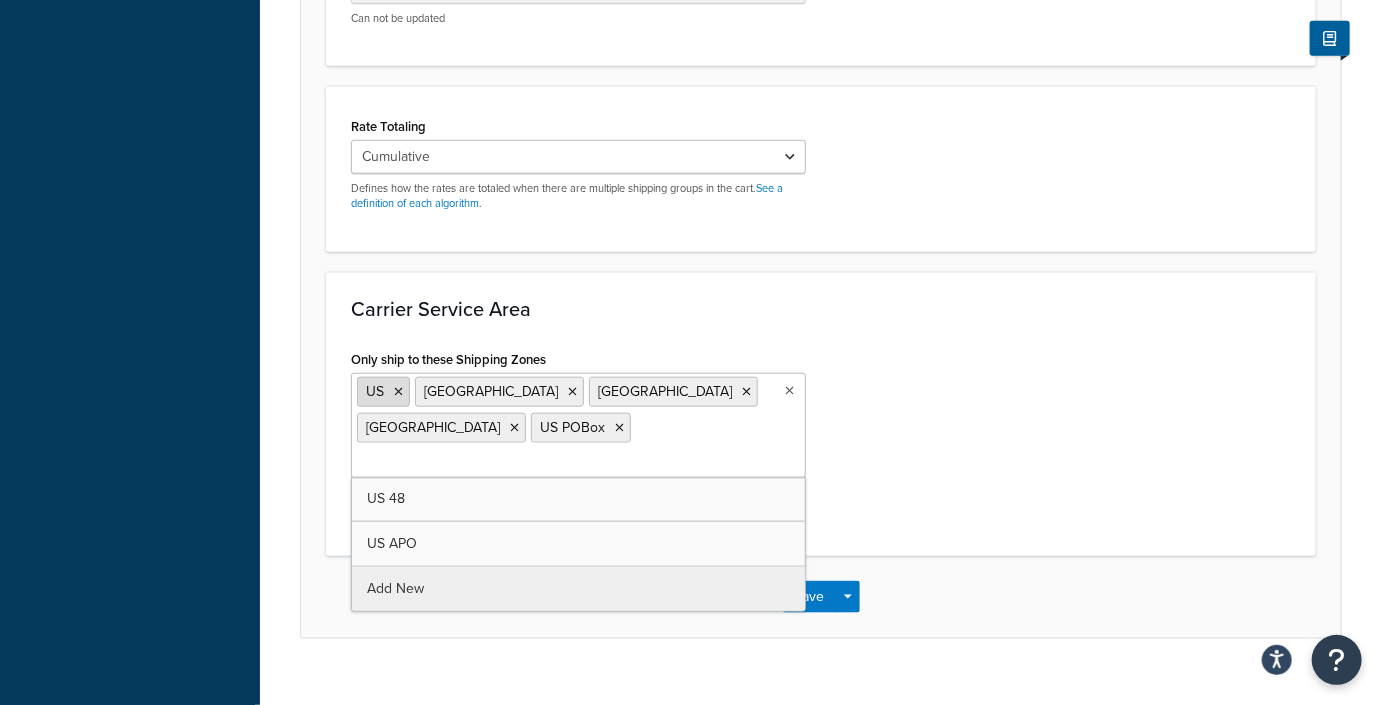 click at bounding box center (398, 392) 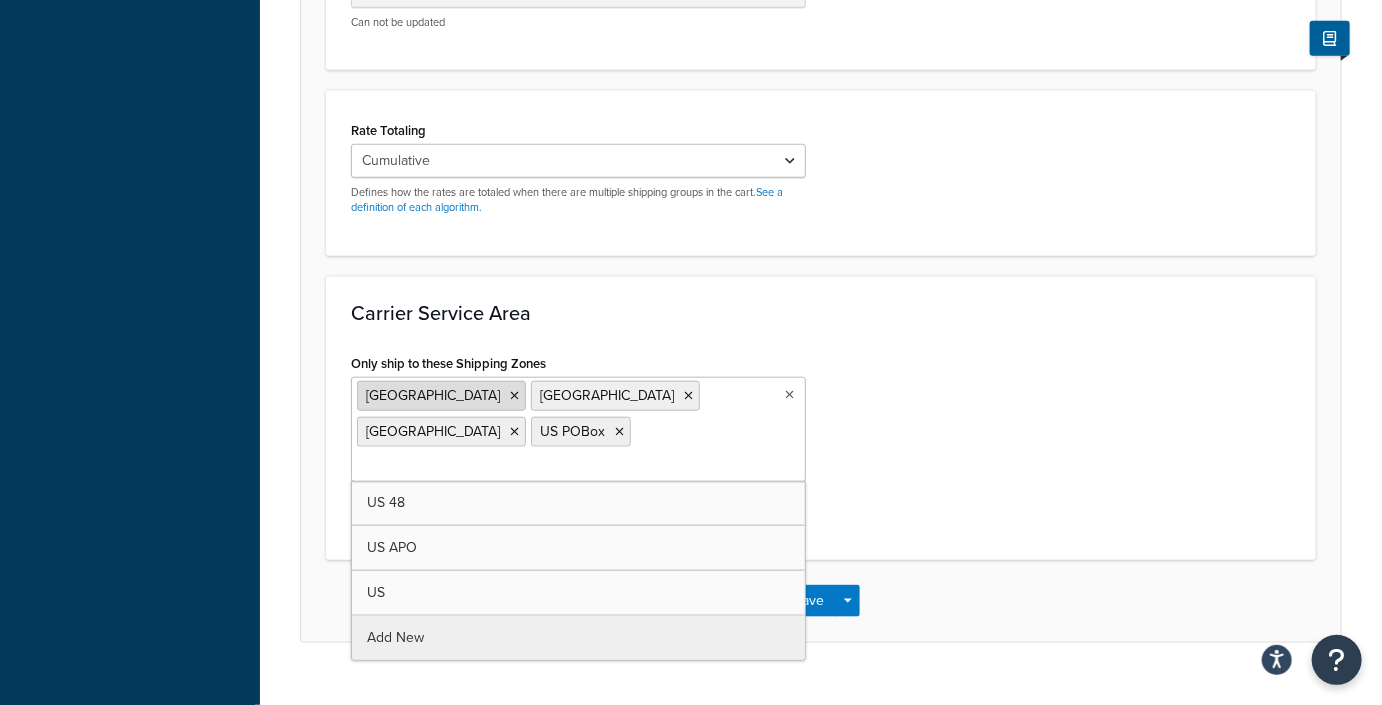 click at bounding box center (514, 396) 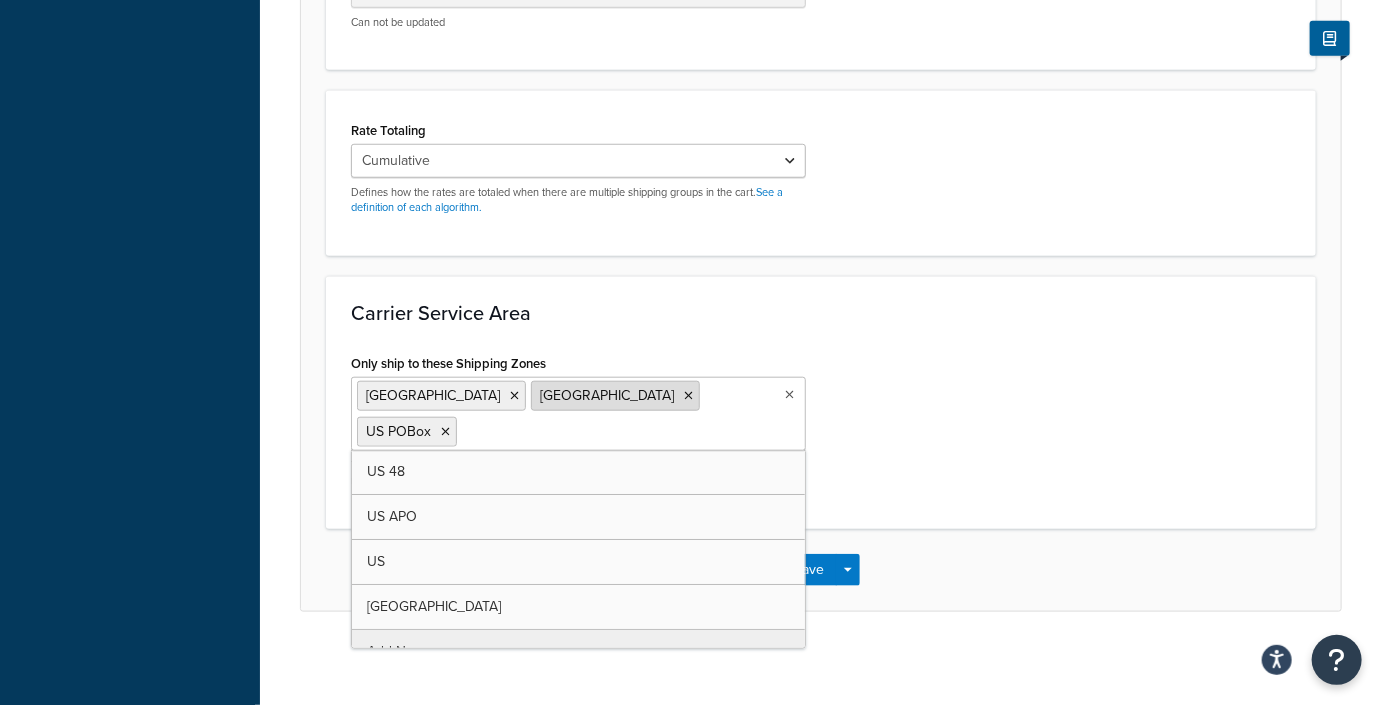 click at bounding box center (688, 396) 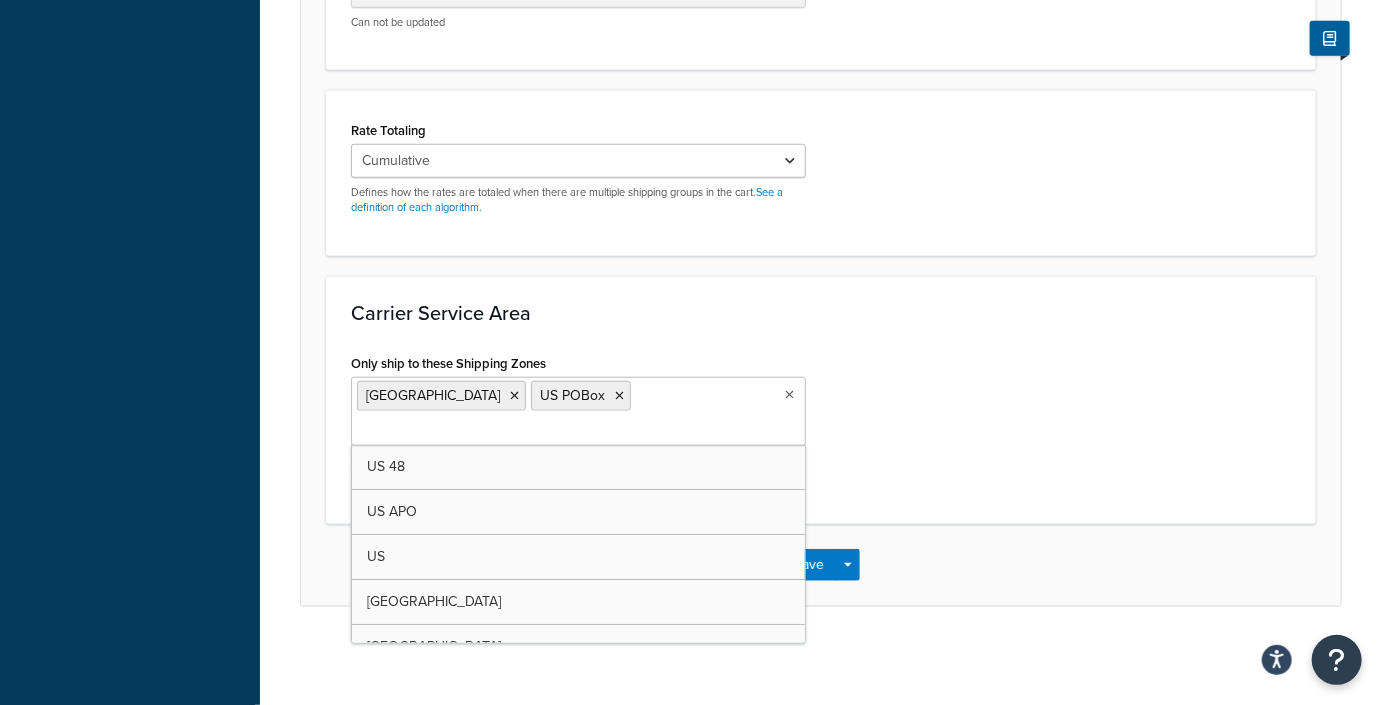 scroll, scrollTop: 680, scrollLeft: 0, axis: vertical 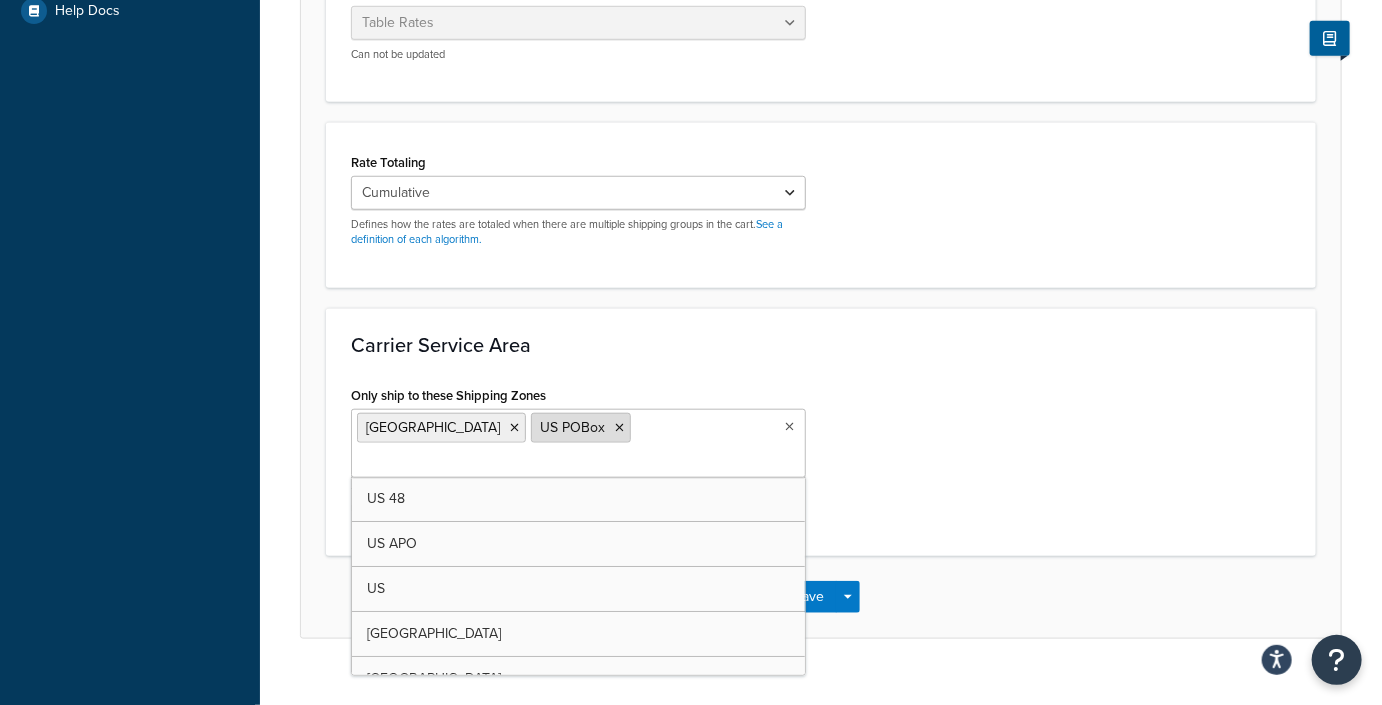 click at bounding box center [619, 428] 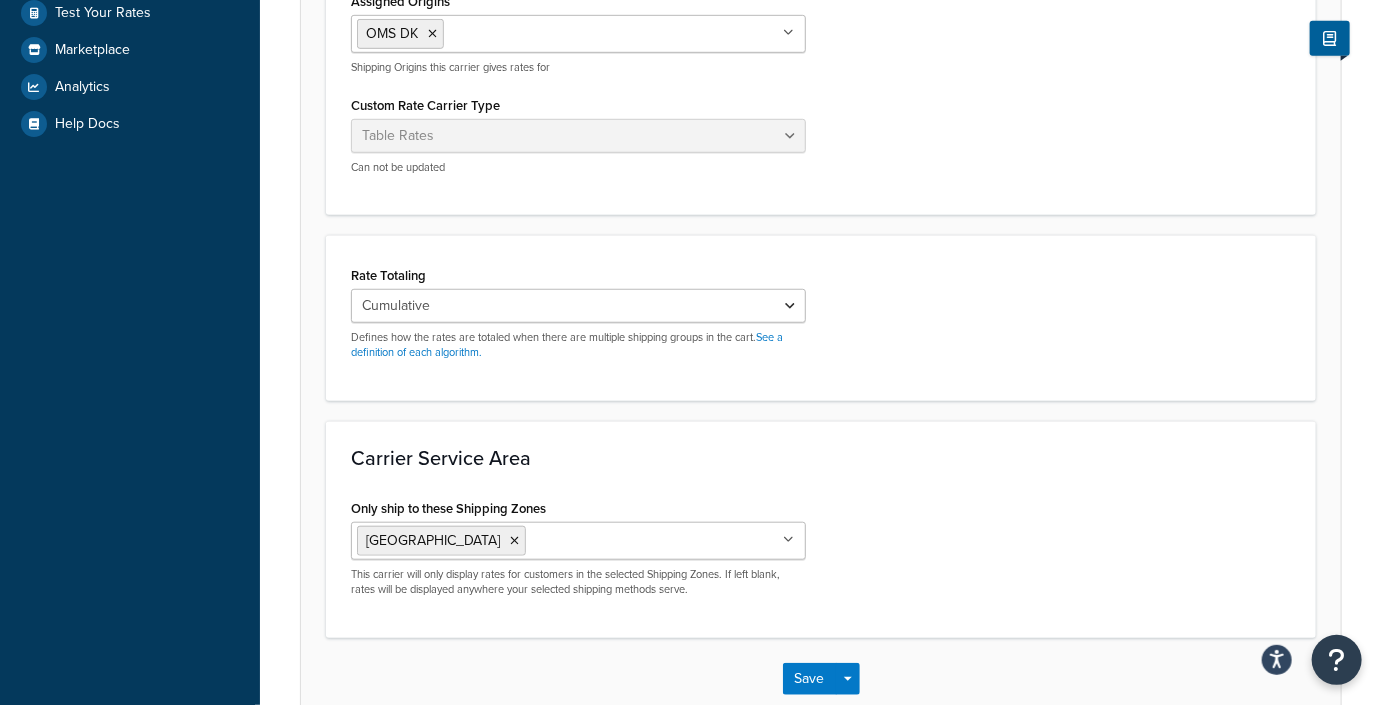 scroll, scrollTop: 680, scrollLeft: 0, axis: vertical 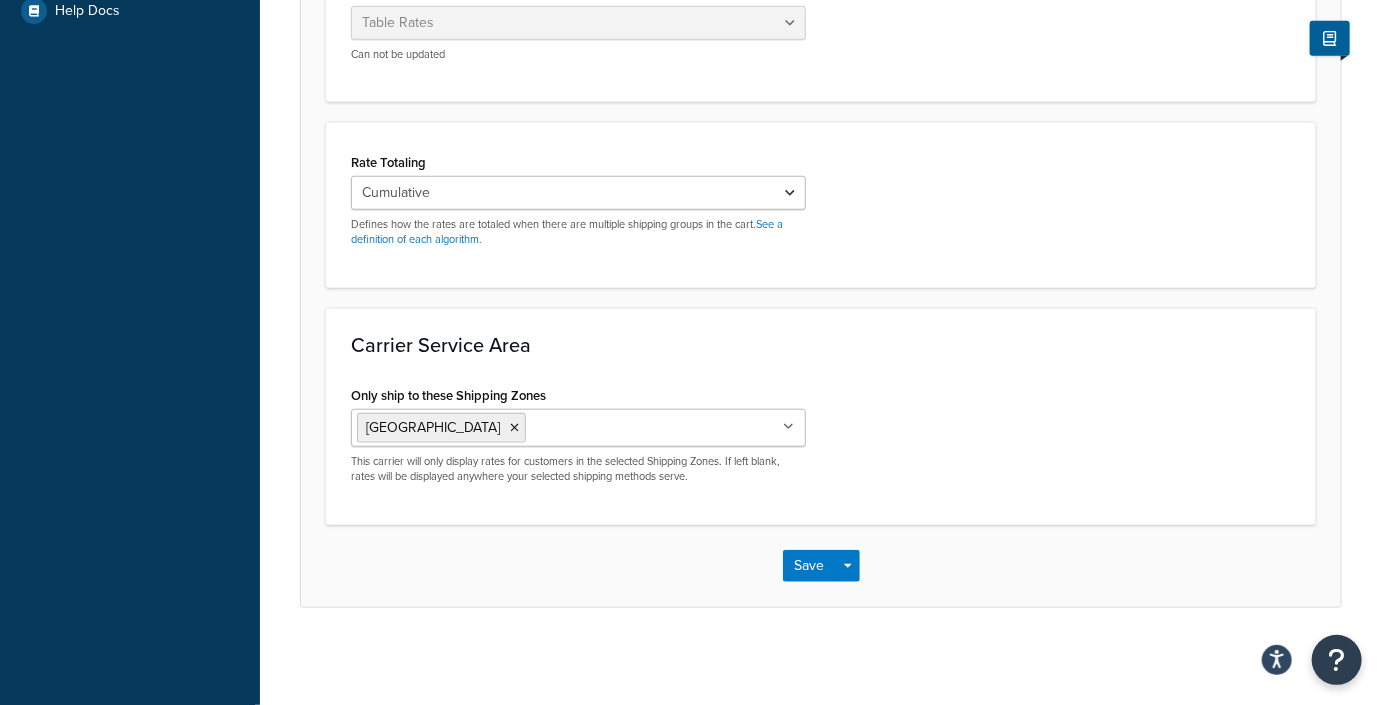 click on "Carrier Overview Carrier Title in Checkout   Hjemmelevering Levering til døren (DK) This will be displayed to customers at checkout Carrier Title Internal   Standard shiment This will ONLY show in ShipperHQ and can be descriptive Assigned Origins   OMS DK   All Origins Online Multi Stores B.V. OMS SE Shipping Origins this carrier gives rates for Custom Rate Carrier Type   Table Rates  Flat Rate  Free Shipping  In-Store Pickup  Same Day Delivery  Customer Account  UPS®  UPS Access Point® Shipping  UPS Ground Saver®  ABF  GLS-US (Formerly GSO)  DHL Express®  DHL eCommerce® V1  DHL eCommerce®  DHL Express® via ILS  Experian  Loqate  FedEx®  FedEx® Hold at Location  FedEx SameDay® City  FedEx Ground Economy  Pitney Bowes International  USPS  Australia Post Retail  Australia Post Contract eParcel  Fastway Couriers  Aramex (Formerly Fastway Couriers)  StarTrack  Canada Post  GlobalTranz Freight - Rater  Keystone Dedicated Logistics  Custom Co Freight  XPO  XPO   DSV Freight  Echo  Estes  FedEx Freight" at bounding box center (821, 104) 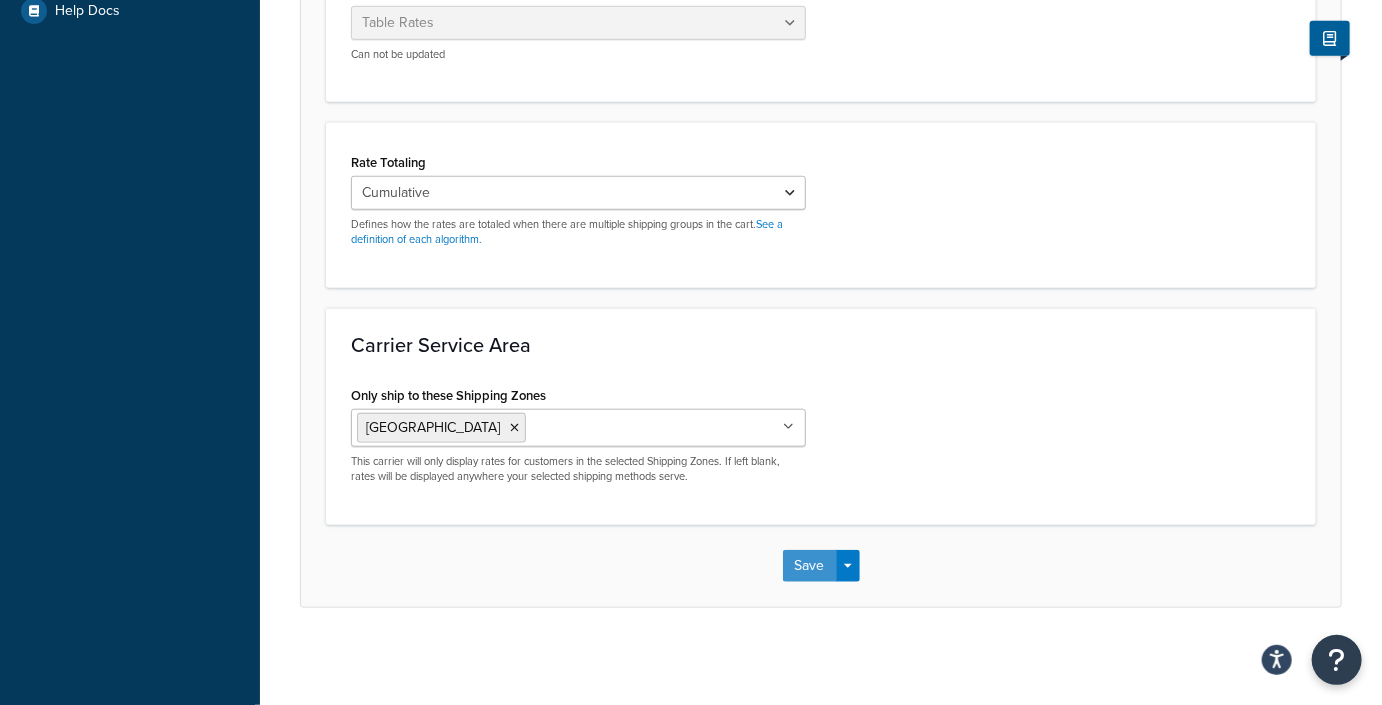 click on "Save" at bounding box center [810, 566] 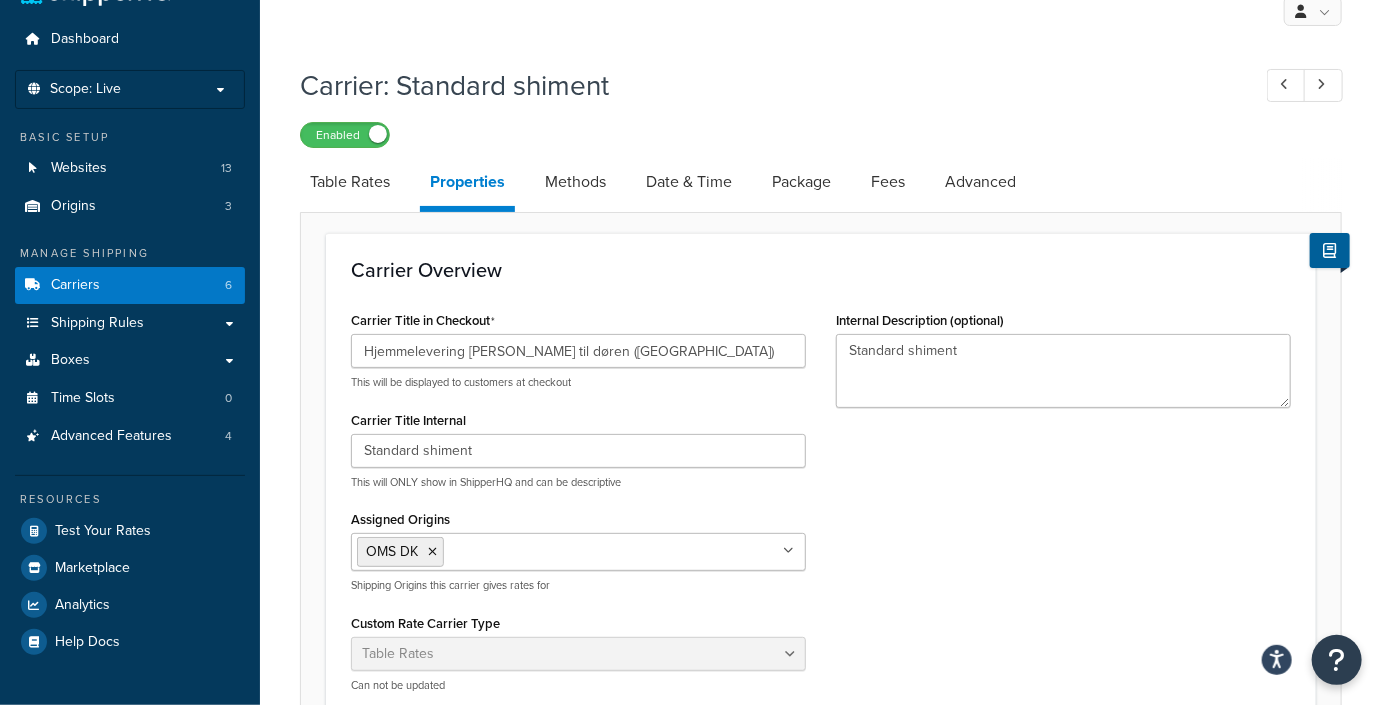 scroll, scrollTop: 0, scrollLeft: 0, axis: both 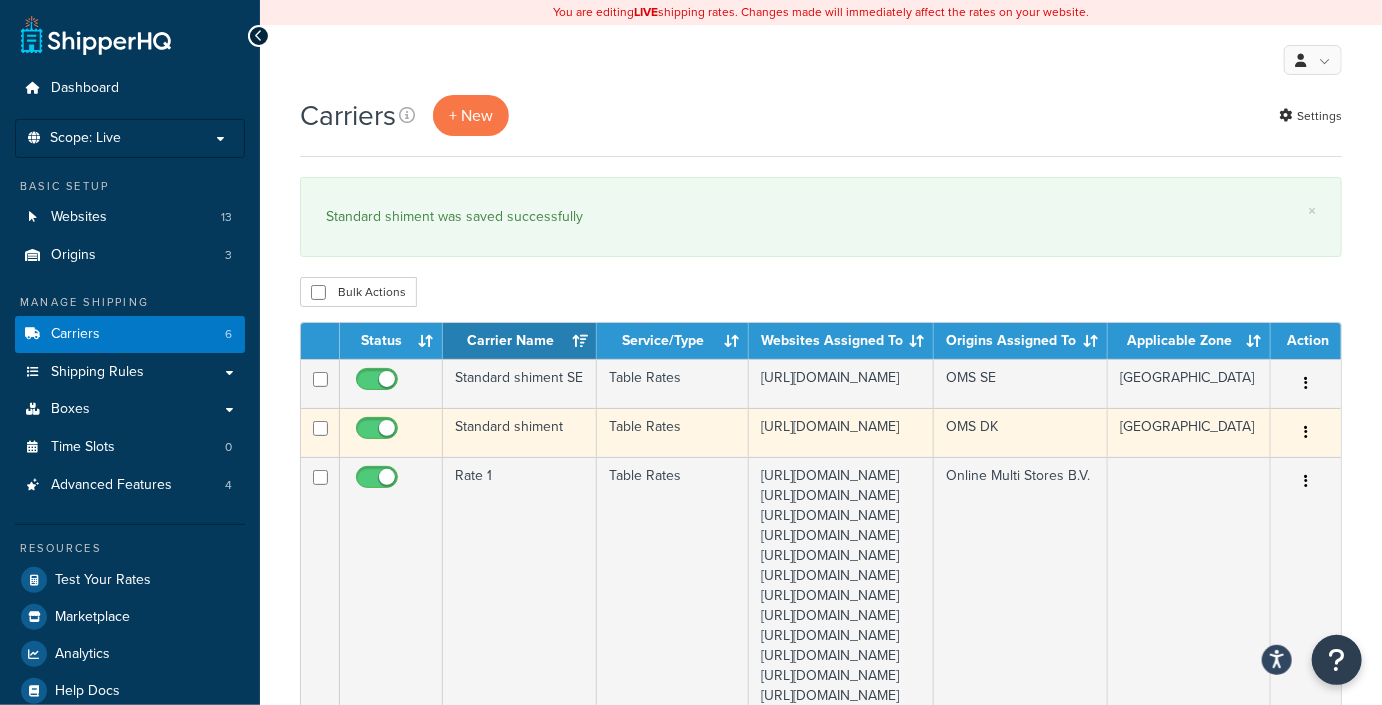 click on "[URL][DOMAIN_NAME]" at bounding box center [841, 432] 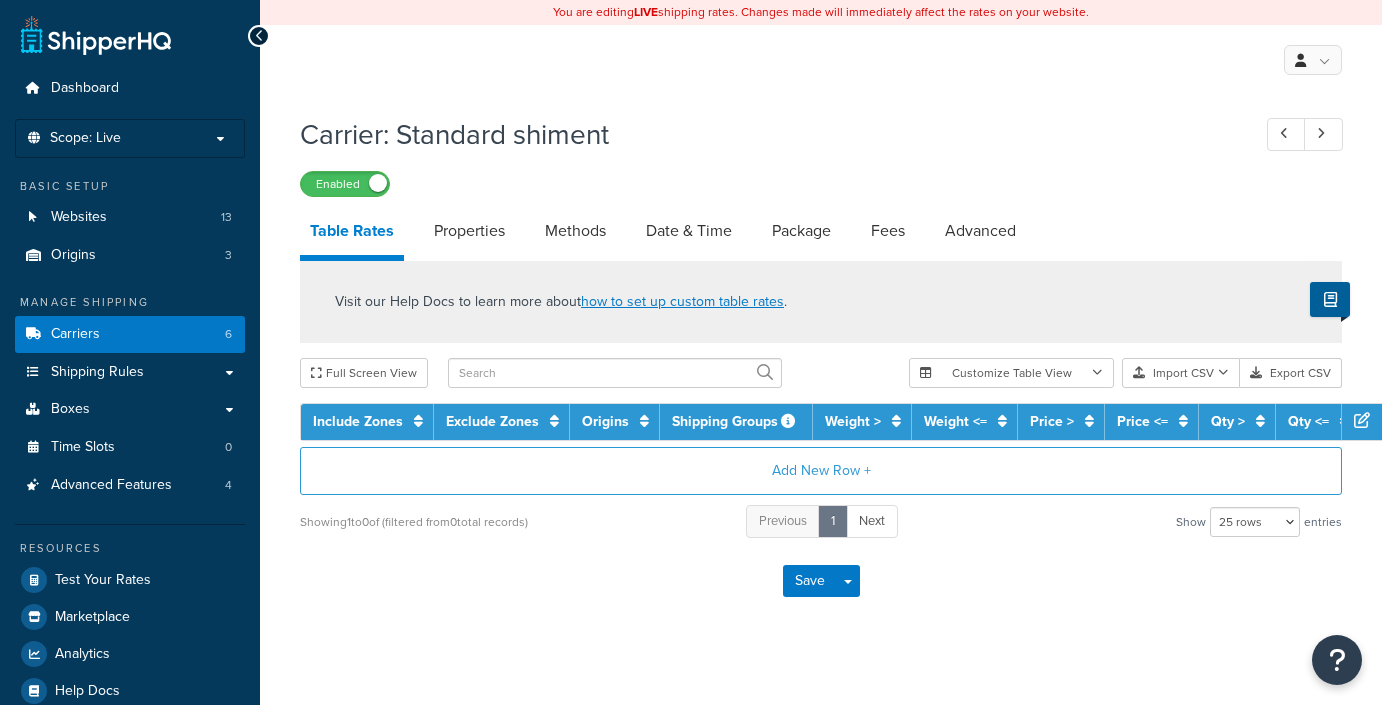 select on "25" 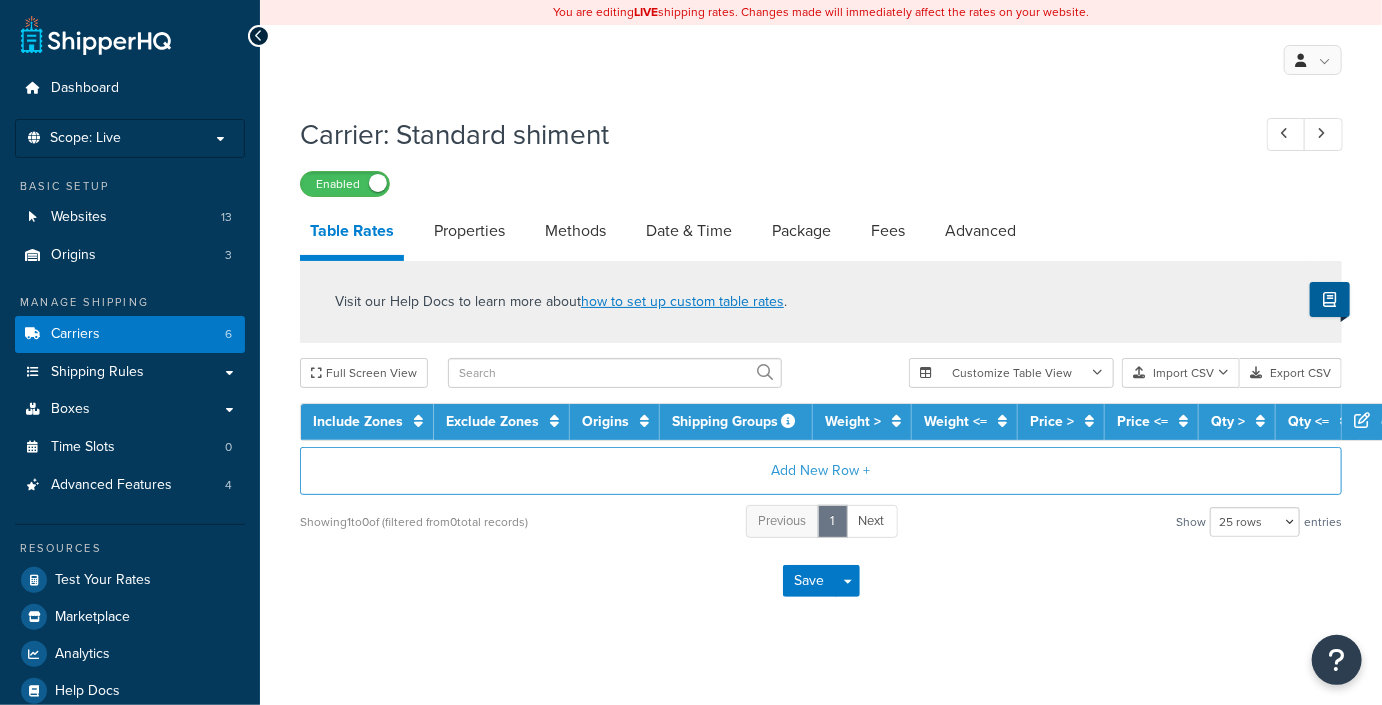 click on "Scope:   Live" at bounding box center (130, 138) 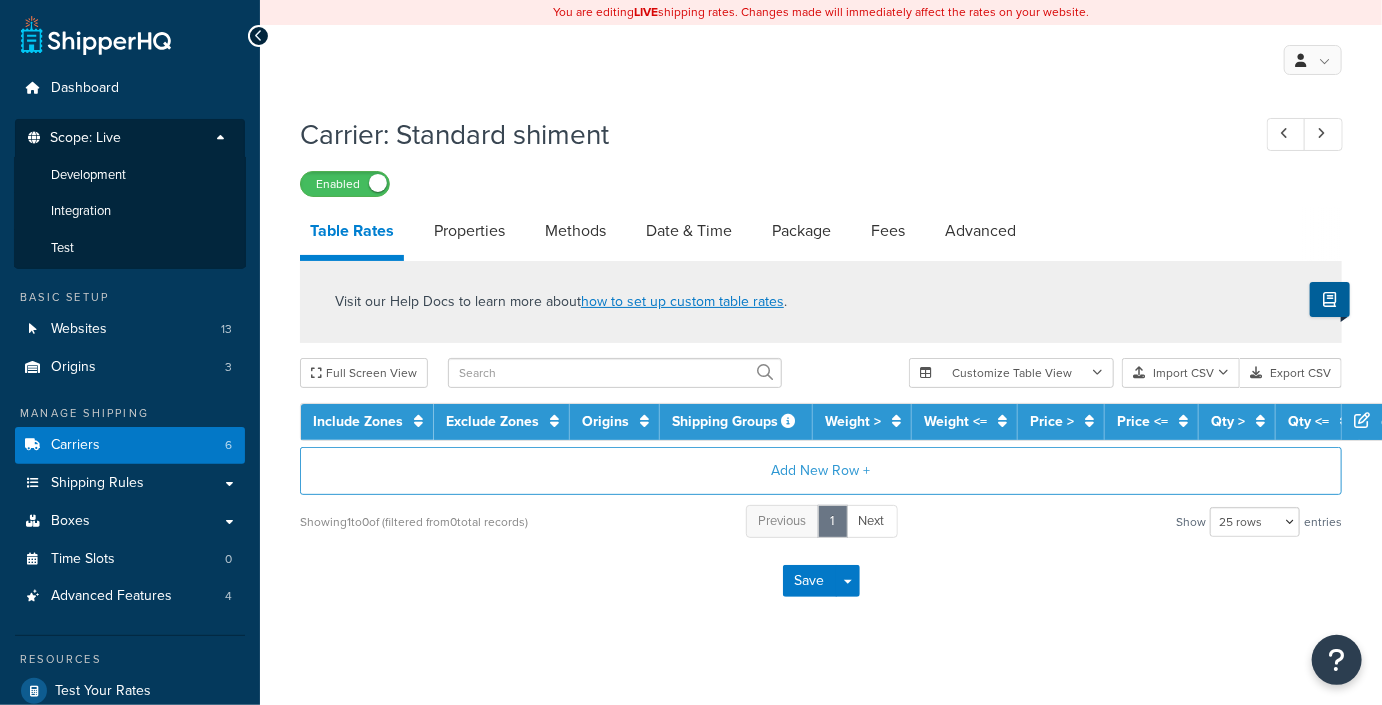 scroll, scrollTop: 0, scrollLeft: 0, axis: both 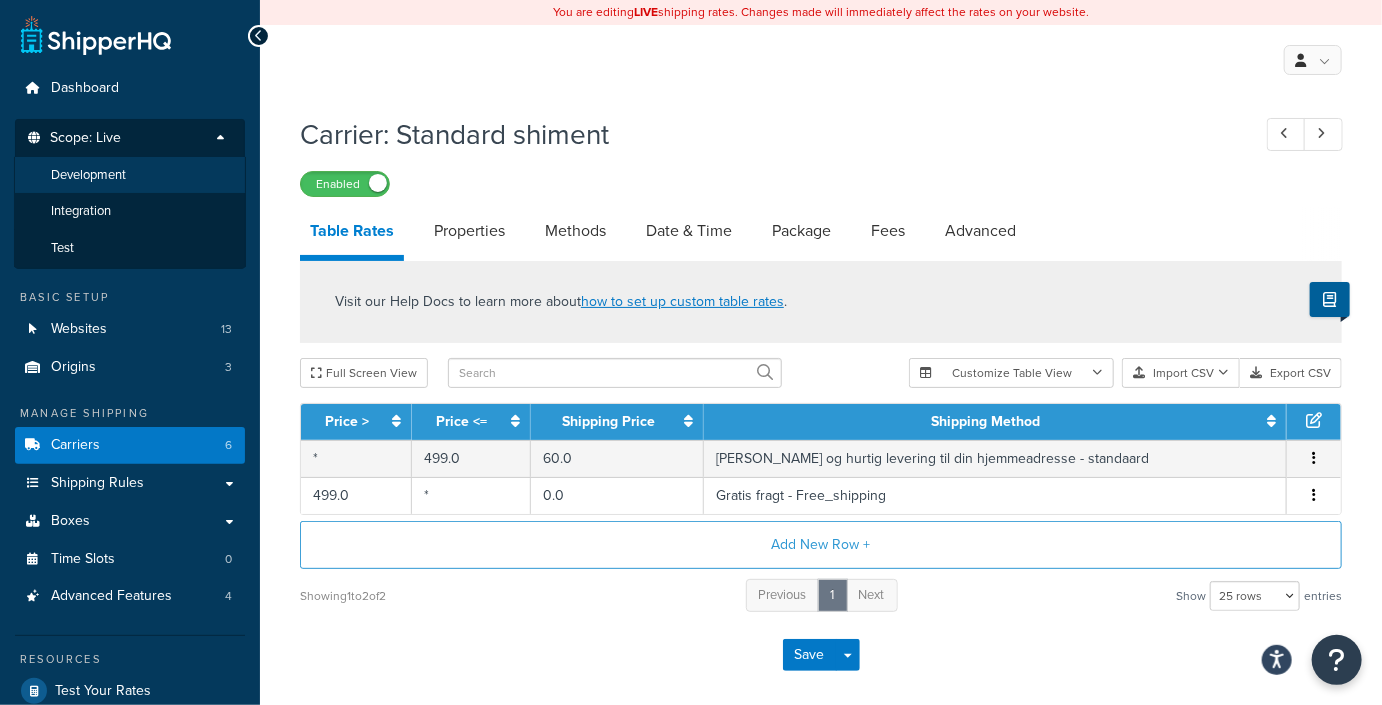 click on "Development" at bounding box center [88, 175] 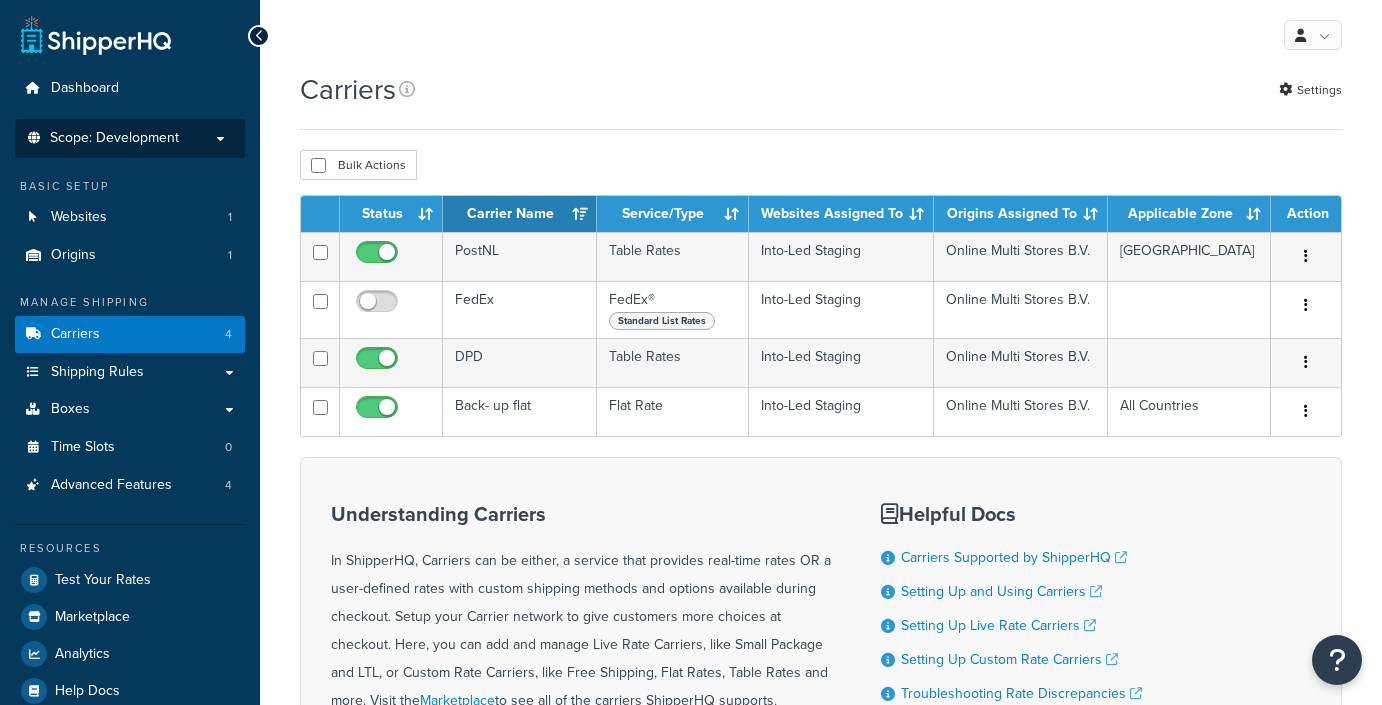 scroll, scrollTop: 0, scrollLeft: 0, axis: both 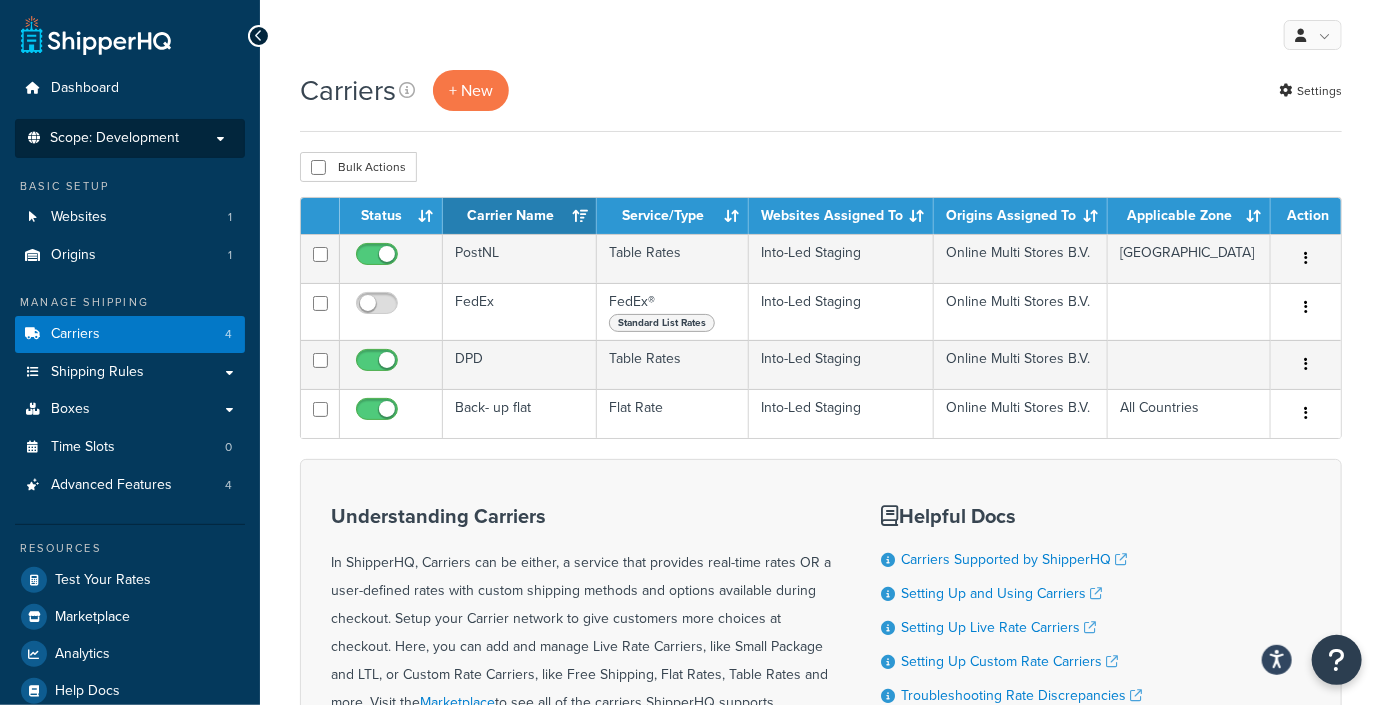 click on "Scope: Development" at bounding box center [130, 138] 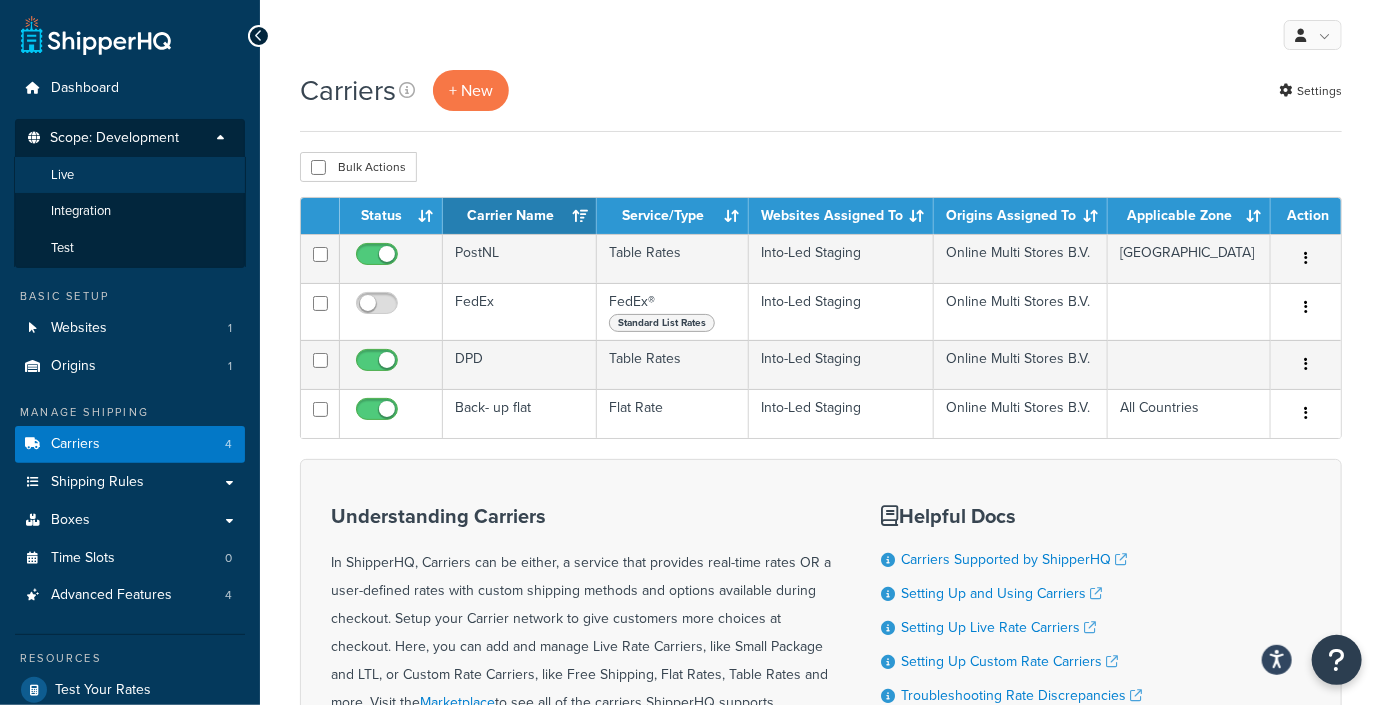 click on "Live" at bounding box center [130, 175] 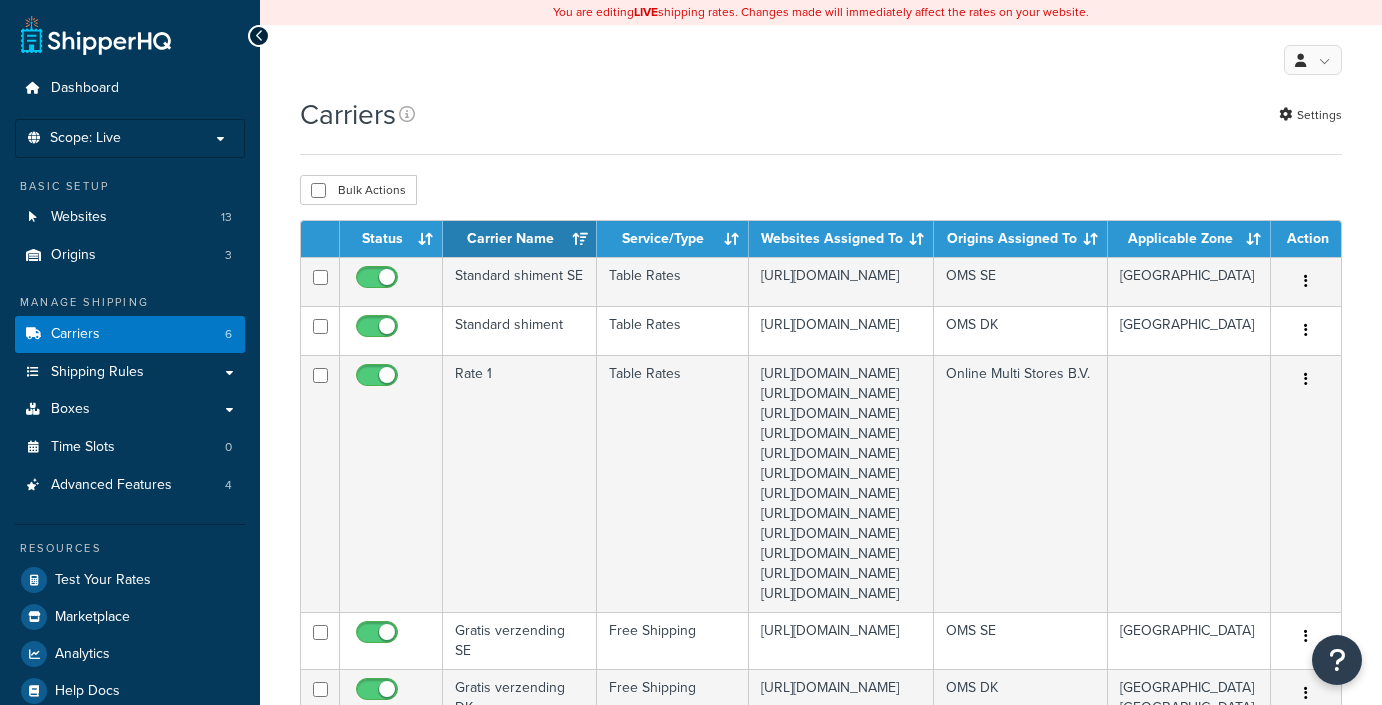 scroll, scrollTop: 0, scrollLeft: 0, axis: both 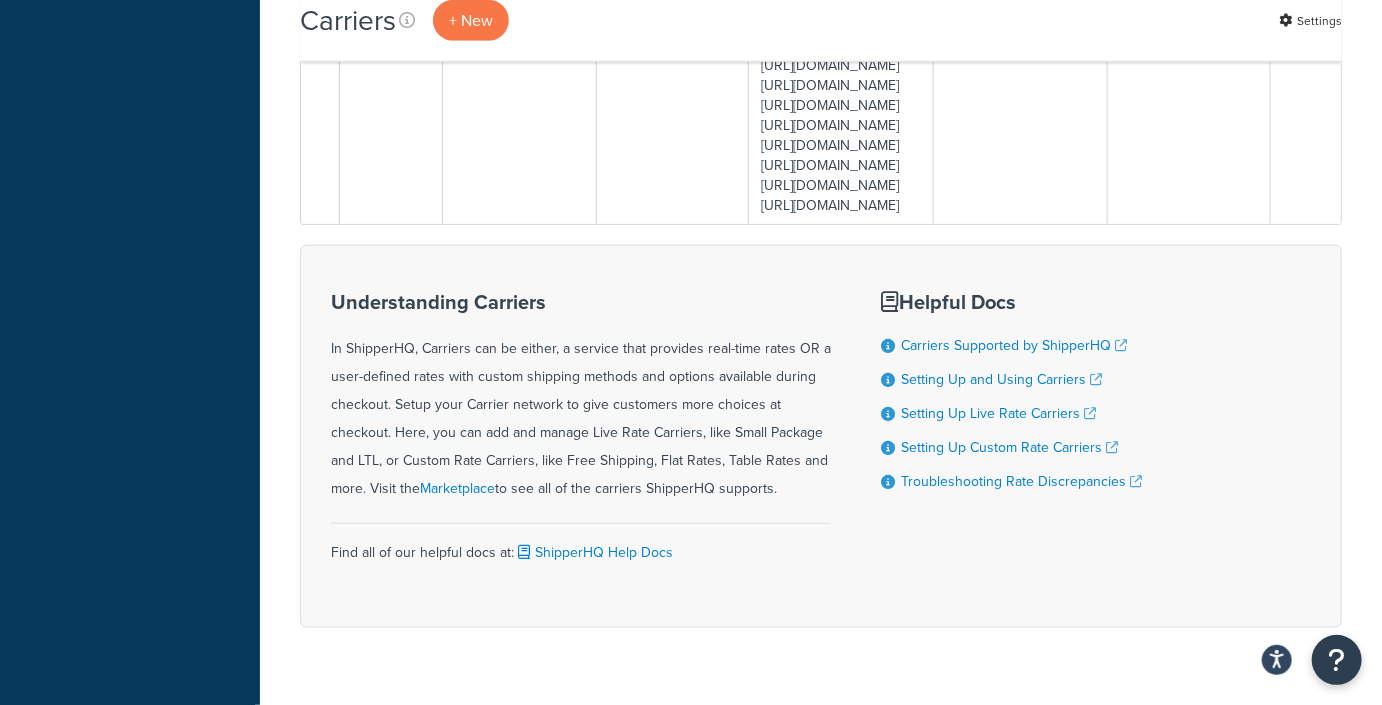 click at bounding box center (1306, -65) 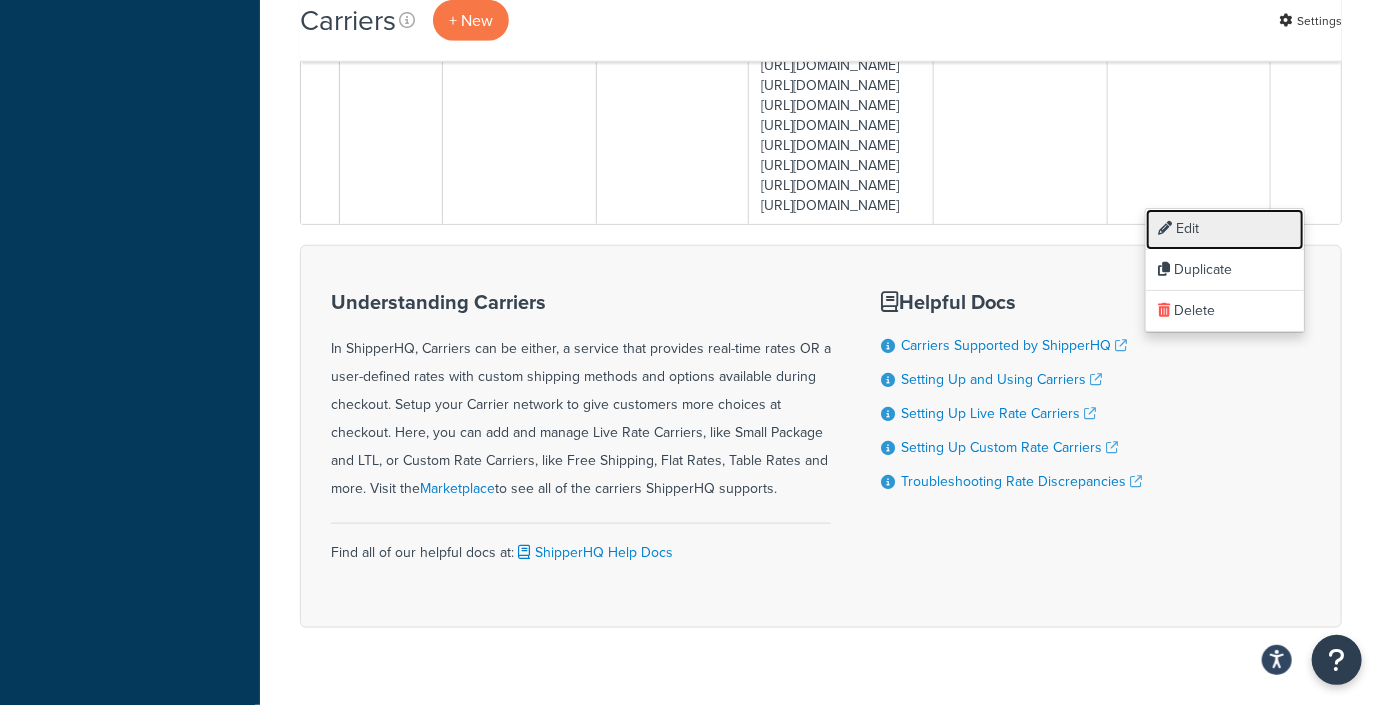 click on "Edit" at bounding box center [1225, 229] 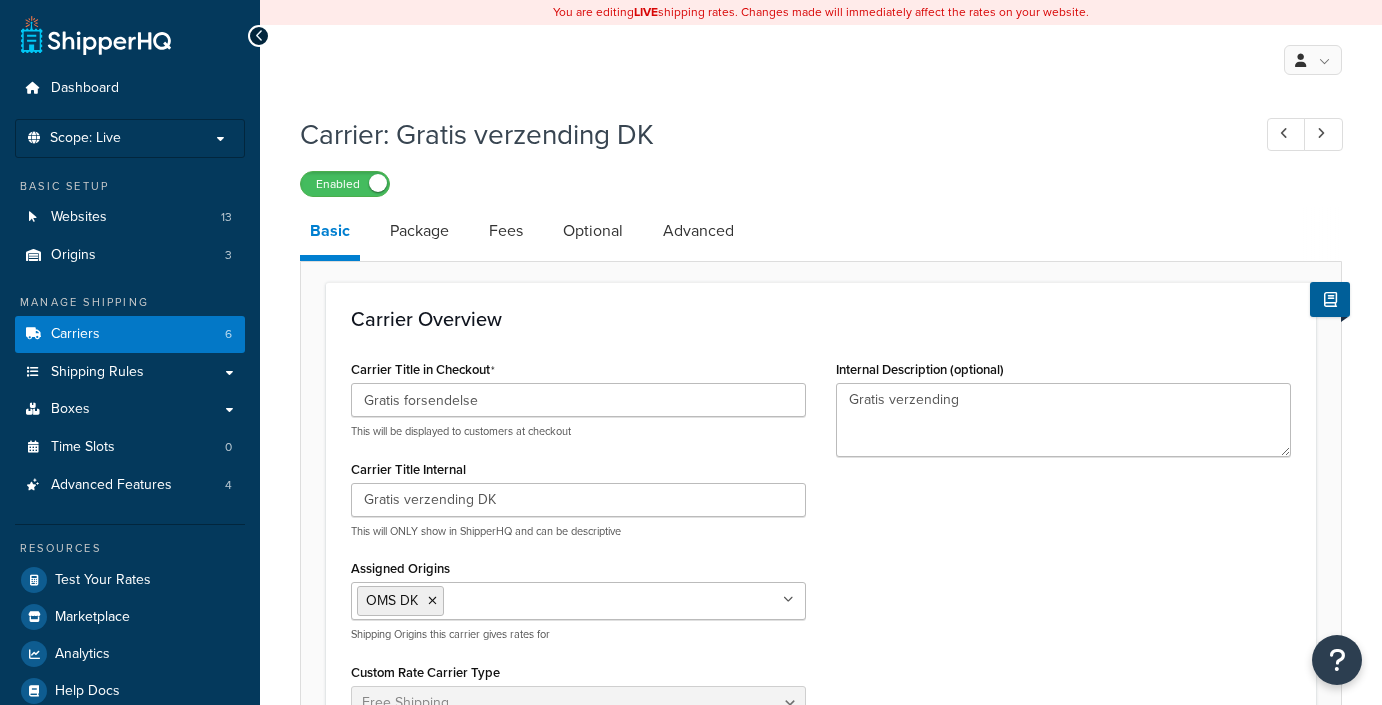 select on "free" 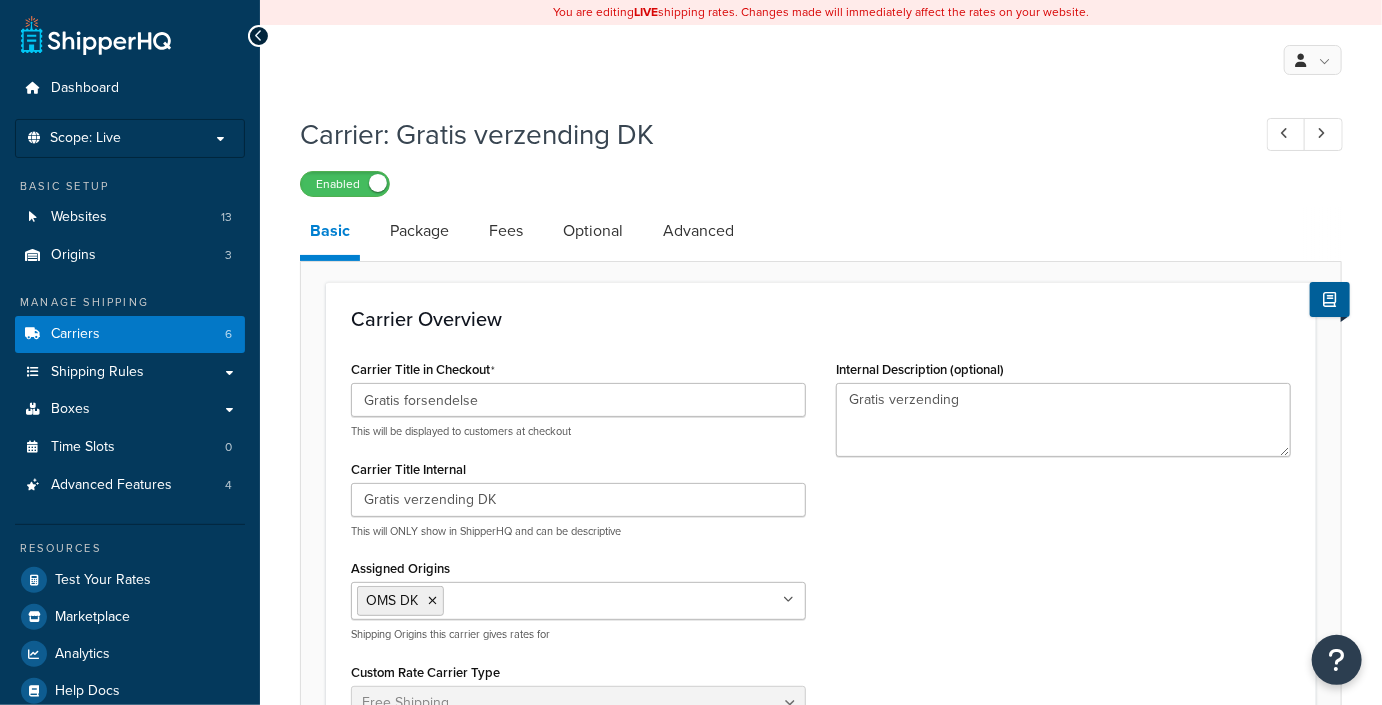 scroll, scrollTop: 0, scrollLeft: 0, axis: both 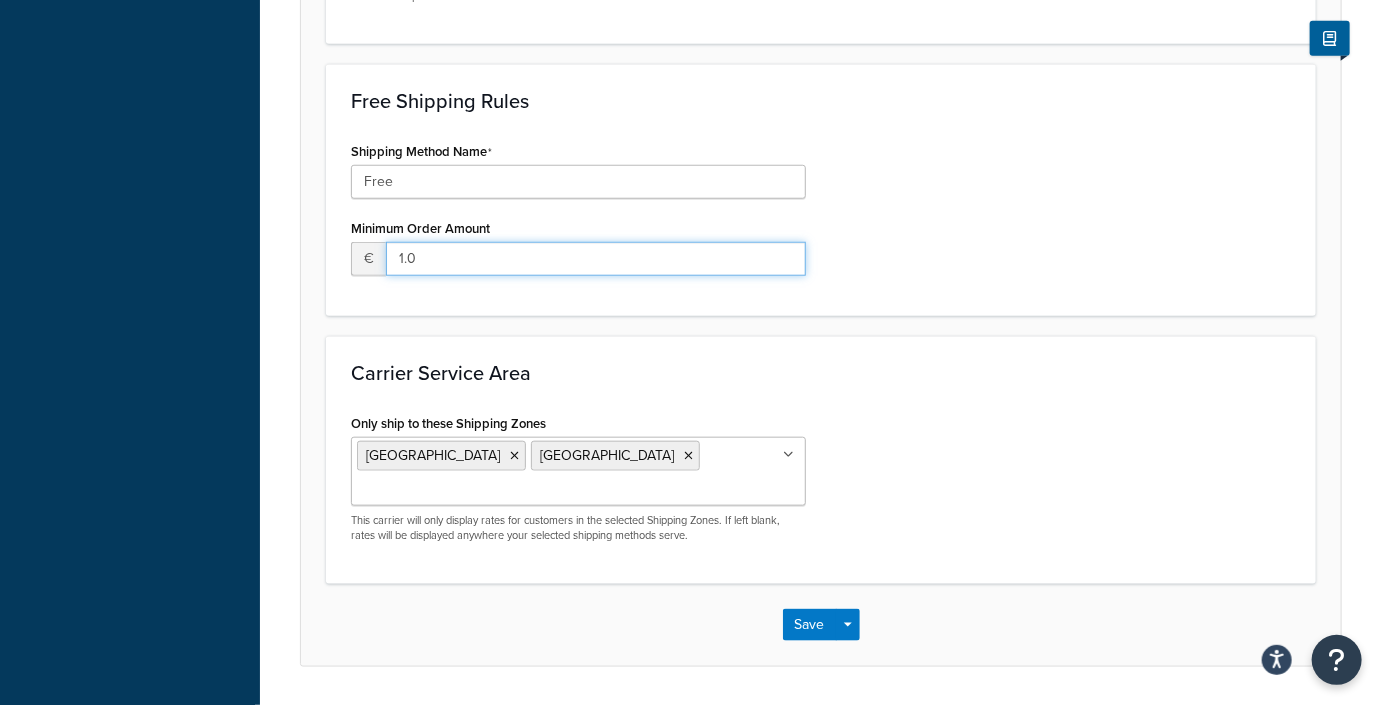 click on "1.0" at bounding box center [596, 259] 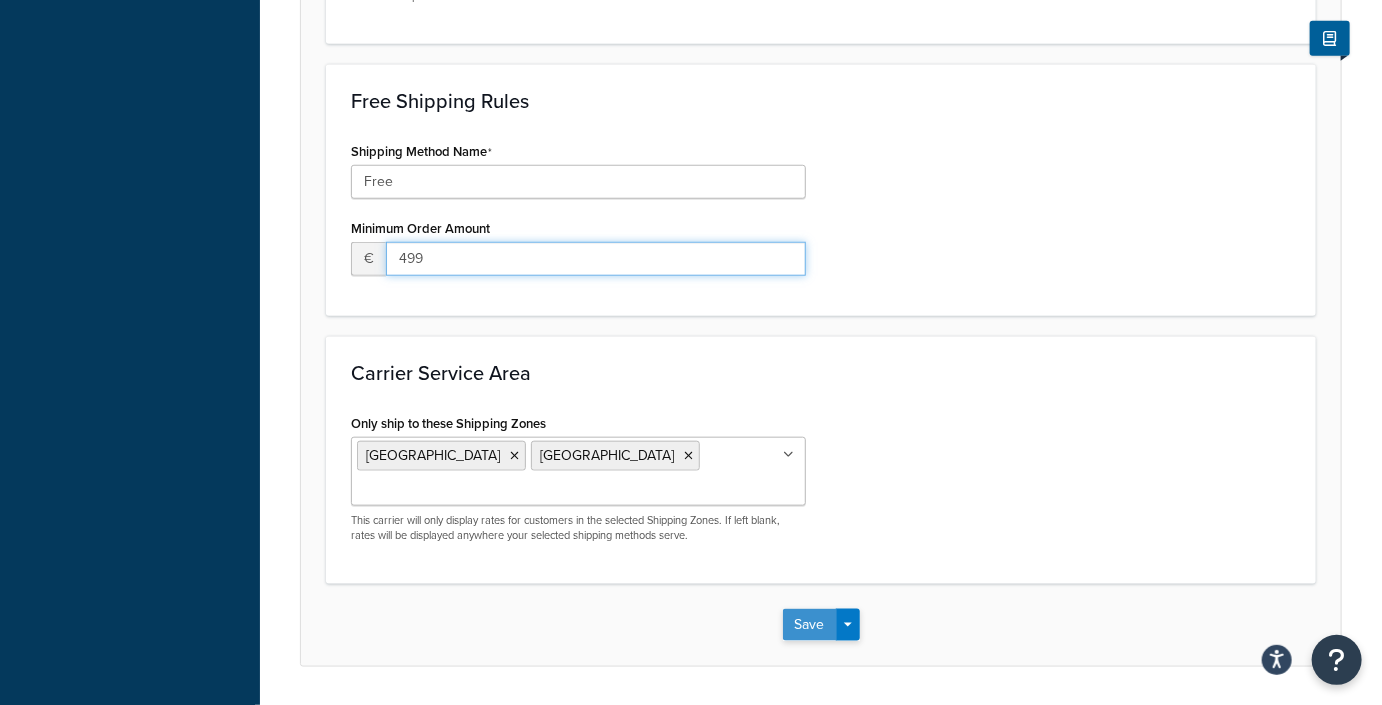 type on "499" 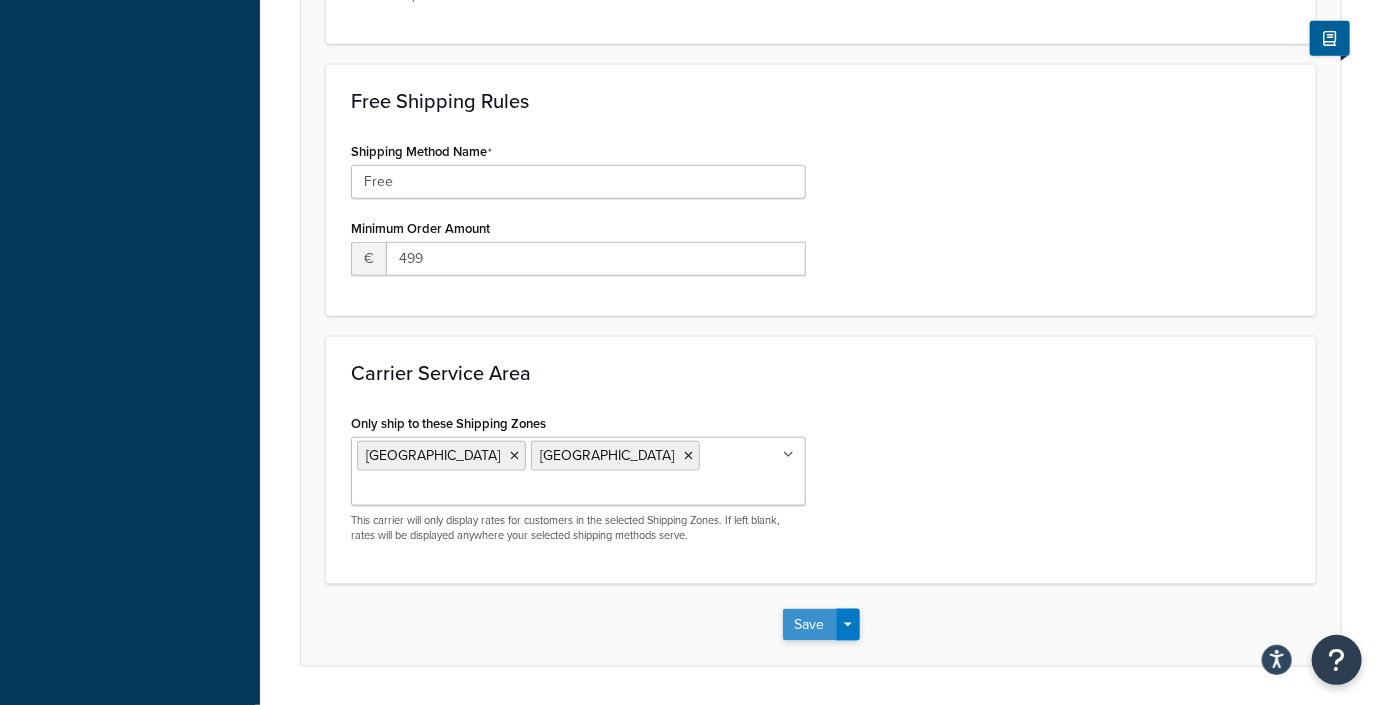 click on "Save" at bounding box center [810, 625] 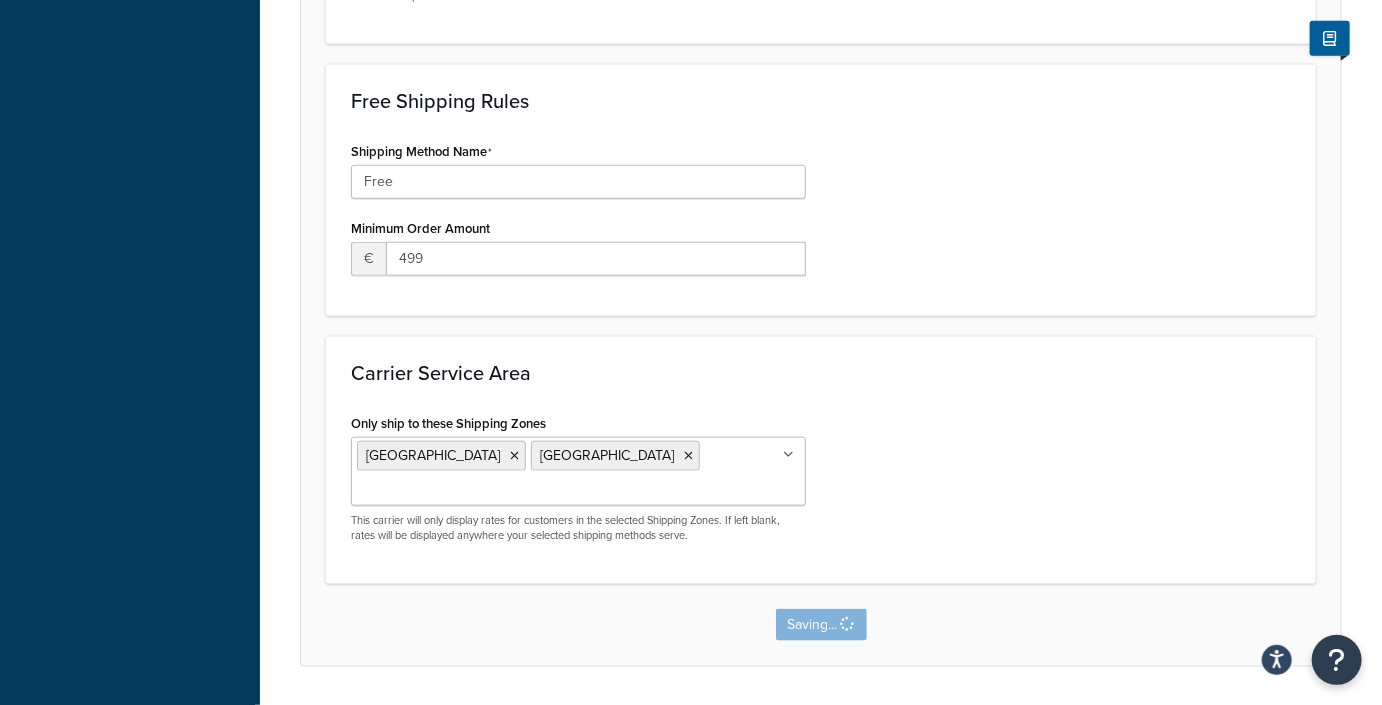 scroll, scrollTop: 0, scrollLeft: 0, axis: both 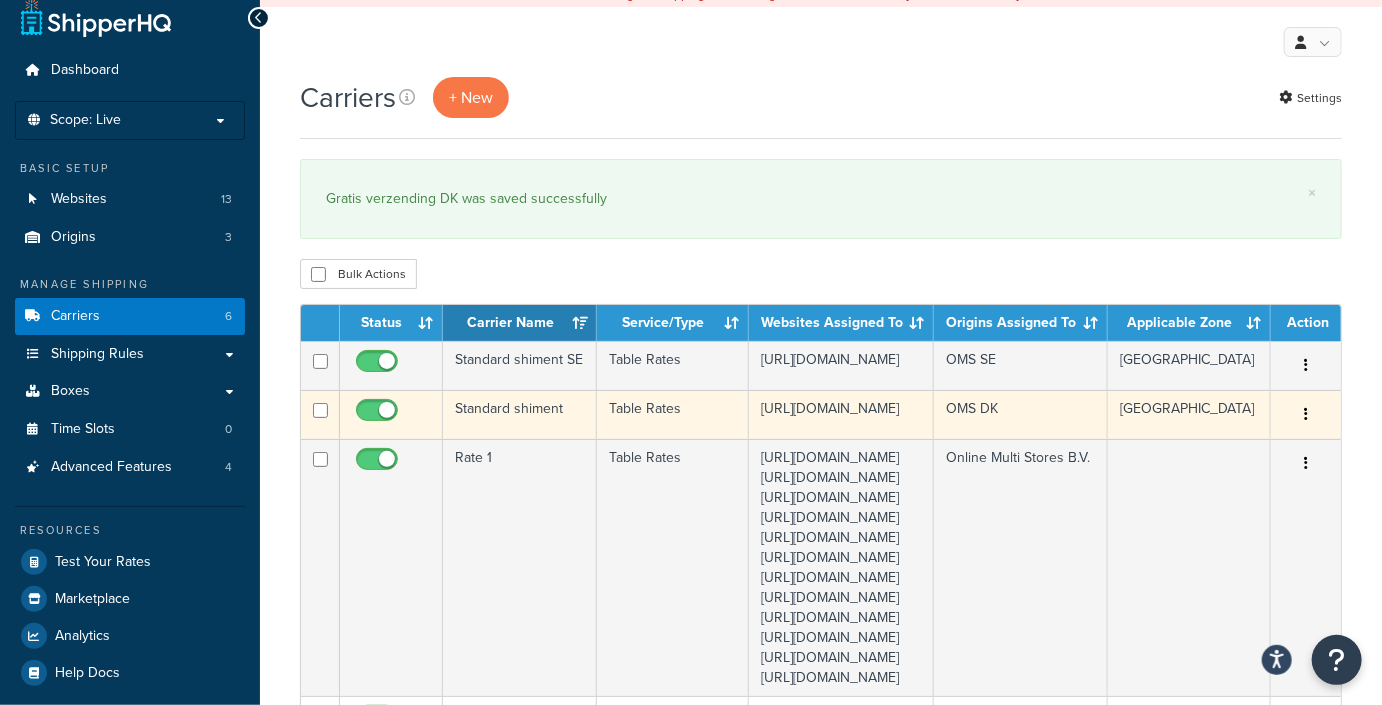 click at bounding box center [1306, 414] 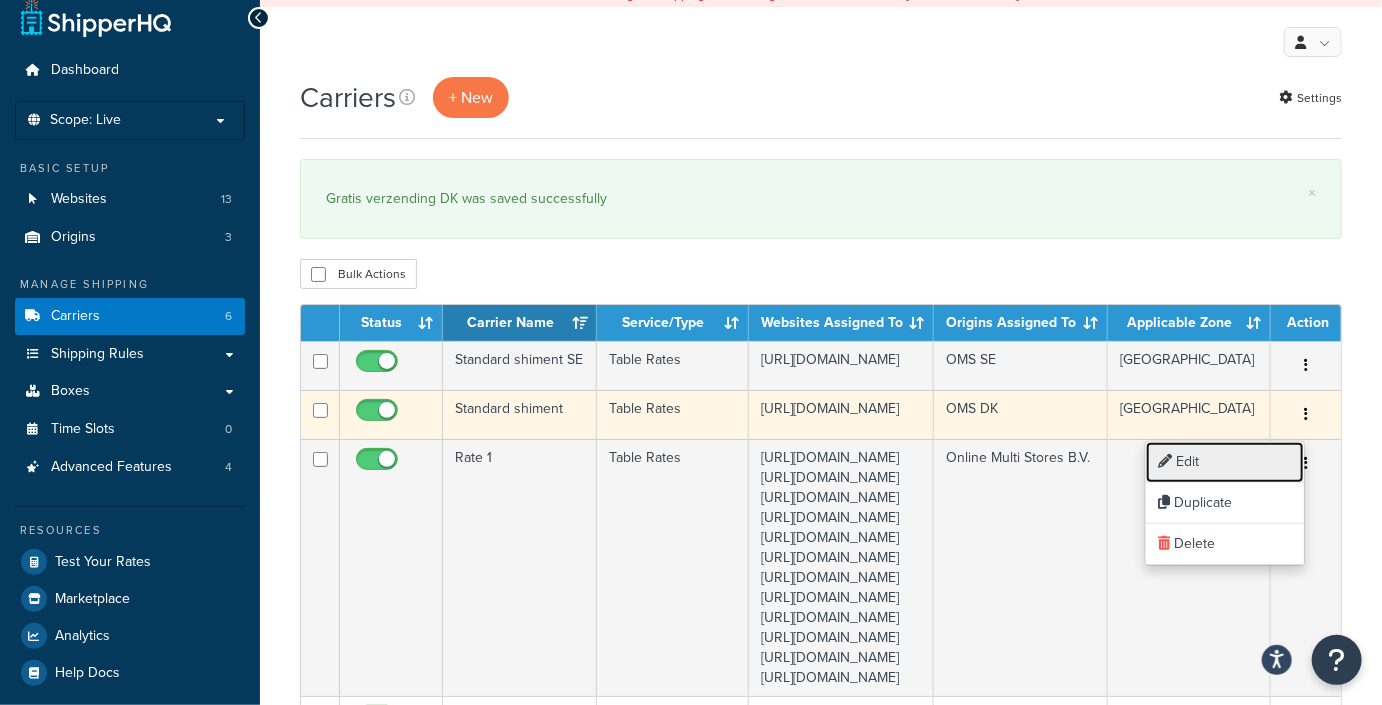 click on "Edit" at bounding box center [1225, 462] 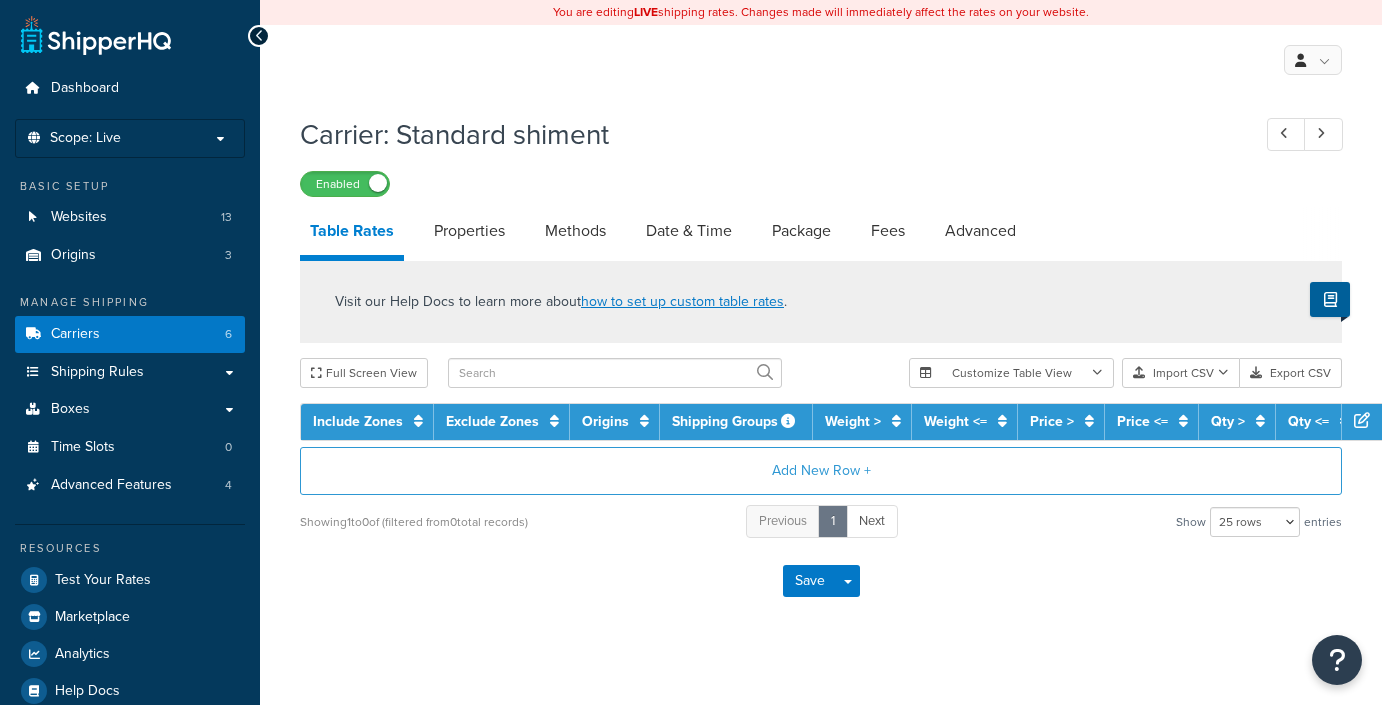 select on "25" 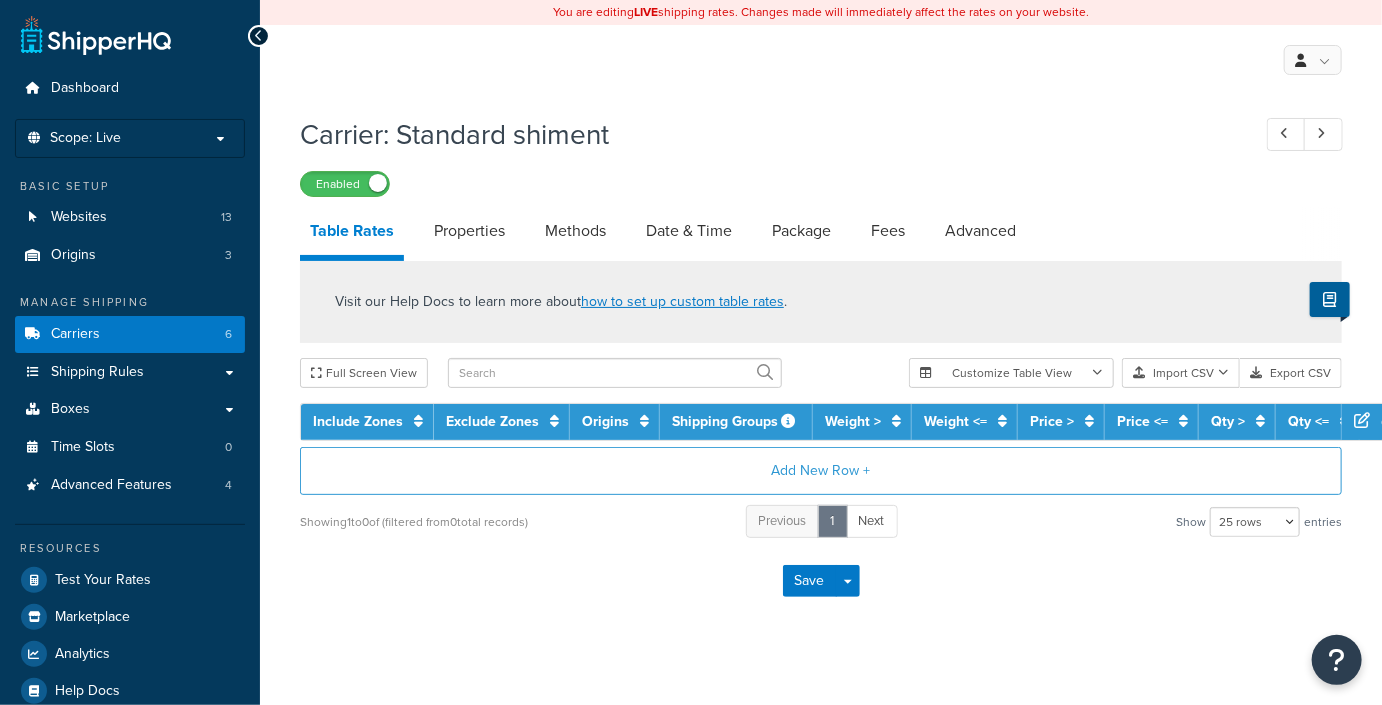 scroll, scrollTop: 27, scrollLeft: 0, axis: vertical 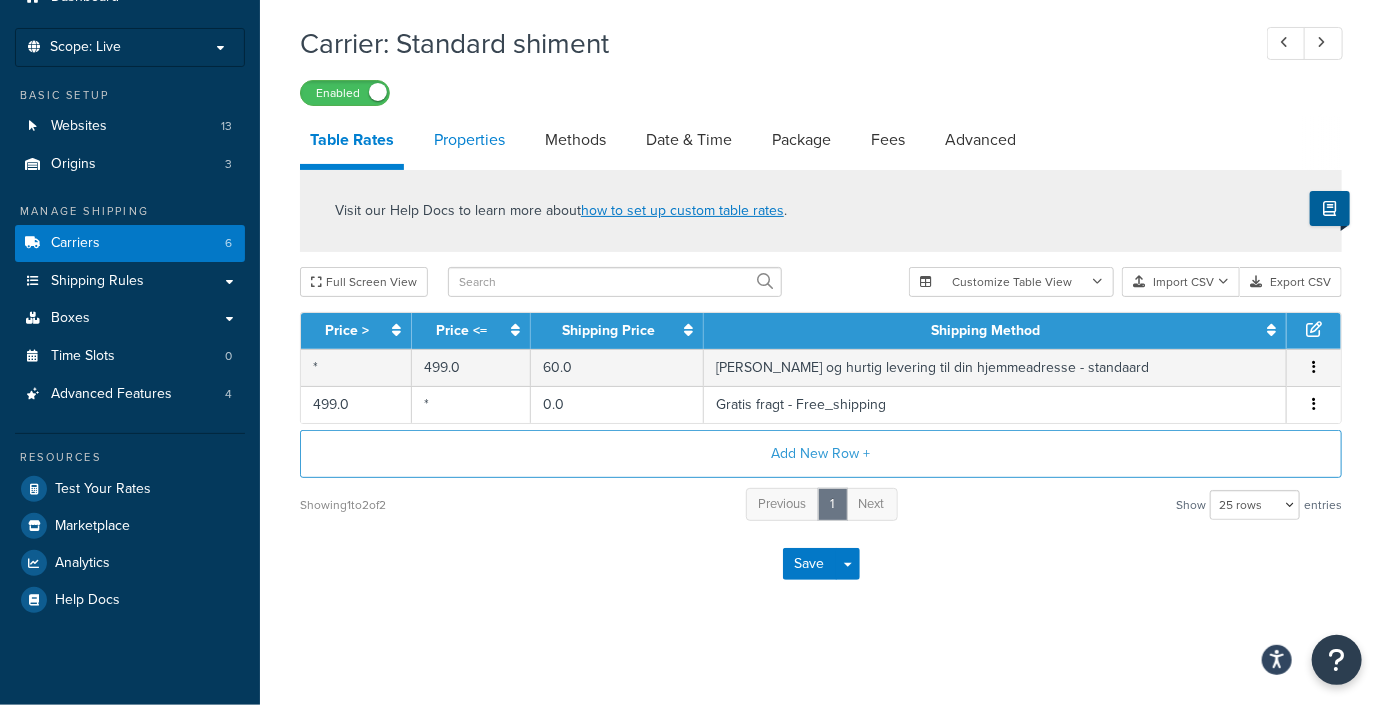 click on "Properties" at bounding box center [469, 140] 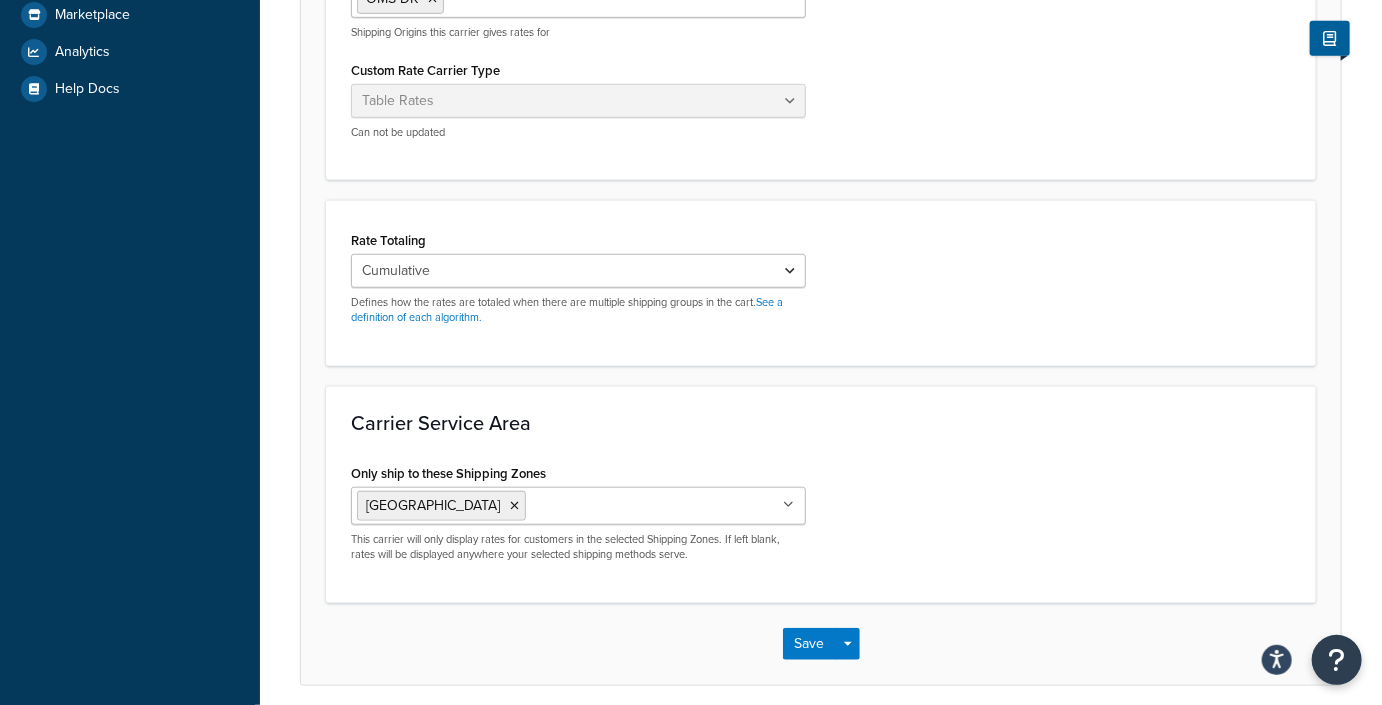 scroll, scrollTop: 680, scrollLeft: 0, axis: vertical 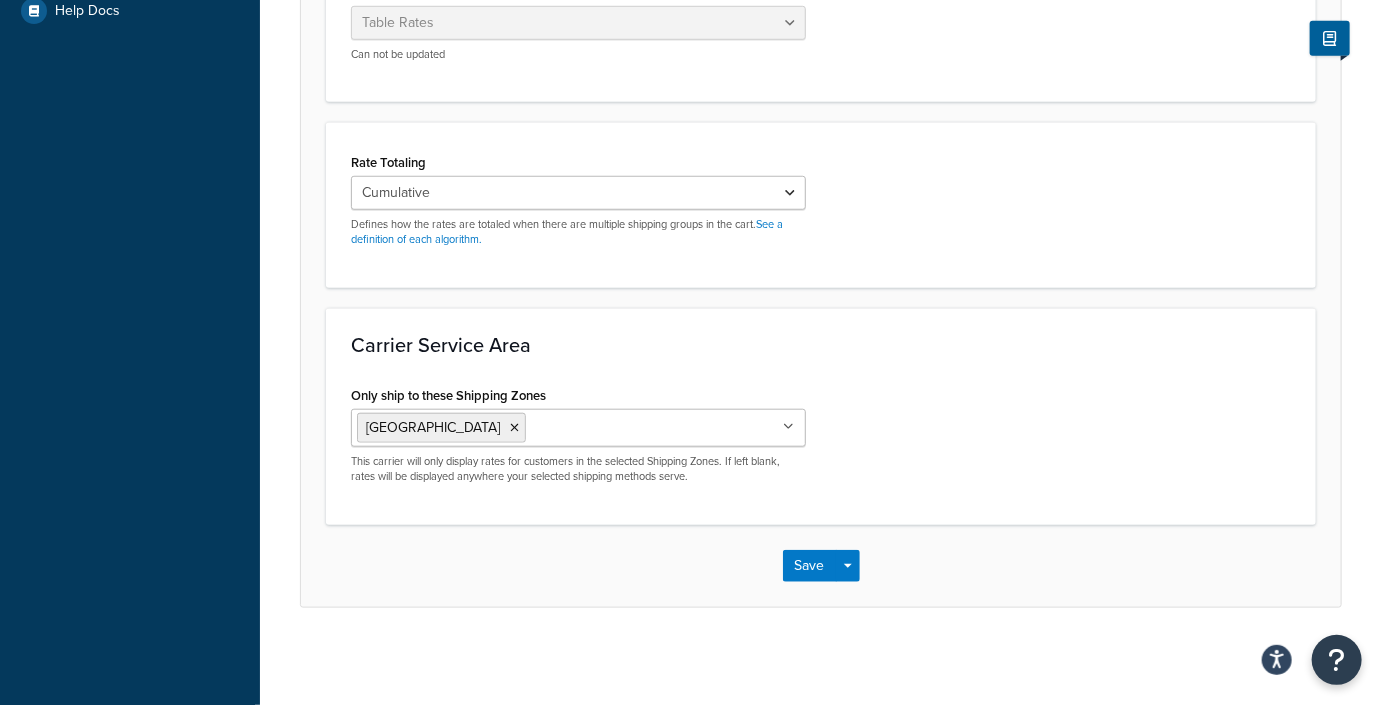 click on "Only ship to these Shipping Zones" at bounding box center (619, 427) 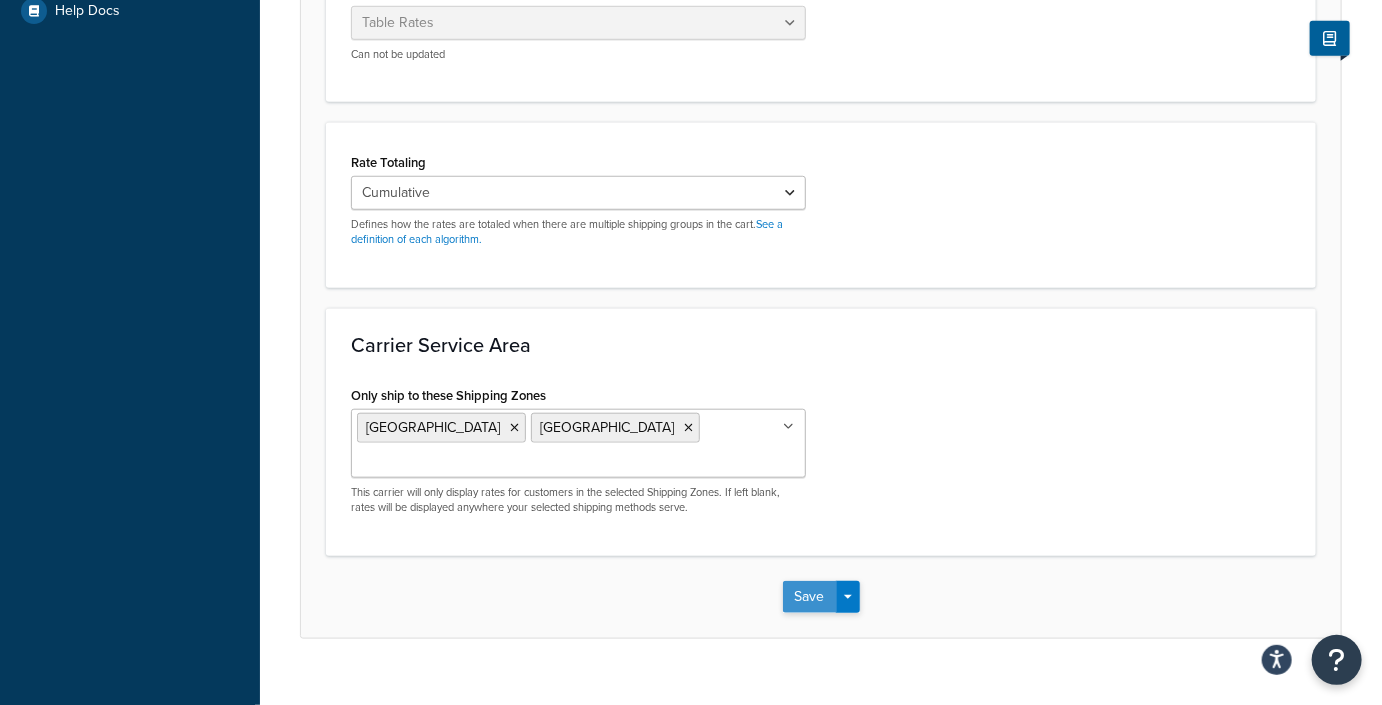 click on "Save" at bounding box center [810, 597] 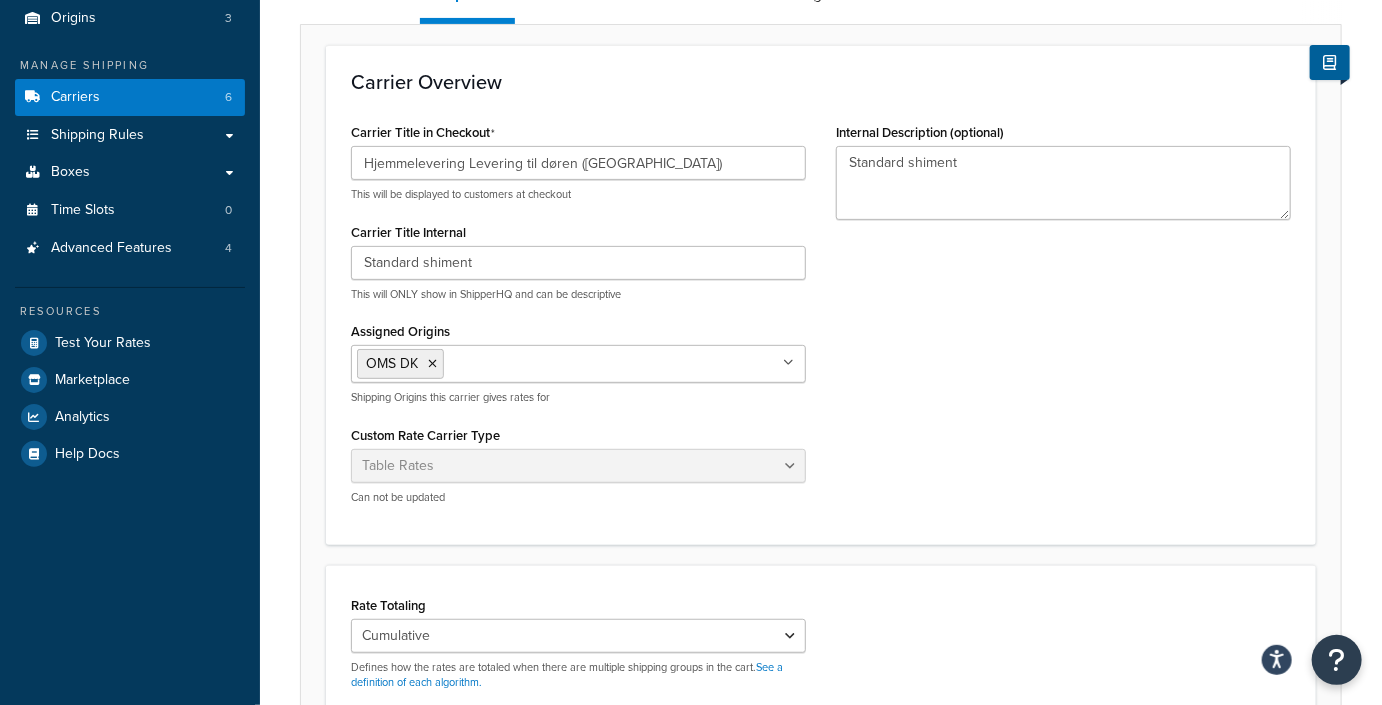 scroll, scrollTop: 0, scrollLeft: 0, axis: both 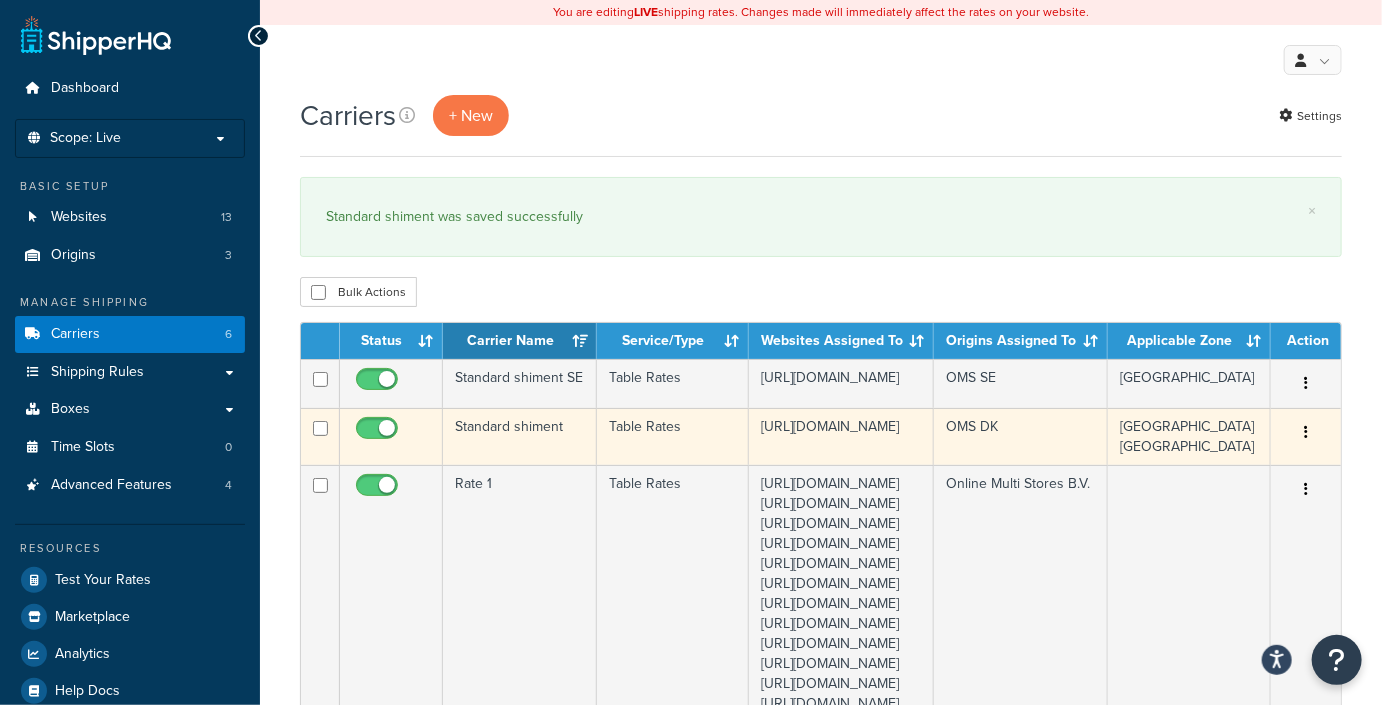 click at bounding box center [1306, 432] 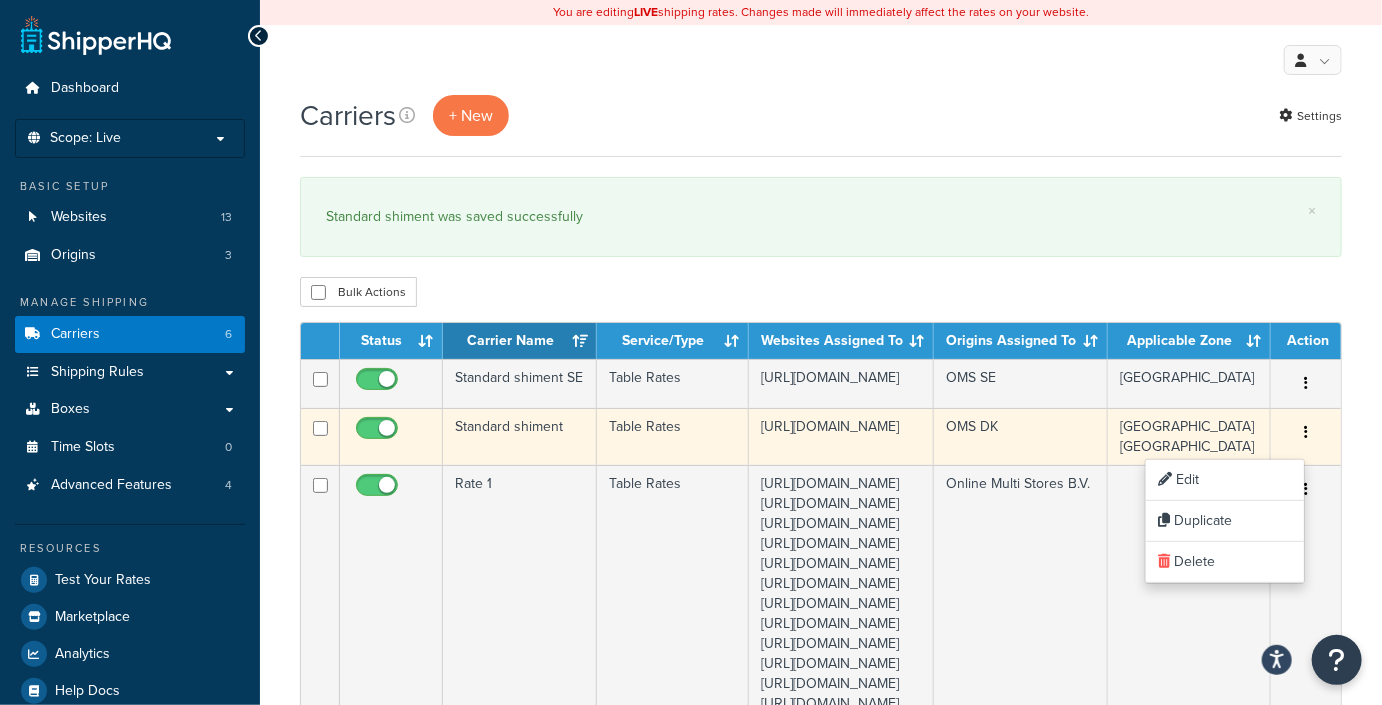click at bounding box center [1306, 432] 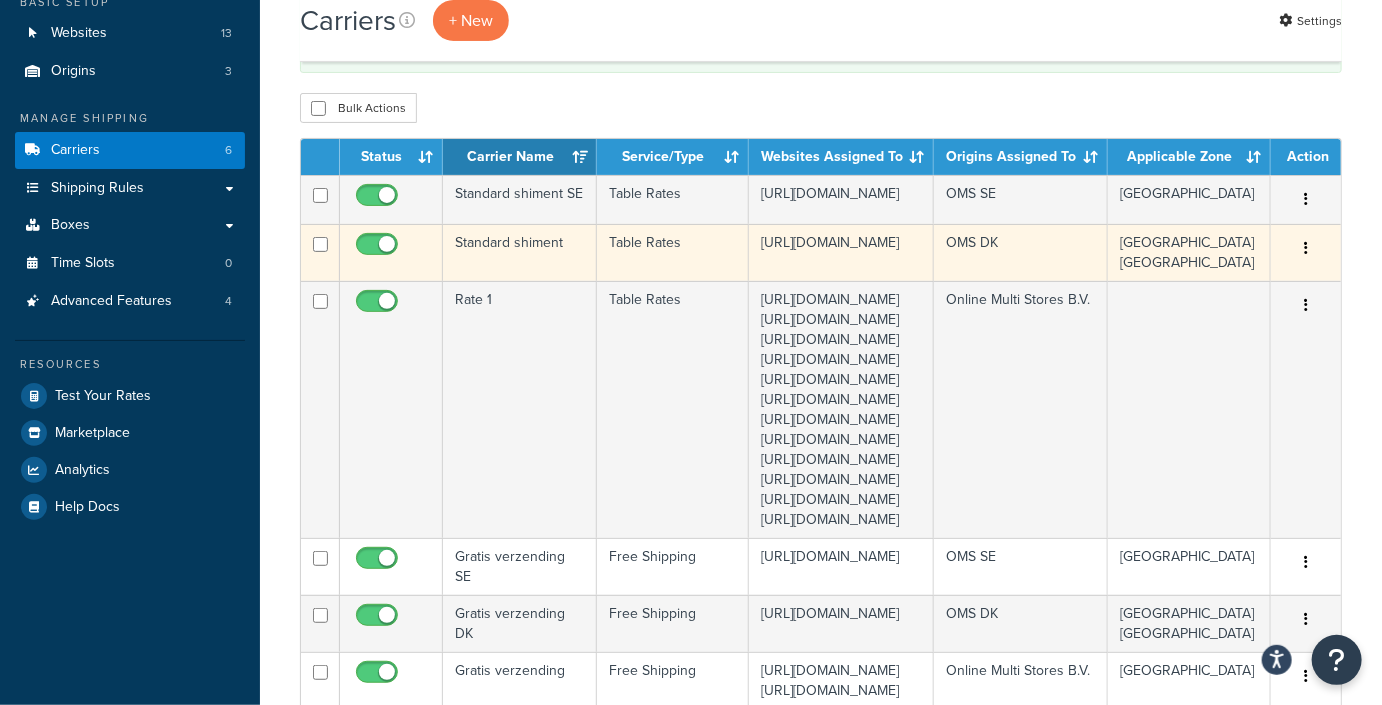 scroll, scrollTop: 172, scrollLeft: 0, axis: vertical 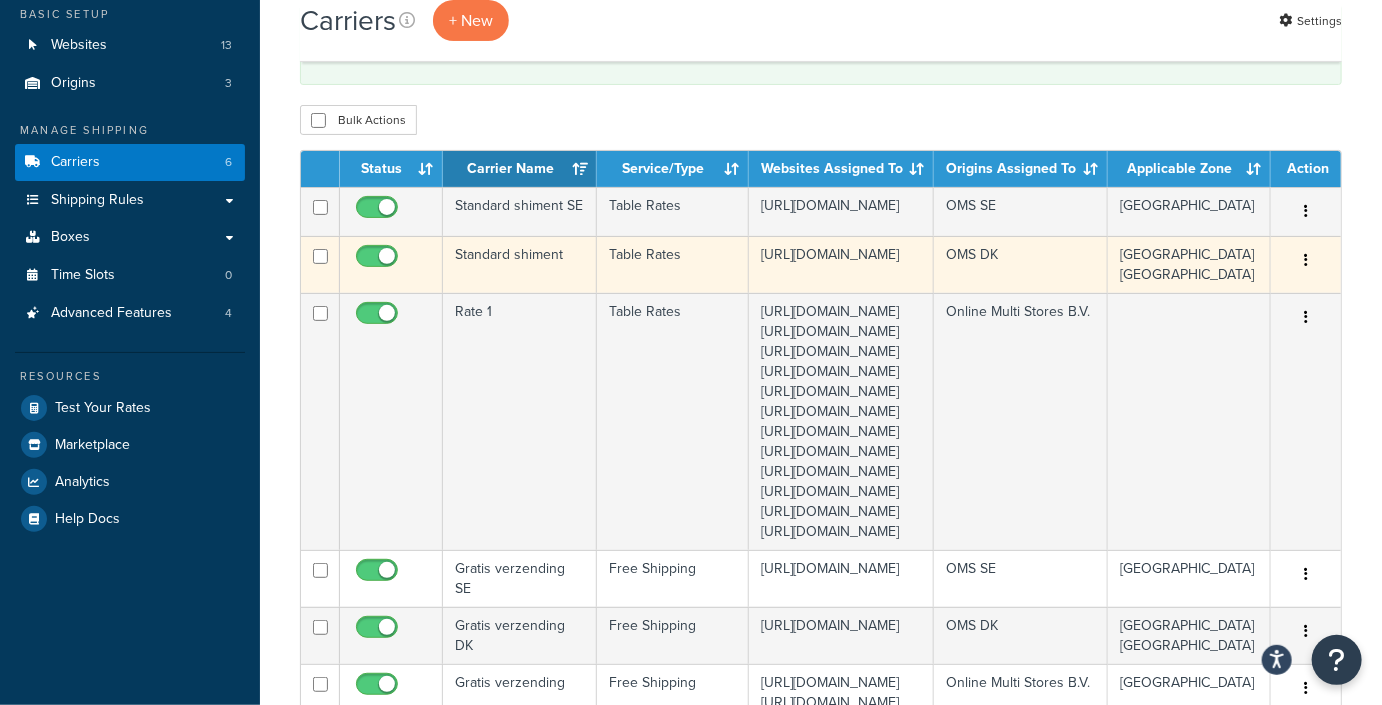 click at bounding box center (1306, 261) 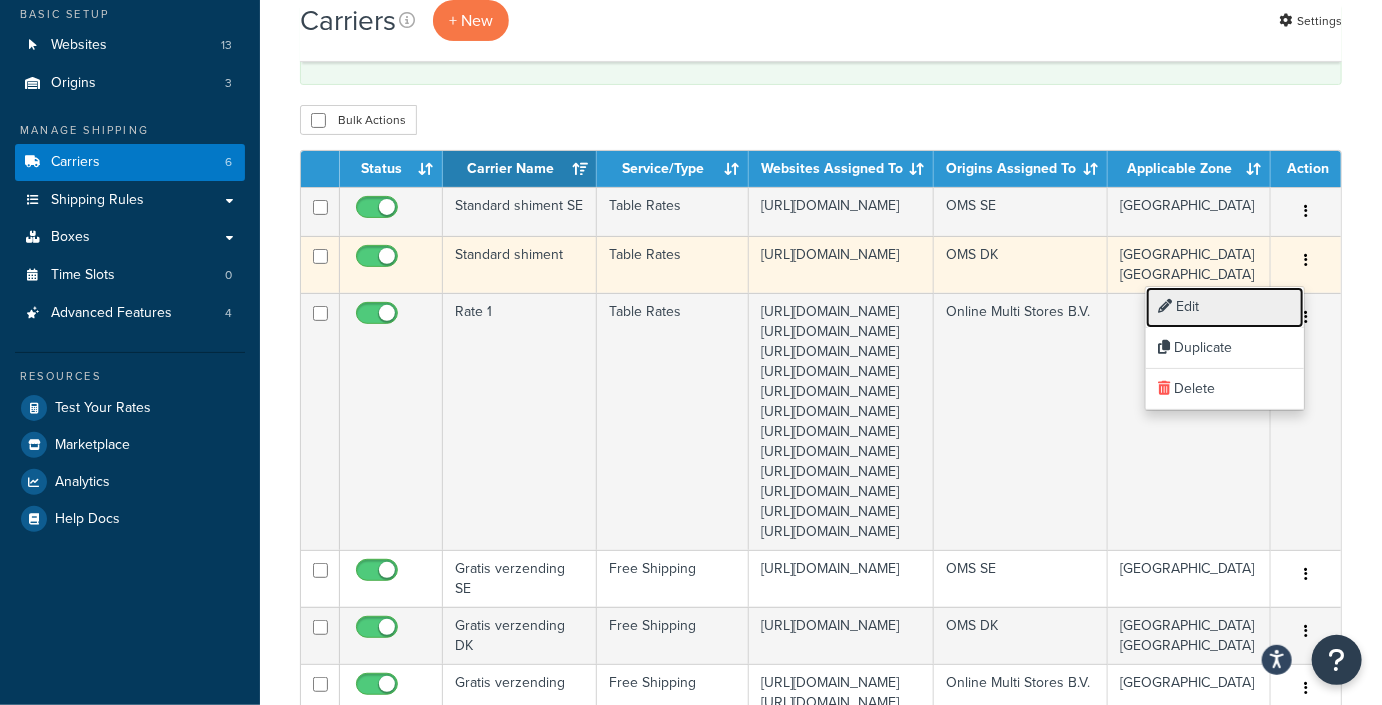 click on "Edit" at bounding box center (1225, 307) 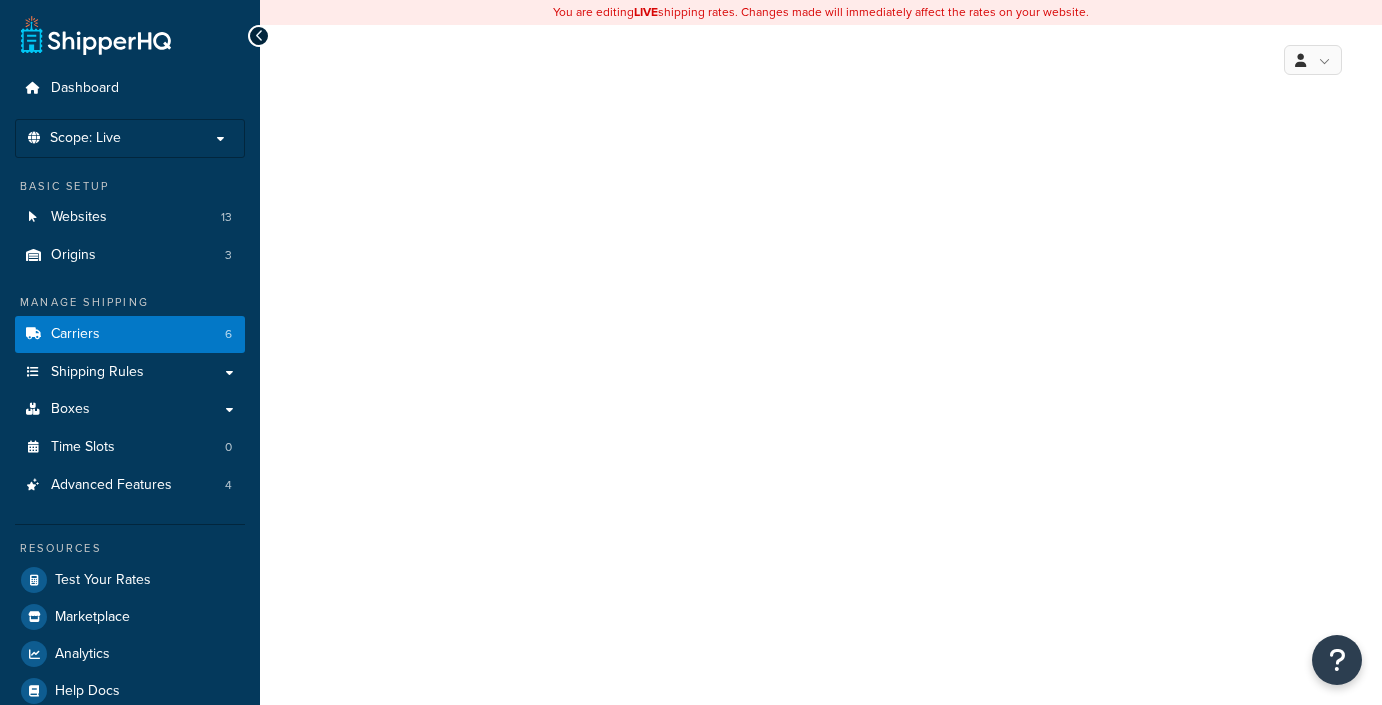 scroll, scrollTop: 0, scrollLeft: 0, axis: both 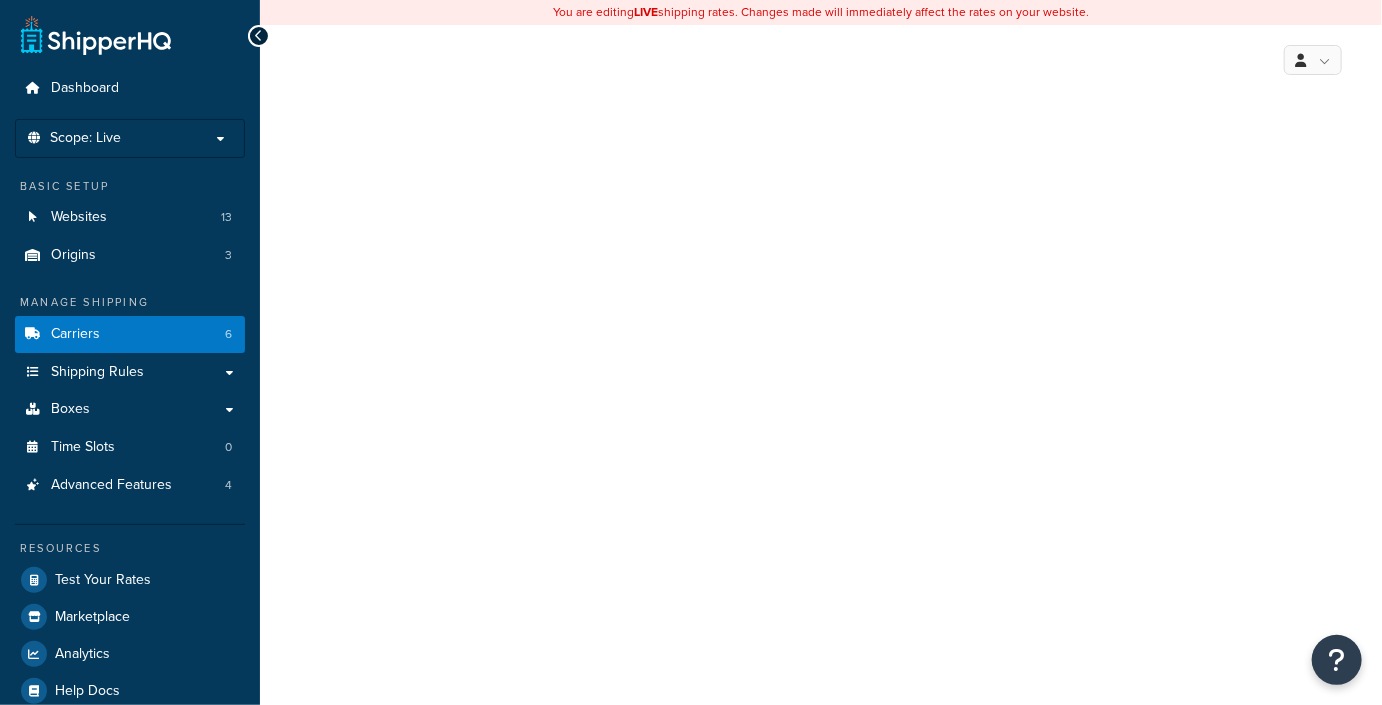 select on "25" 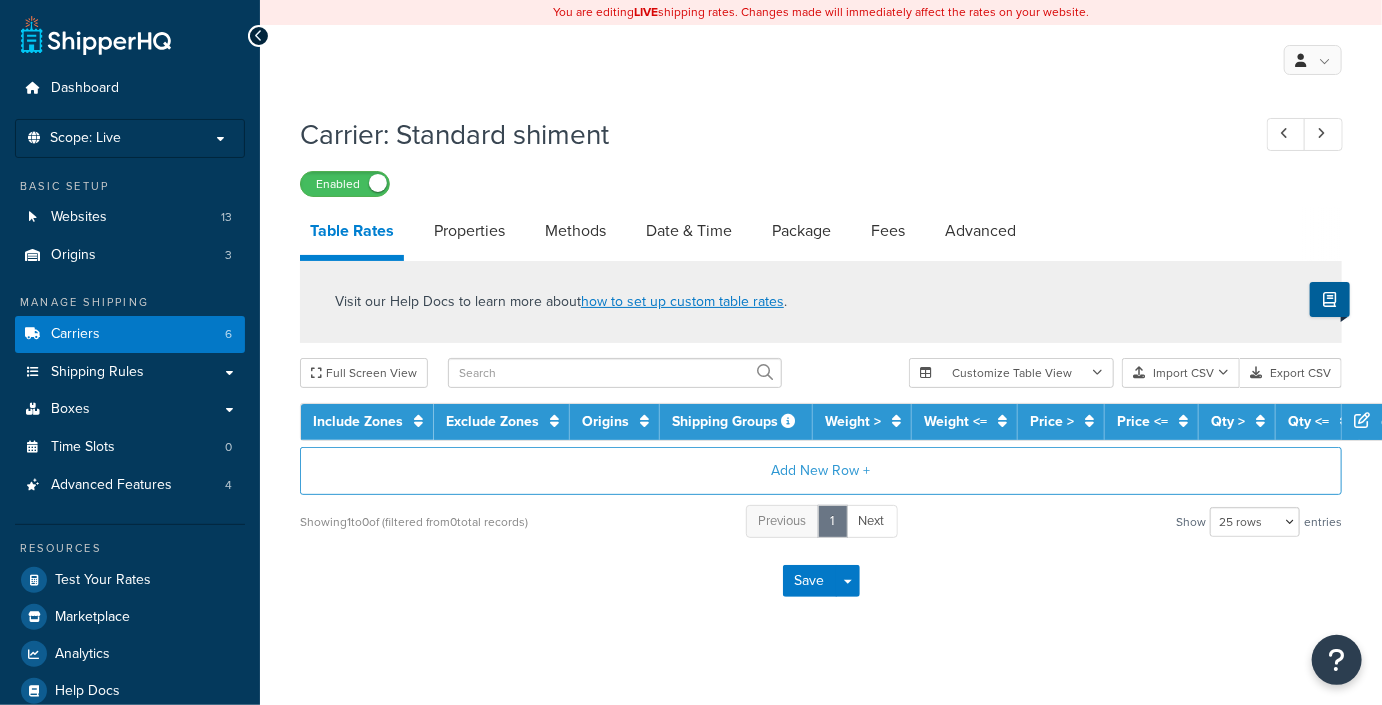 scroll, scrollTop: 0, scrollLeft: 0, axis: both 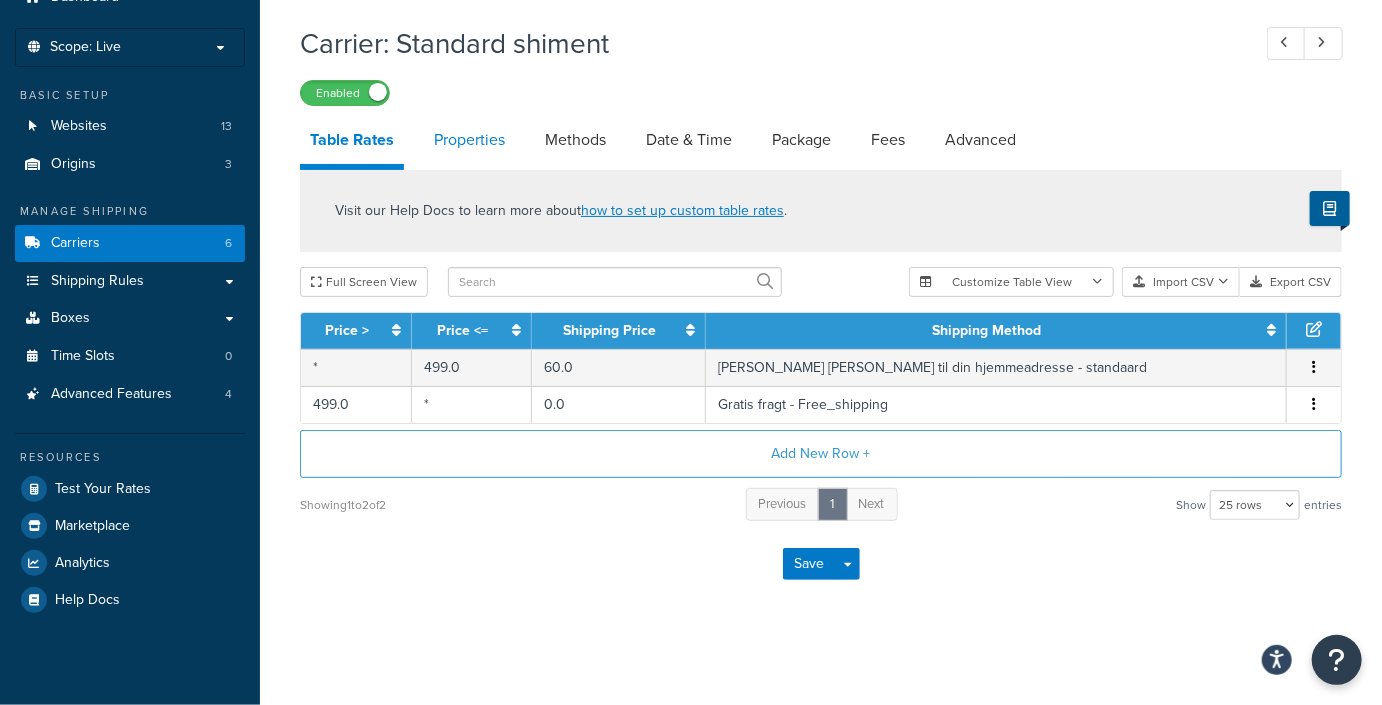click on "Properties" at bounding box center [469, 140] 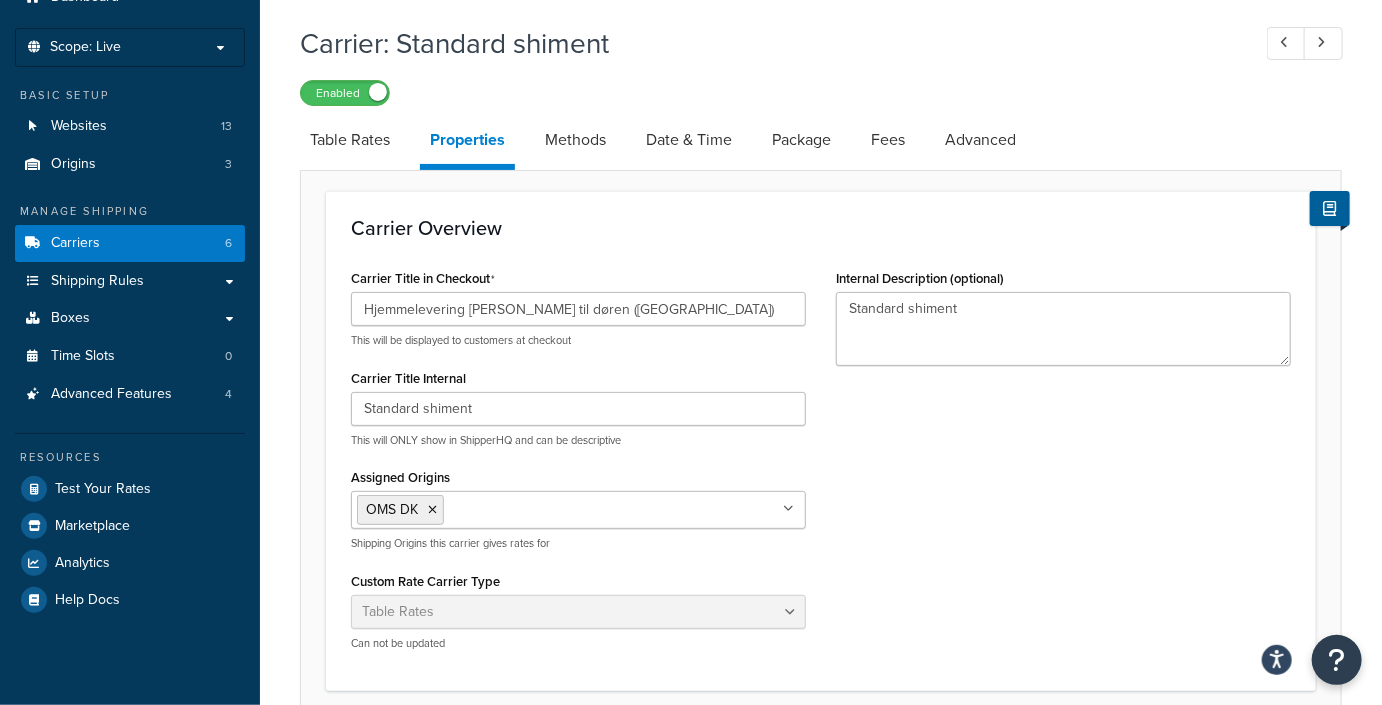 scroll, scrollTop: 680, scrollLeft: 0, axis: vertical 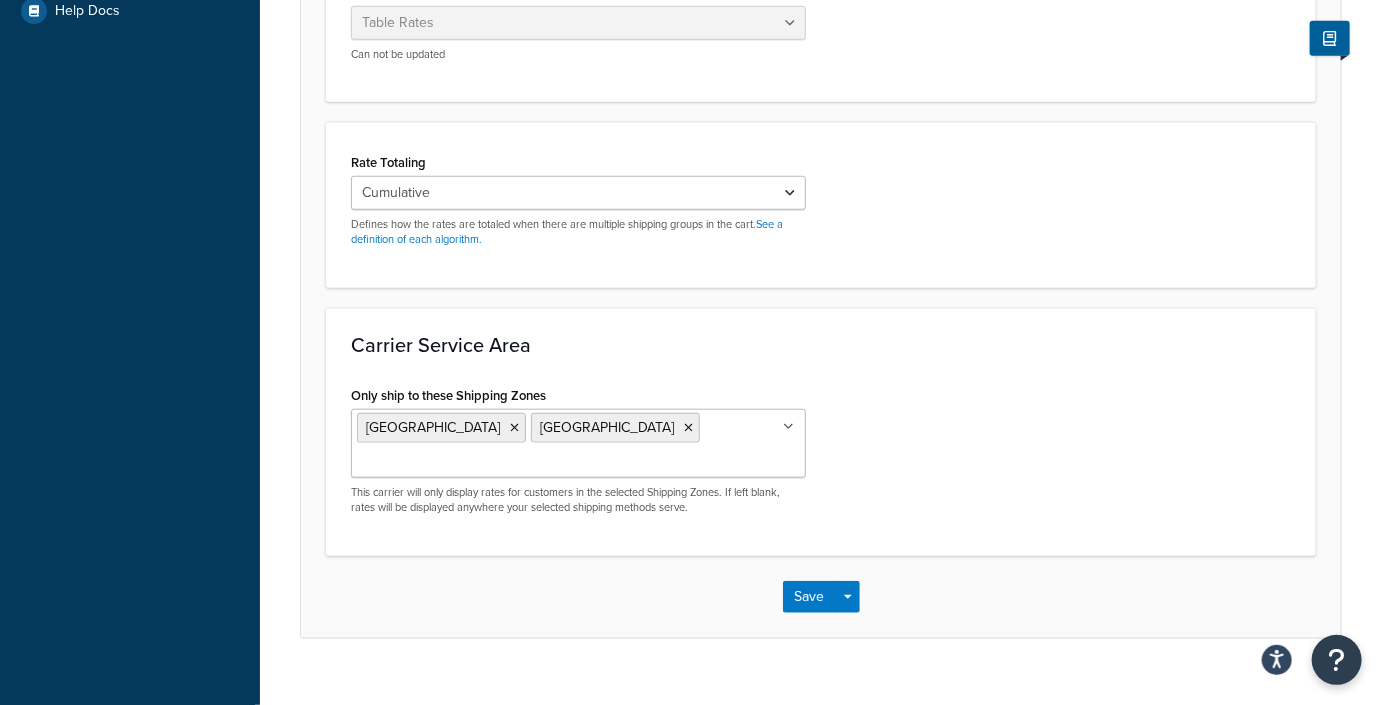 click on "Netherlands   [GEOGRAPHIC_DATA]" at bounding box center [578, 443] 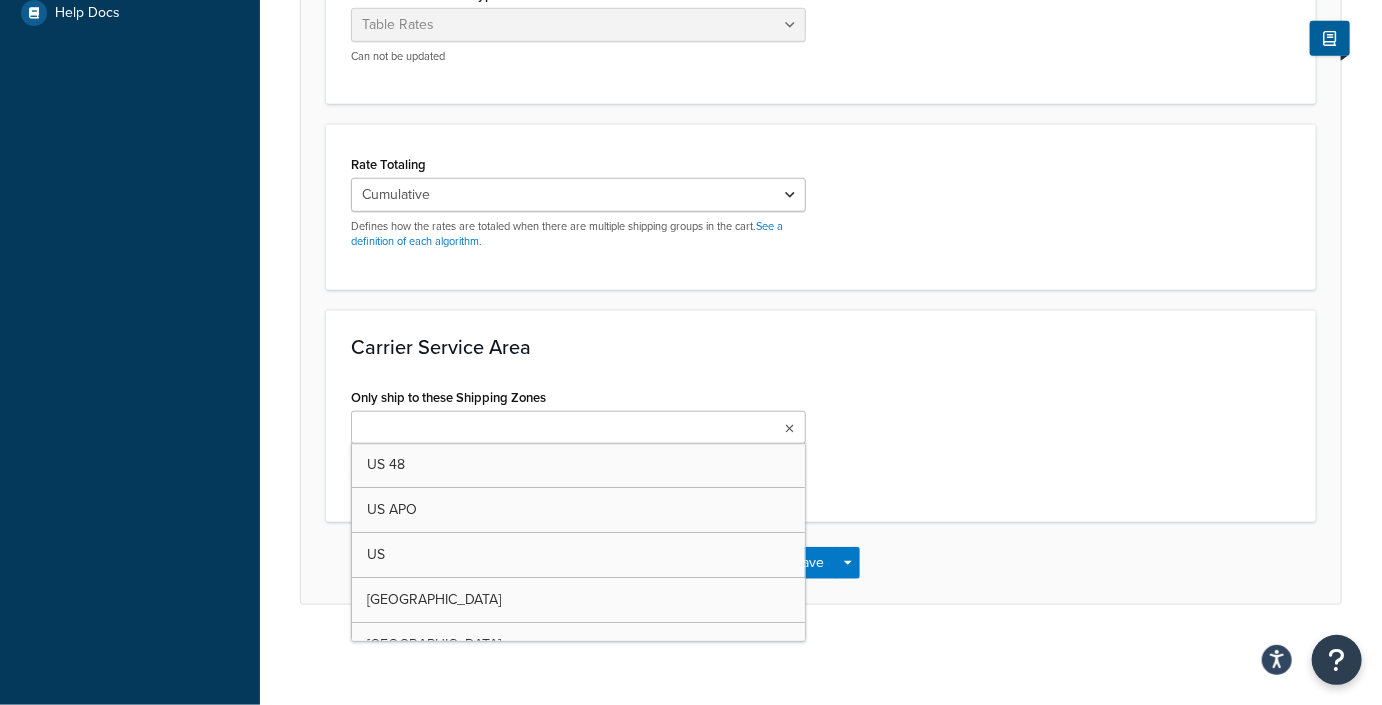 scroll, scrollTop: 676, scrollLeft: 0, axis: vertical 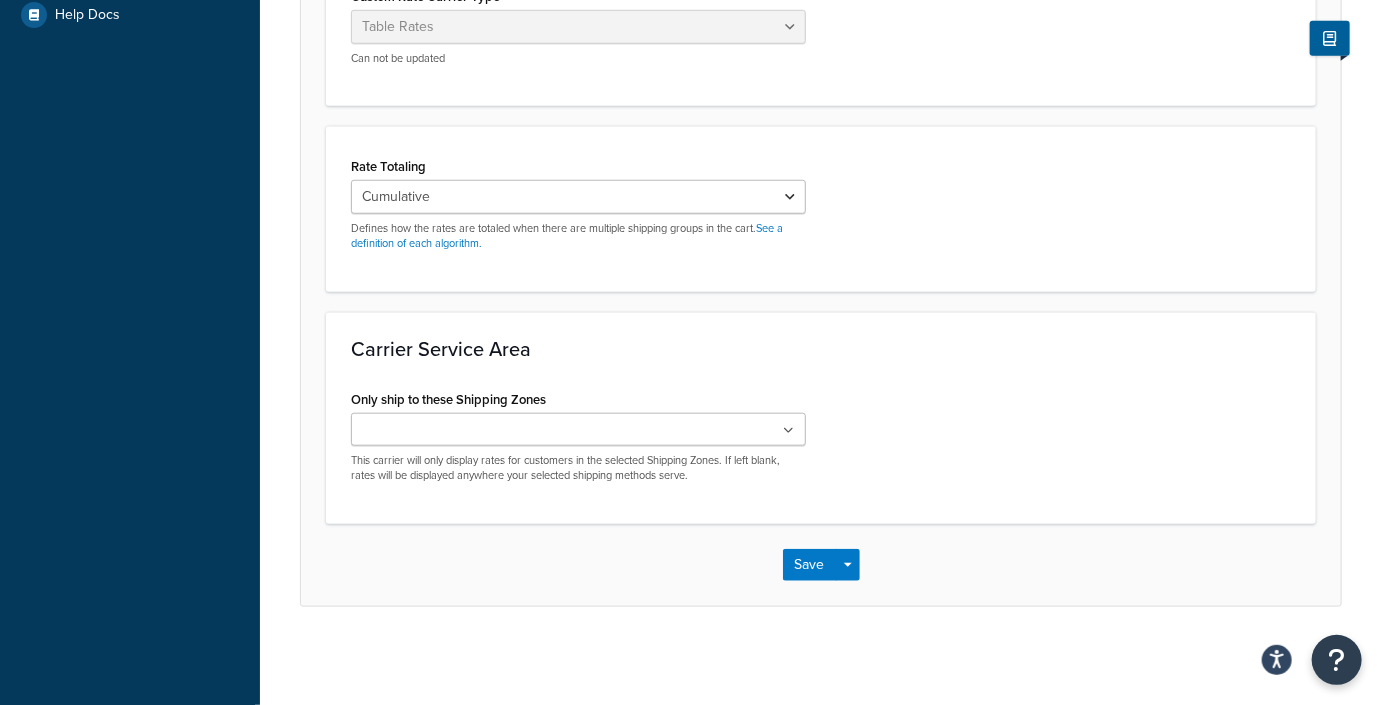 click on "Carrier Service Area Only ship to these Shipping Zones   [GEOGRAPHIC_DATA] 48 US APO [GEOGRAPHIC_DATA] [GEOGRAPHIC_DATA] [GEOGRAPHIC_DATA] [GEOGRAPHIC_DATA] [GEOGRAPHIC_DATA] POBox Add New This carrier will only display rates for customers in the selected Shipping Zones. If left blank, rates will be displayed anywhere your selected shipping methods serve." at bounding box center [821, 418] 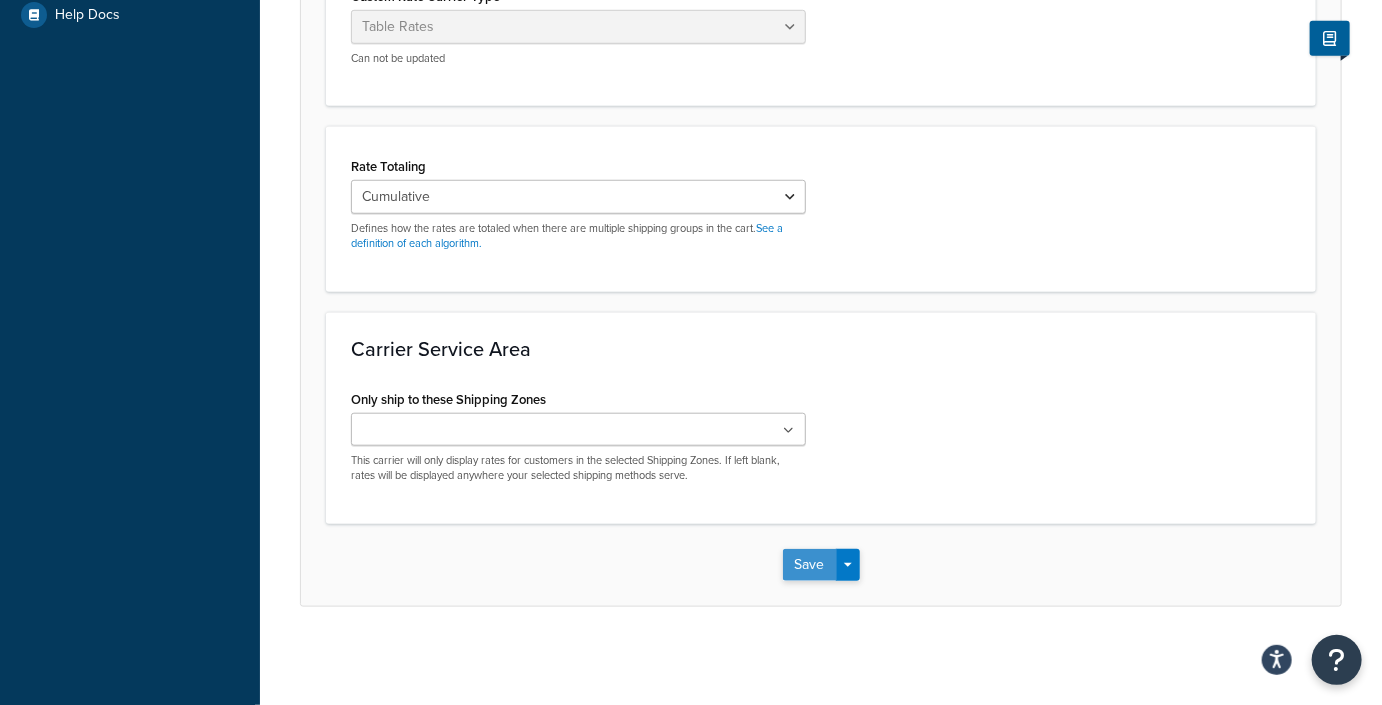 click on "Save" at bounding box center [810, 565] 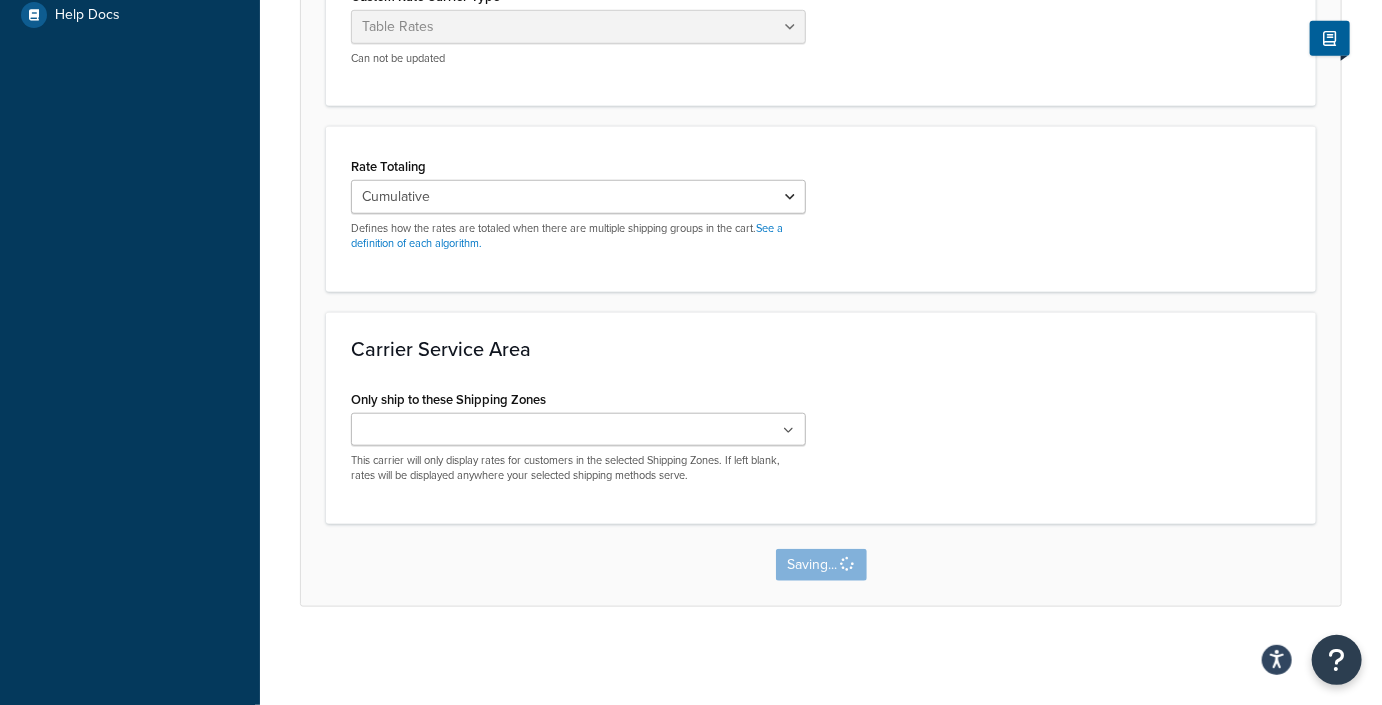 scroll, scrollTop: 0, scrollLeft: 0, axis: both 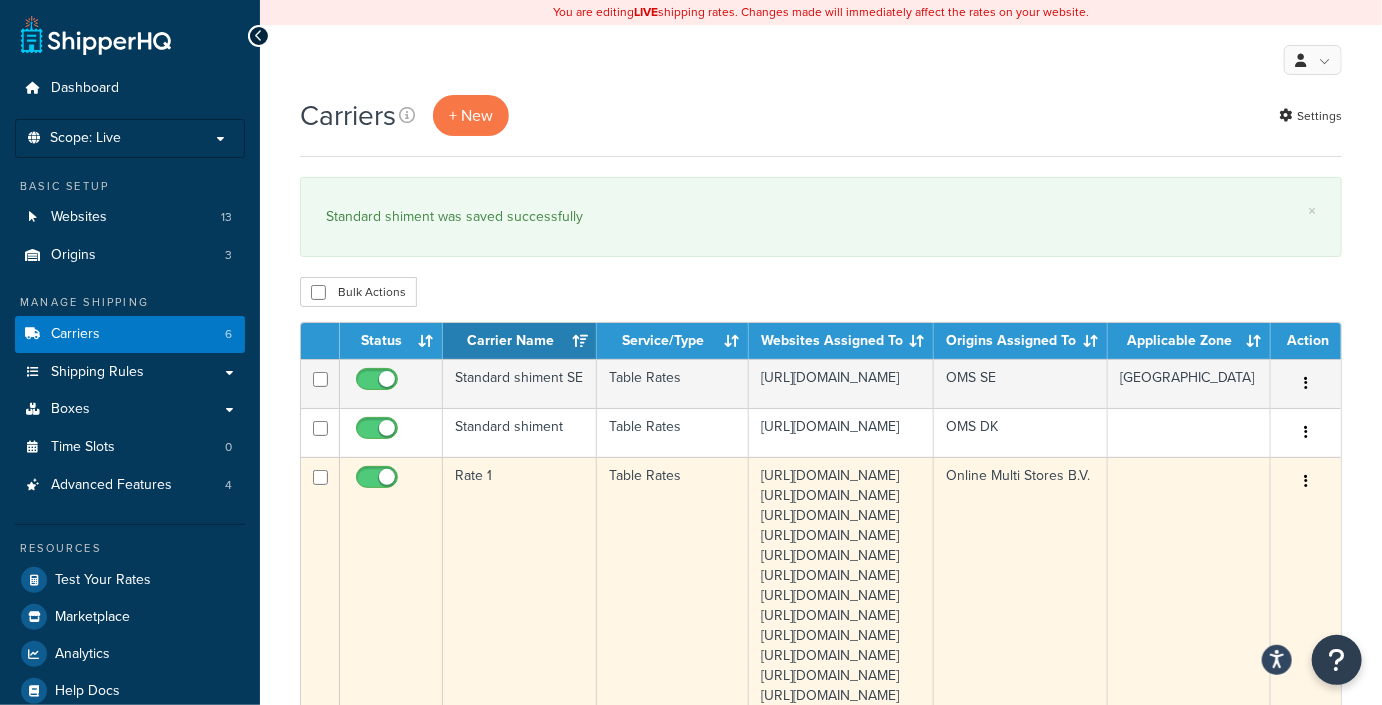 click at bounding box center [1189, 585] 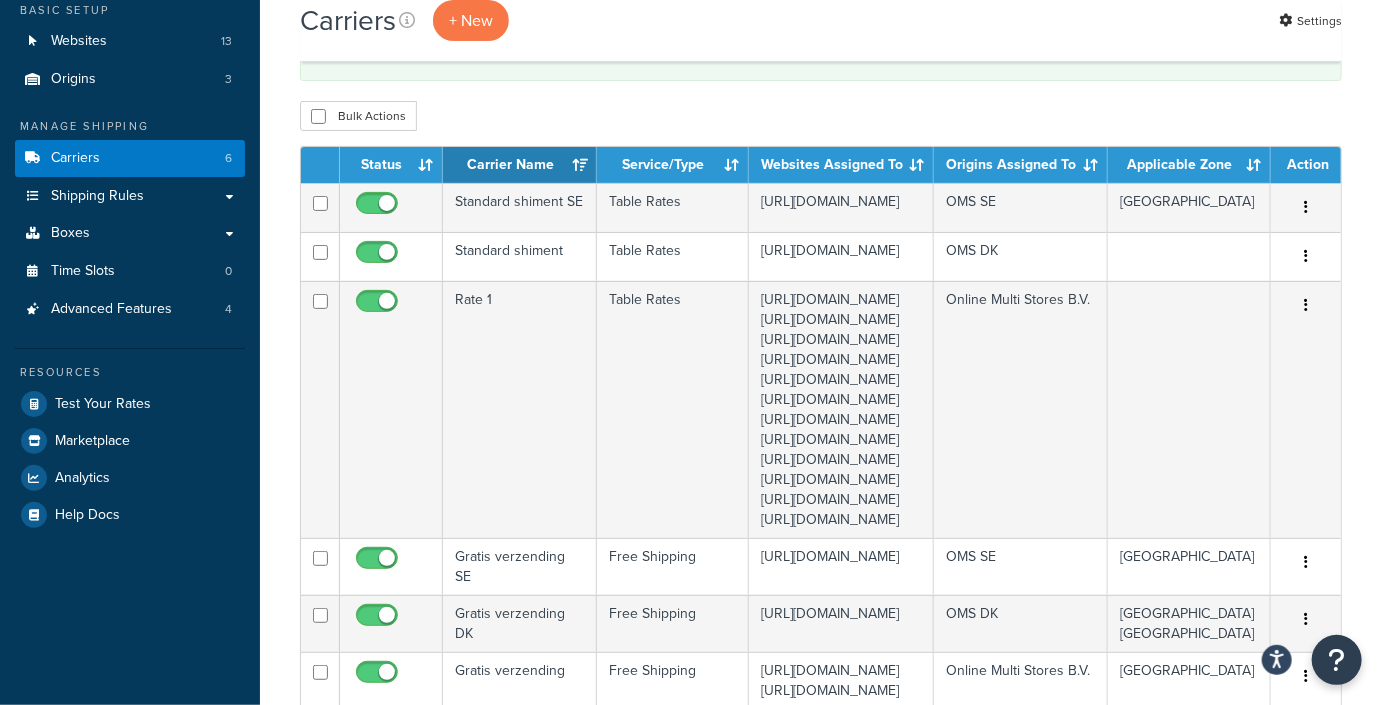 scroll, scrollTop: 458, scrollLeft: 0, axis: vertical 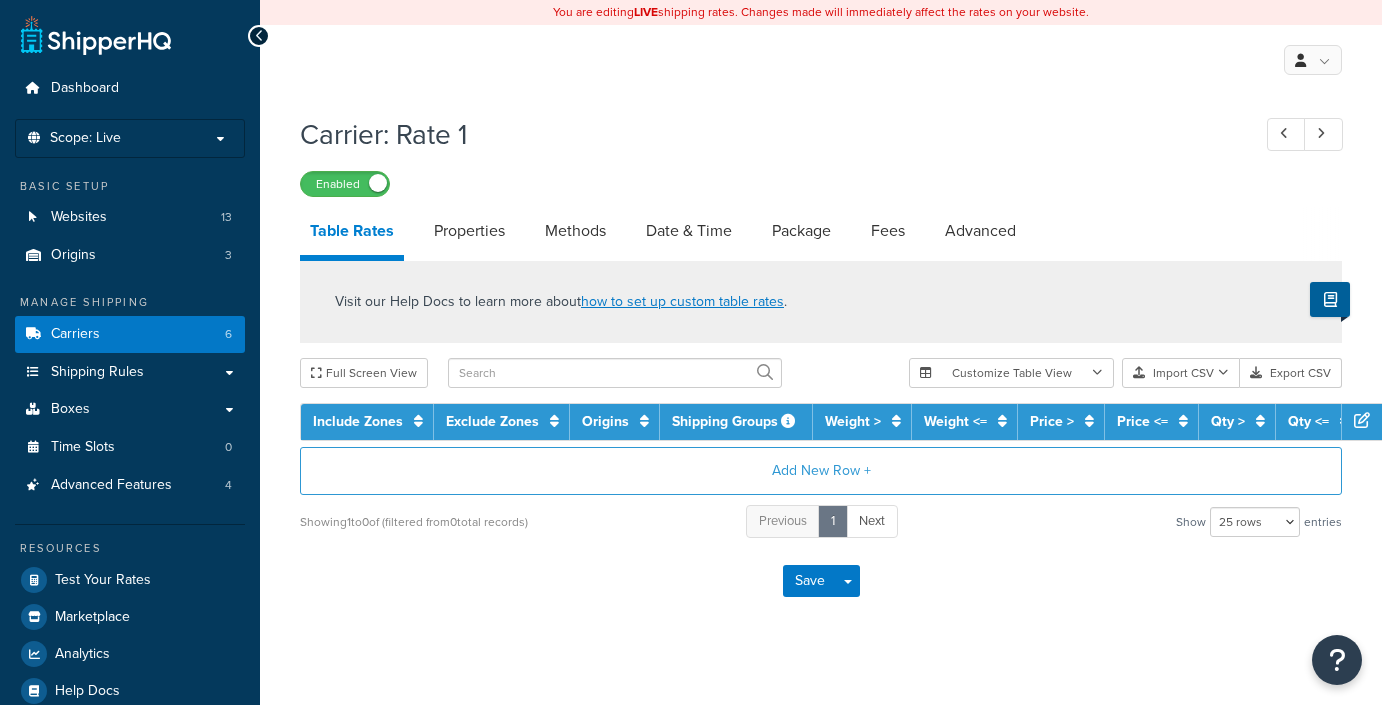 select on "25" 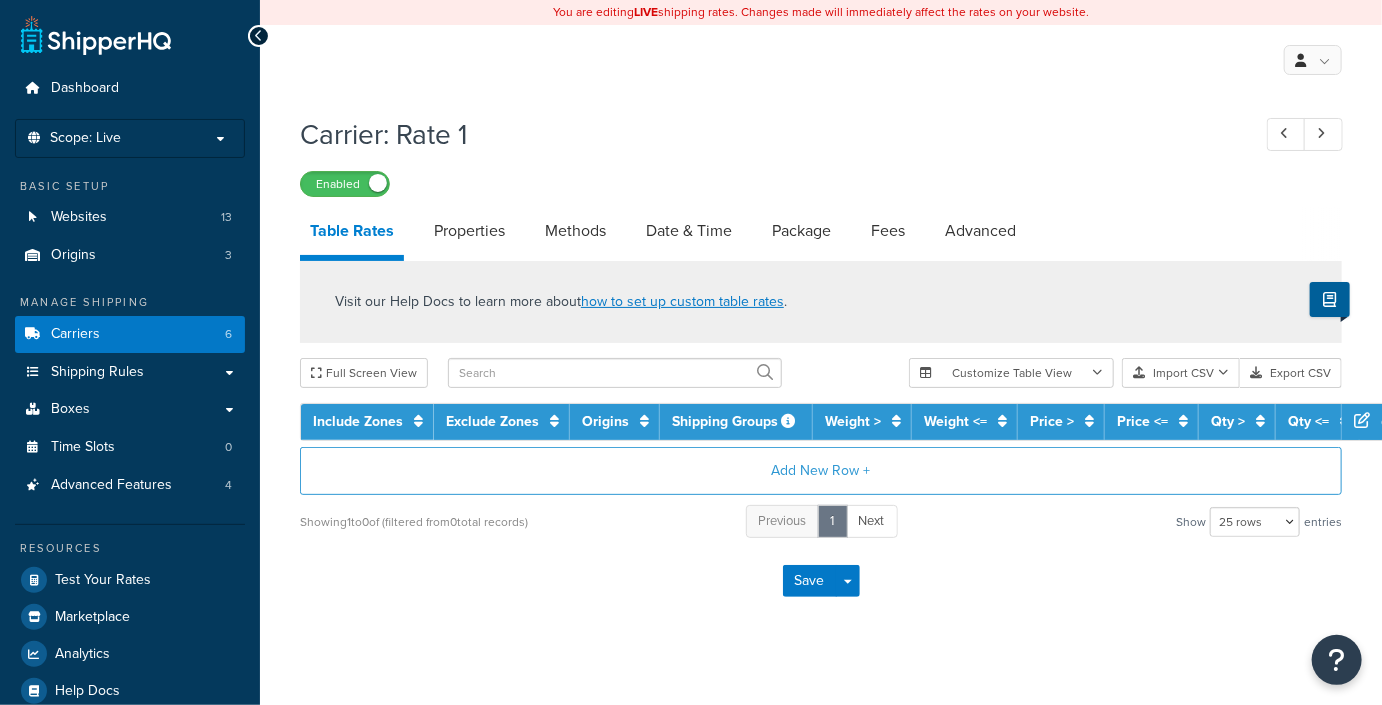 scroll, scrollTop: 0, scrollLeft: 0, axis: both 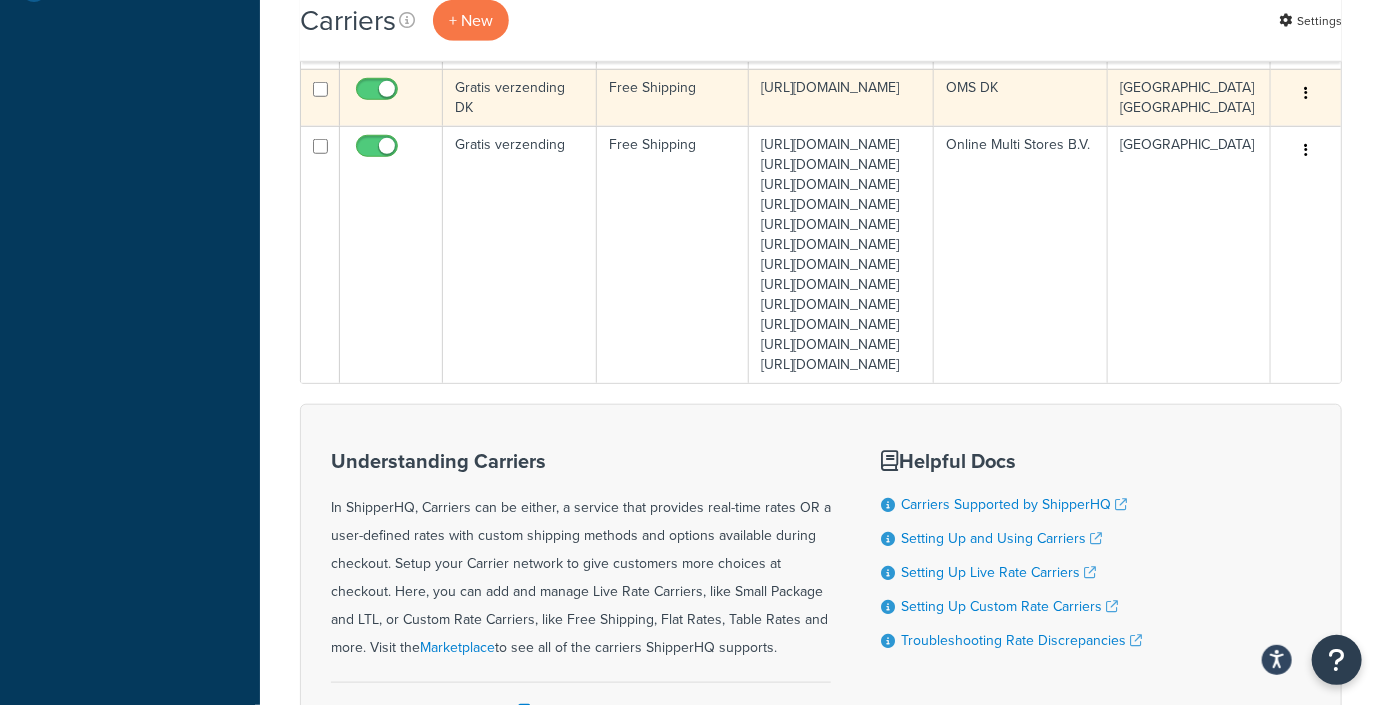 click at bounding box center (1306, 93) 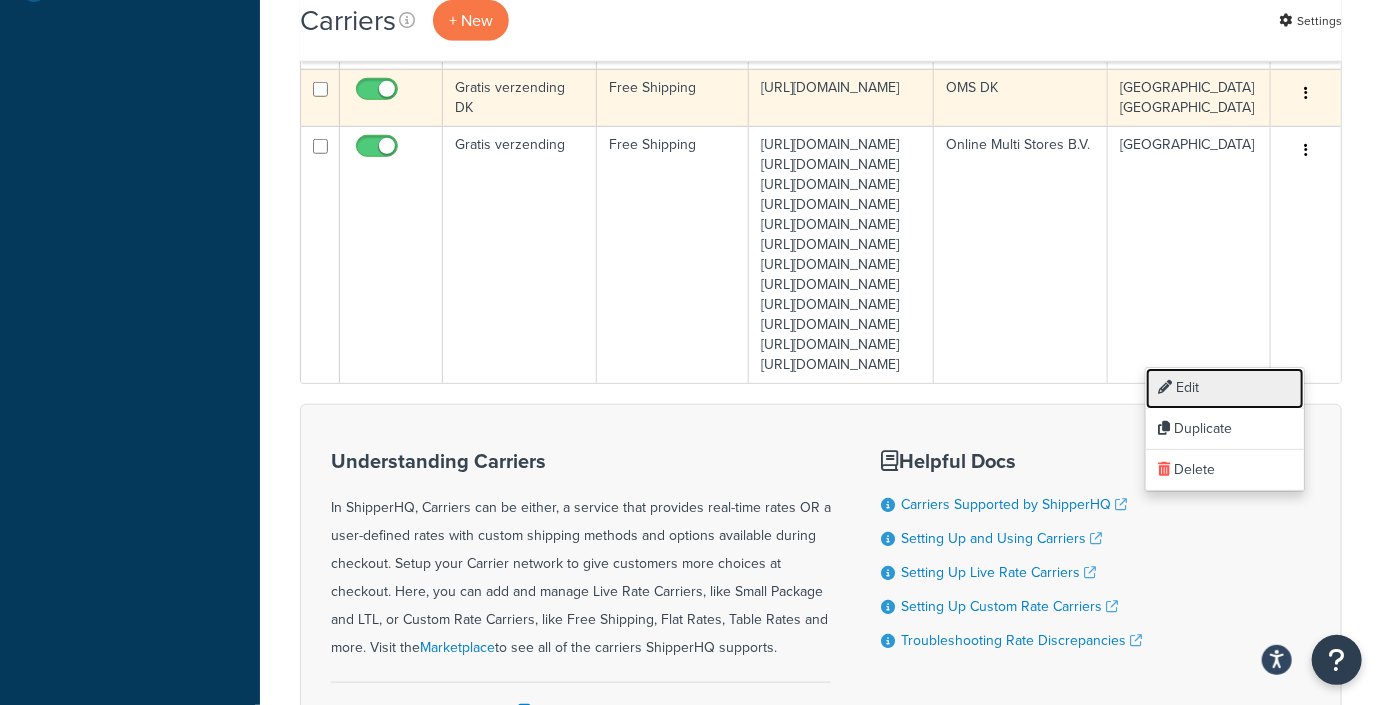 click on "Edit" at bounding box center (1225, 388) 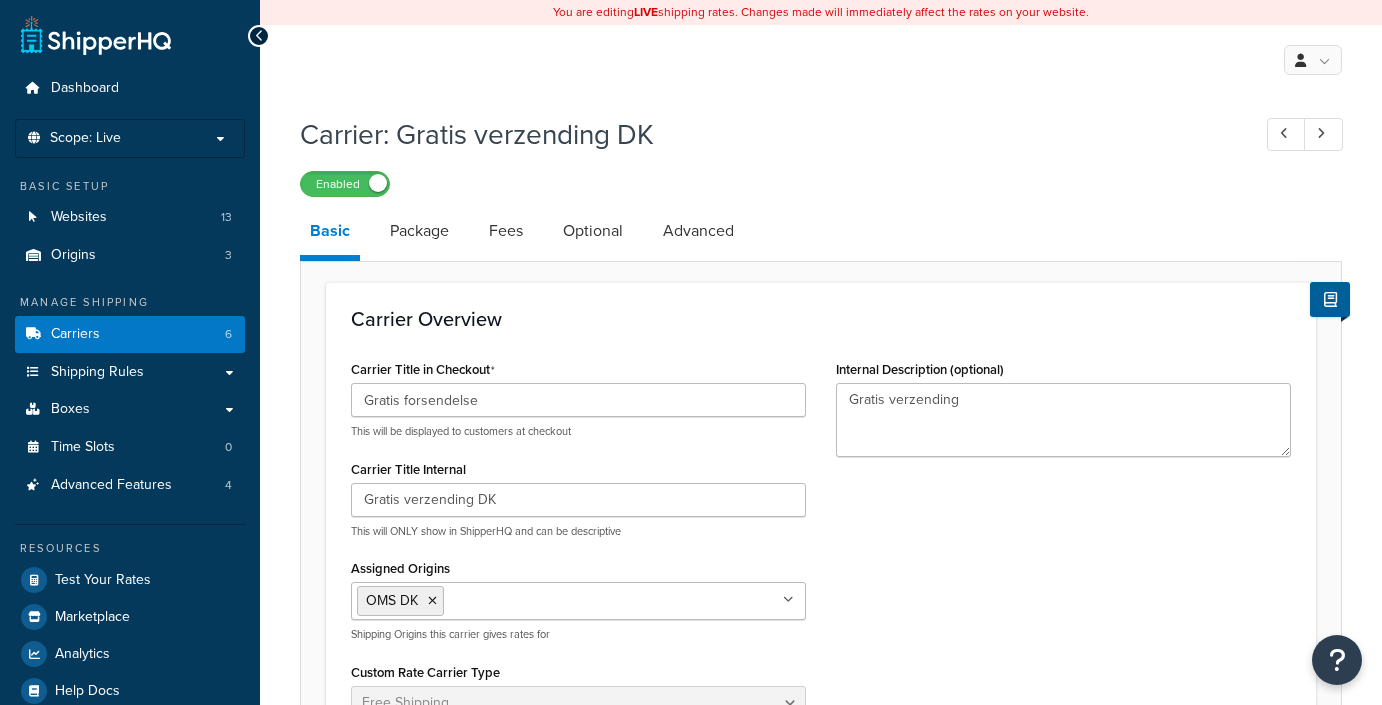 select on "free" 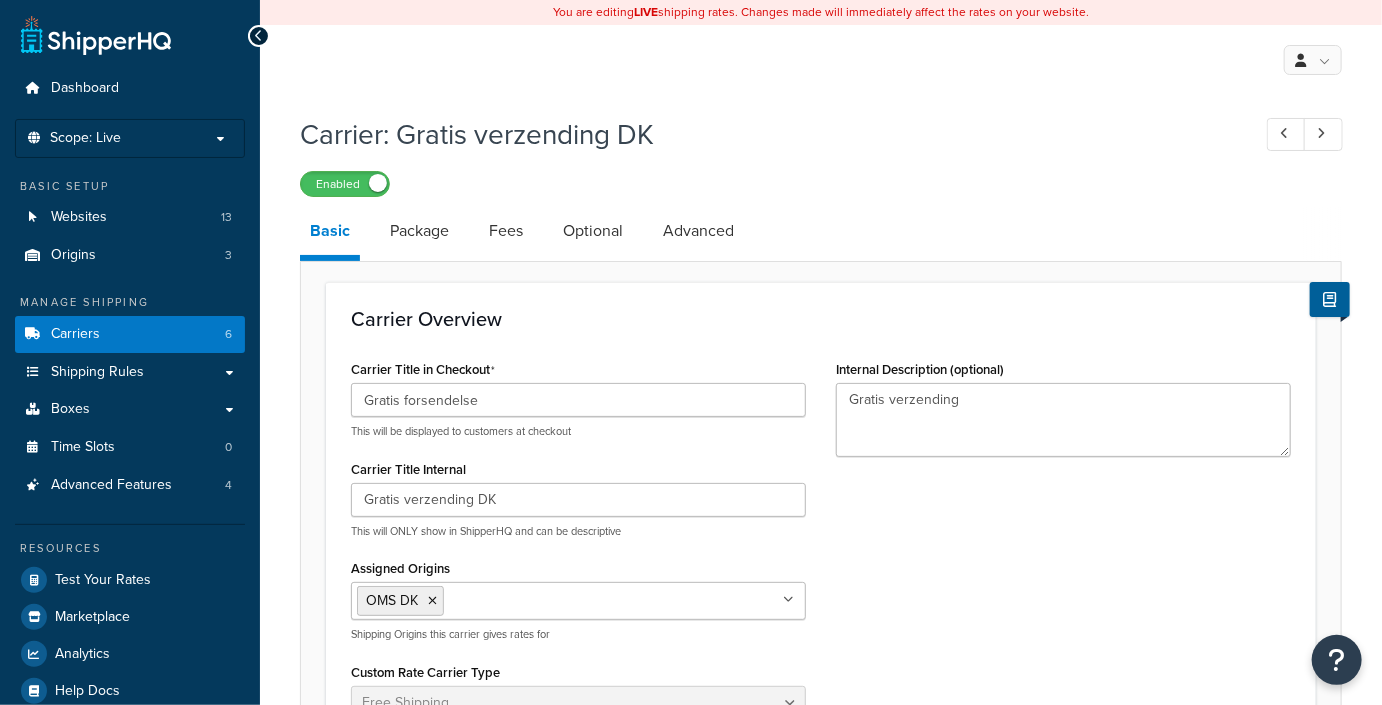 scroll, scrollTop: 643, scrollLeft: 0, axis: vertical 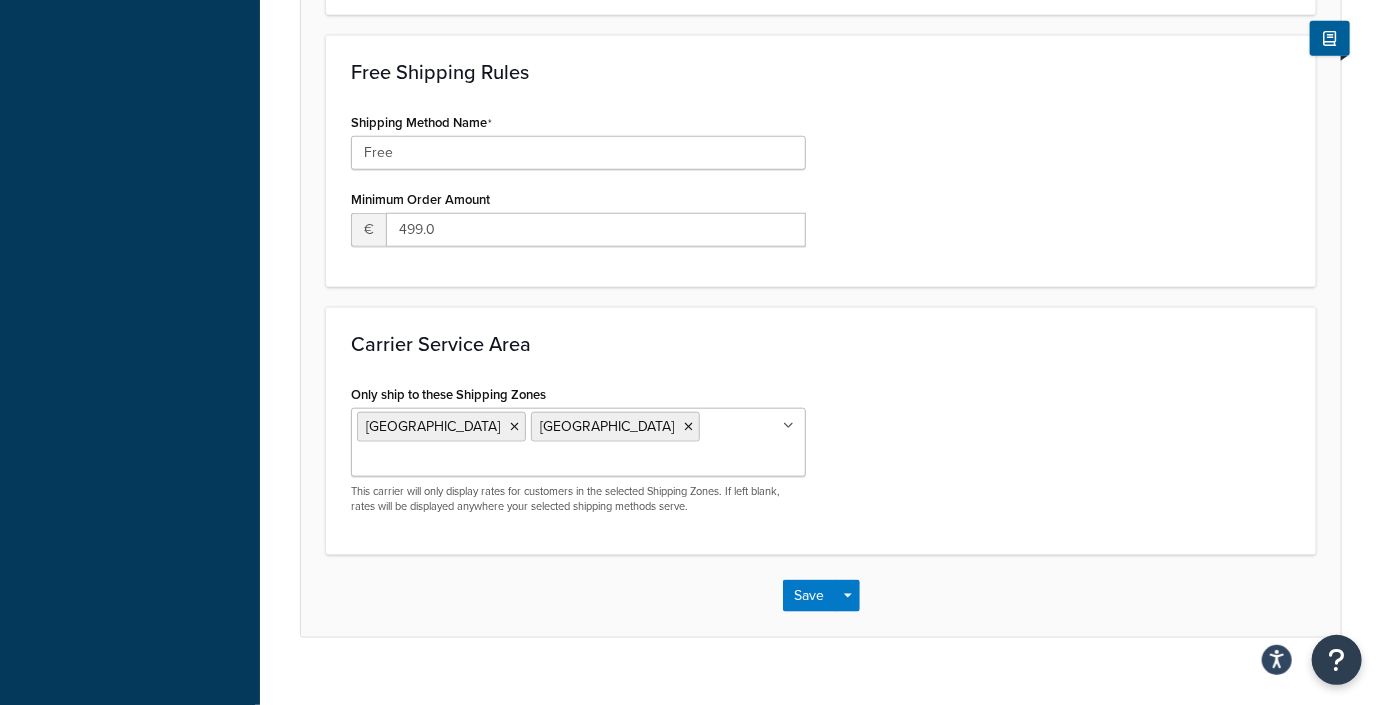click on "Only ship to these Shipping Zones" at bounding box center [445, 462] 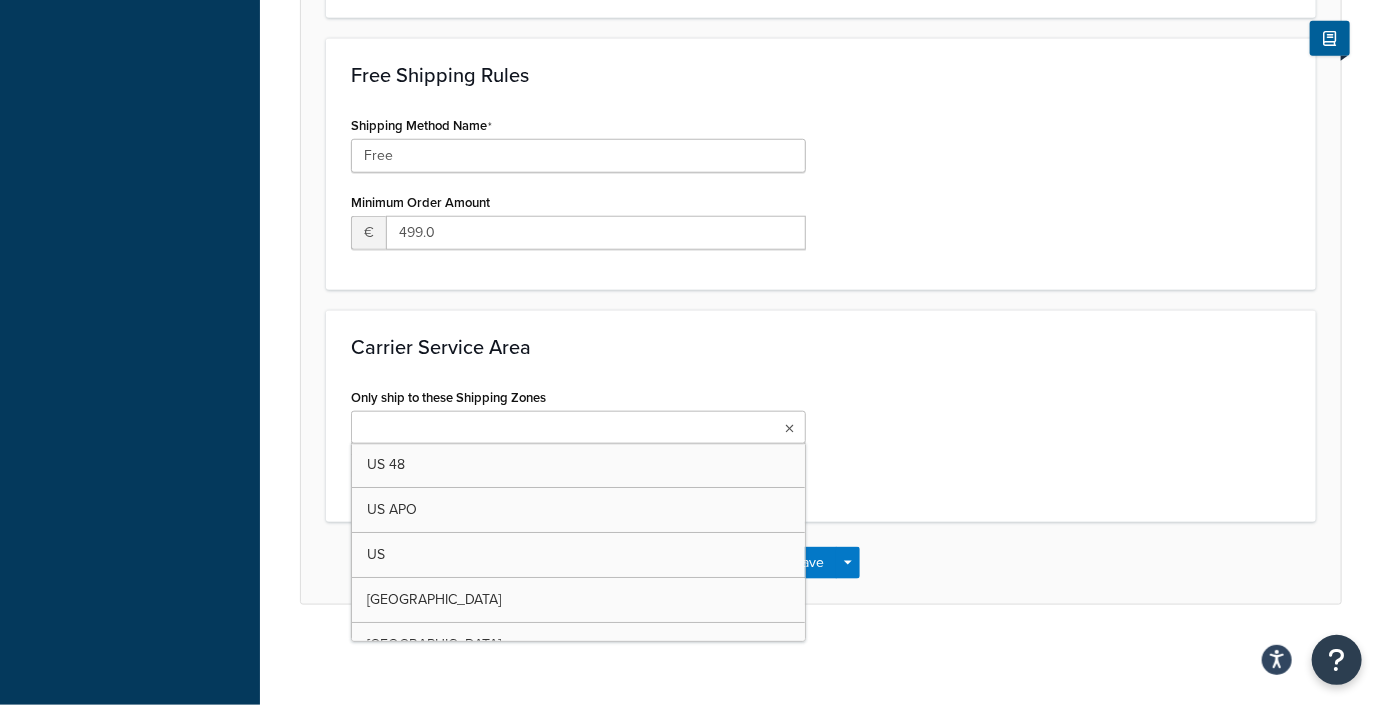 scroll, scrollTop: 762, scrollLeft: 0, axis: vertical 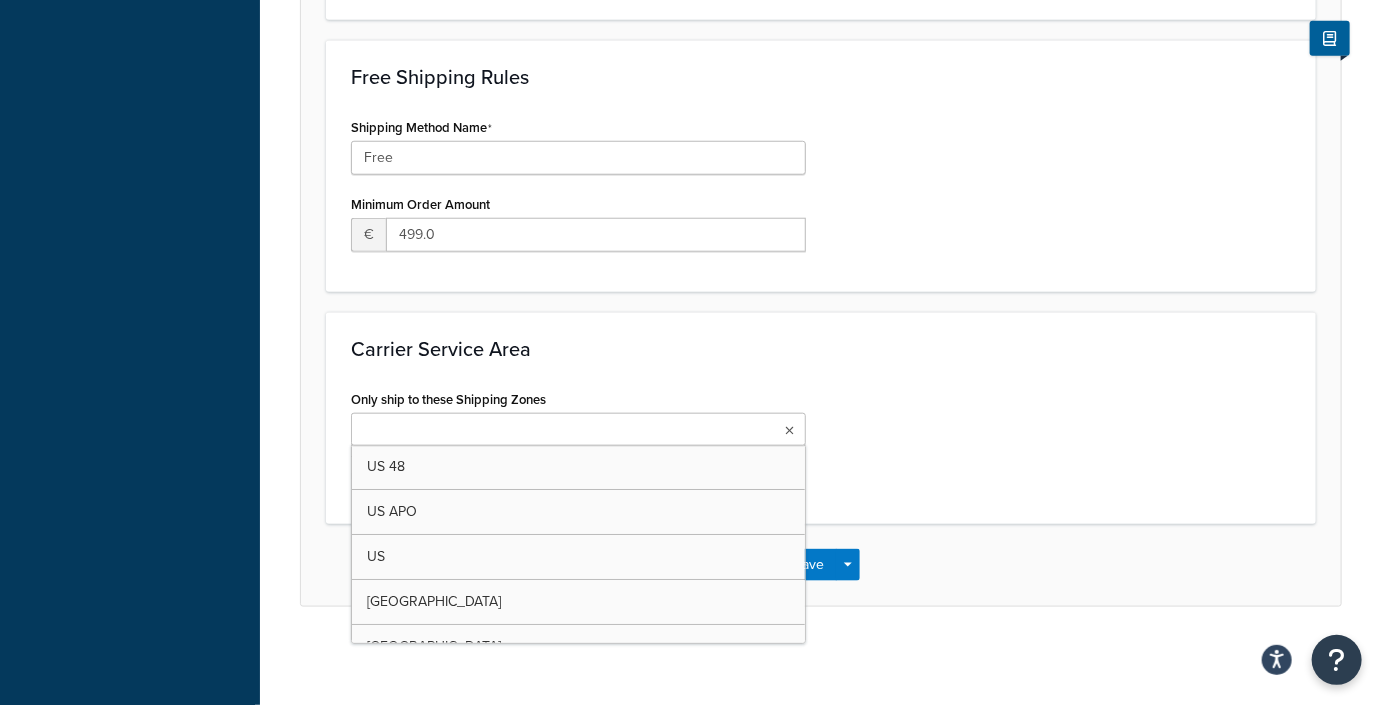 click on "Carrier Service Area Only ship to these Shipping Zones   US 48 US APO US Netherlands Denmark Sweden US POBox Add New This carrier will only display rates for customers in the selected Shipping Zones. If left blank, rates will be displayed anywhere your selected shipping methods serve." at bounding box center (821, 418) 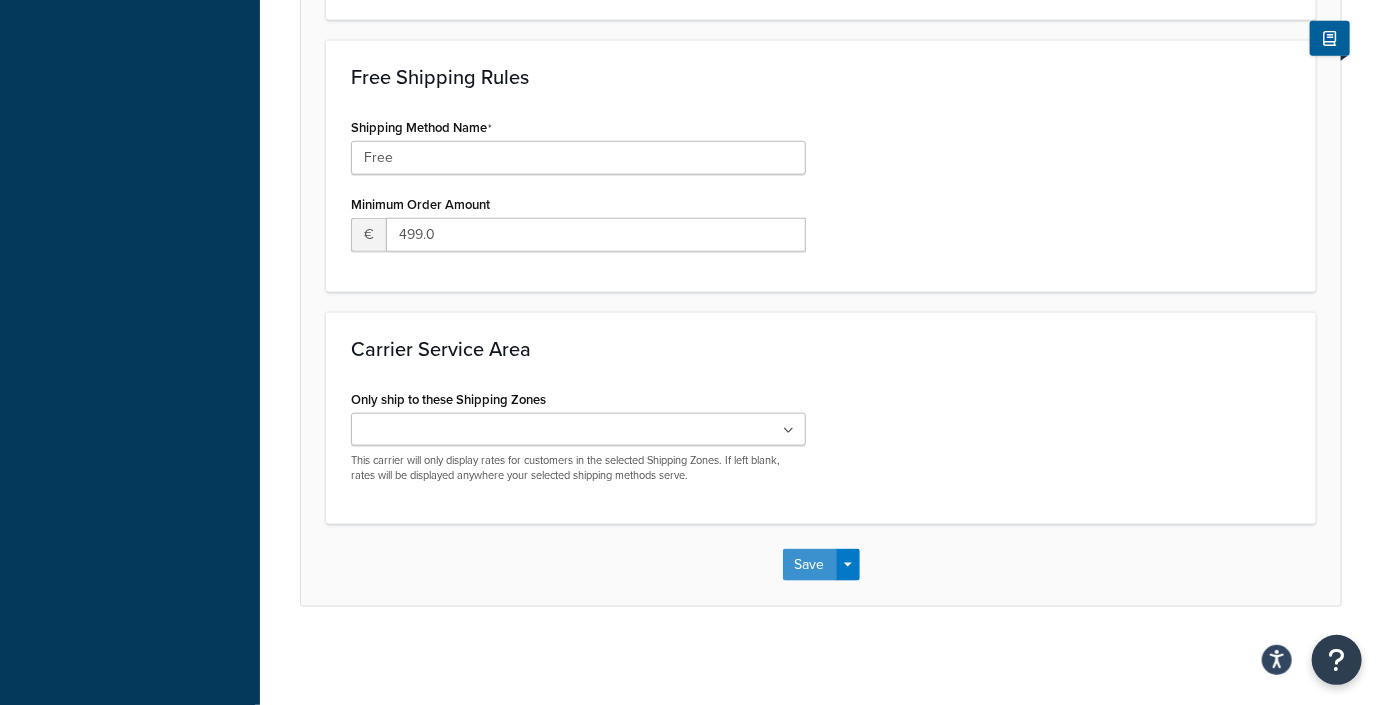 click on "Save" at bounding box center [810, 565] 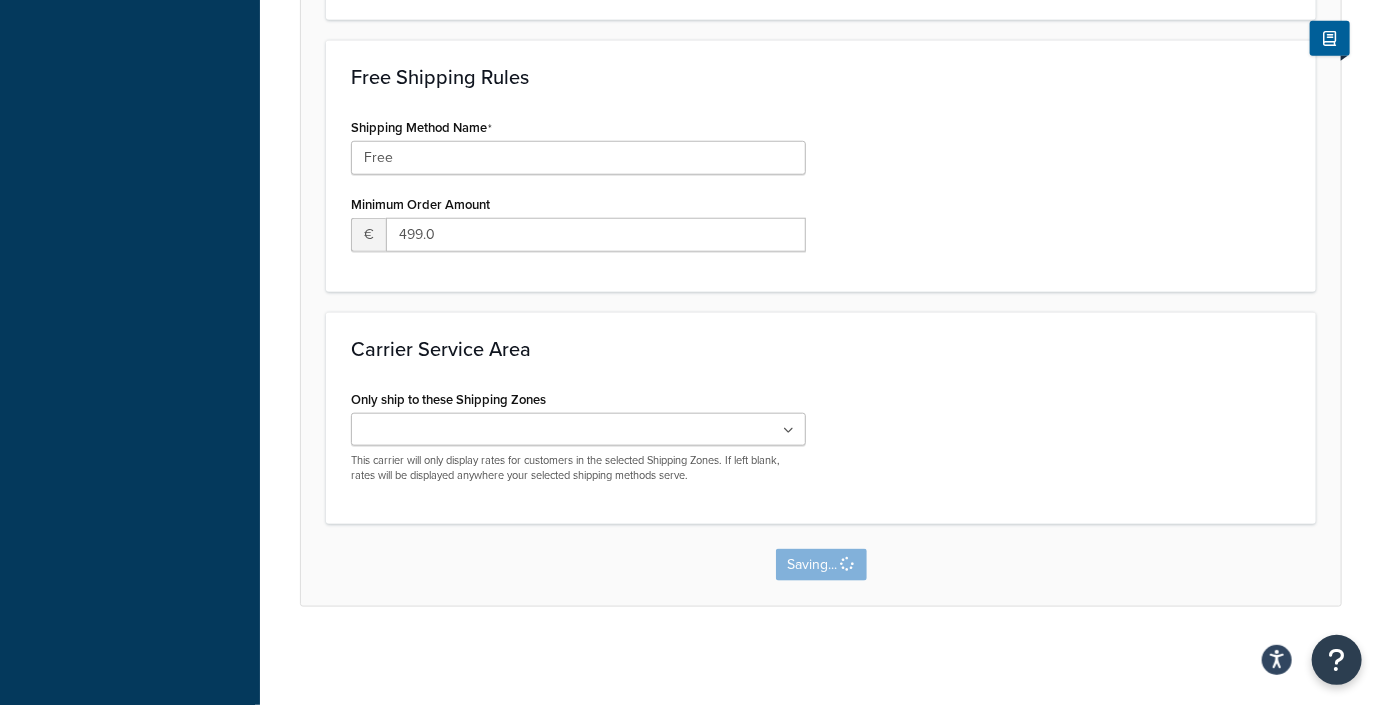 scroll, scrollTop: 0, scrollLeft: 0, axis: both 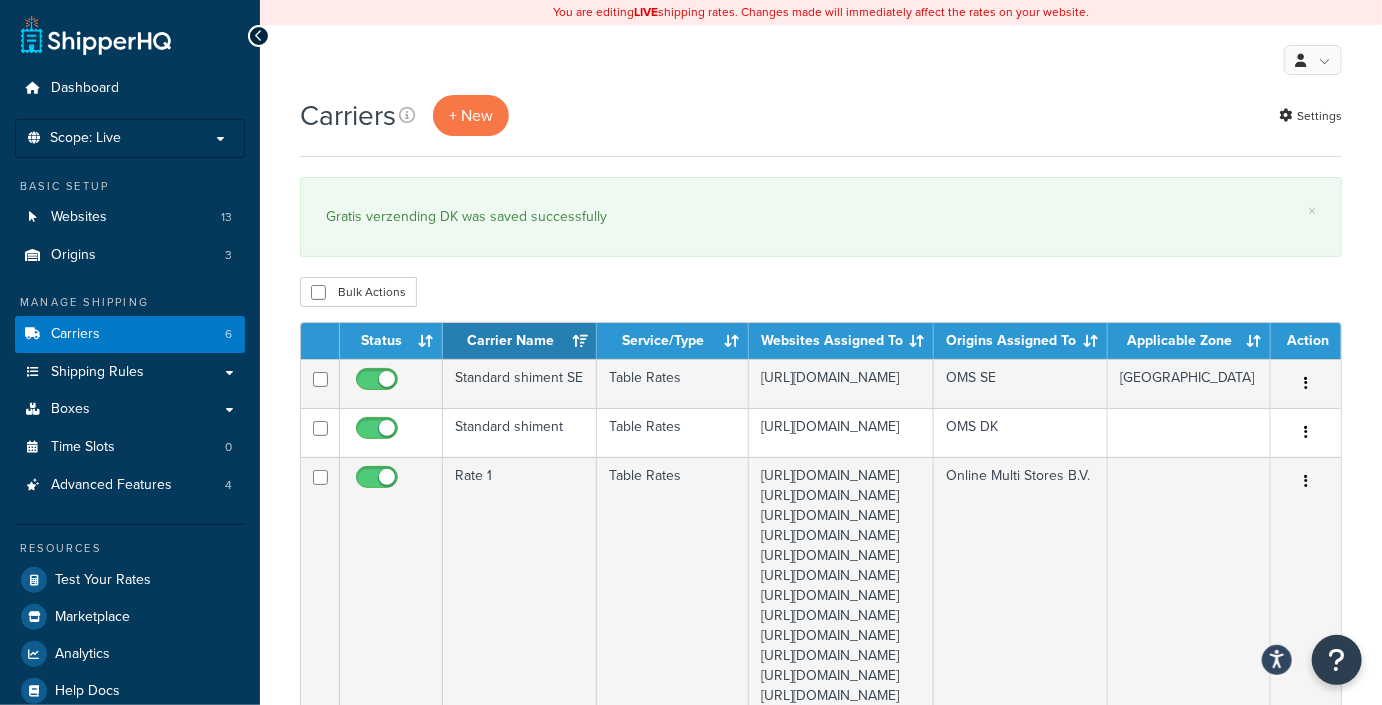 click on "Gratis verzending DK was saved successfully" at bounding box center (821, 217) 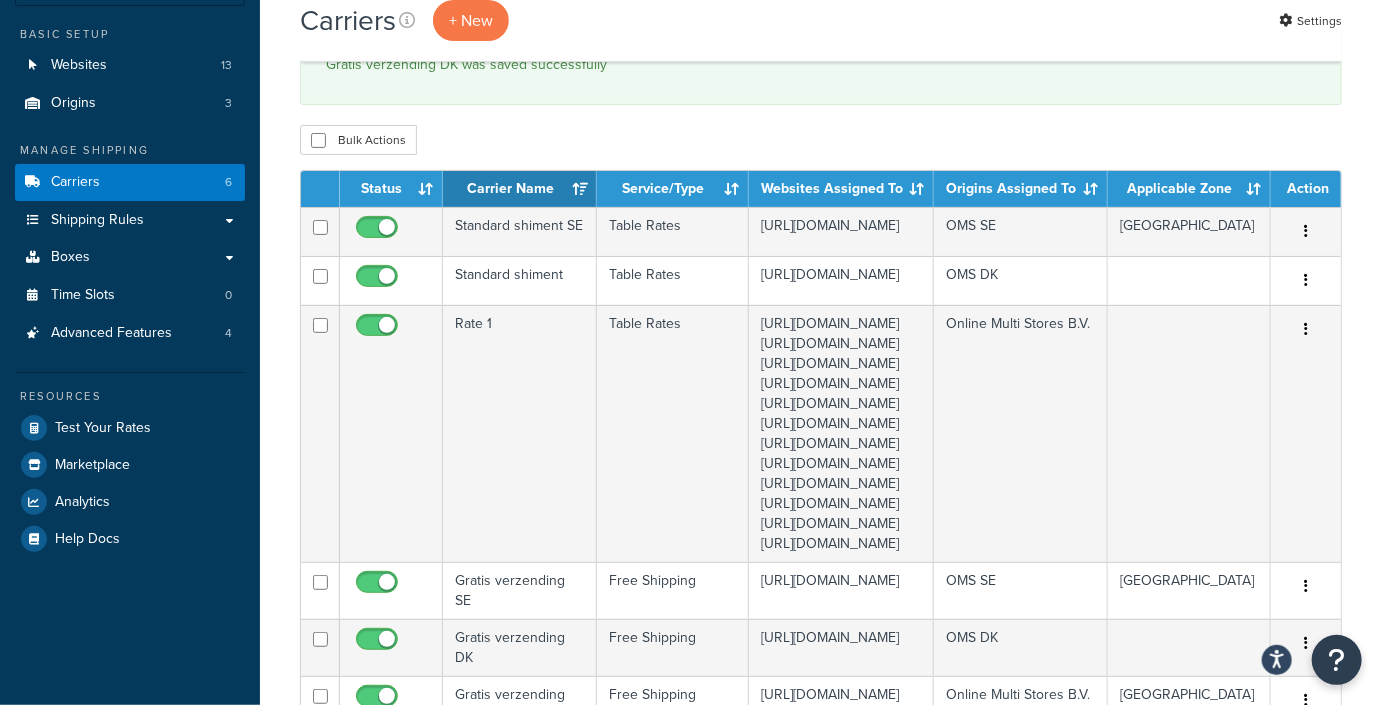 scroll, scrollTop: 0, scrollLeft: 0, axis: both 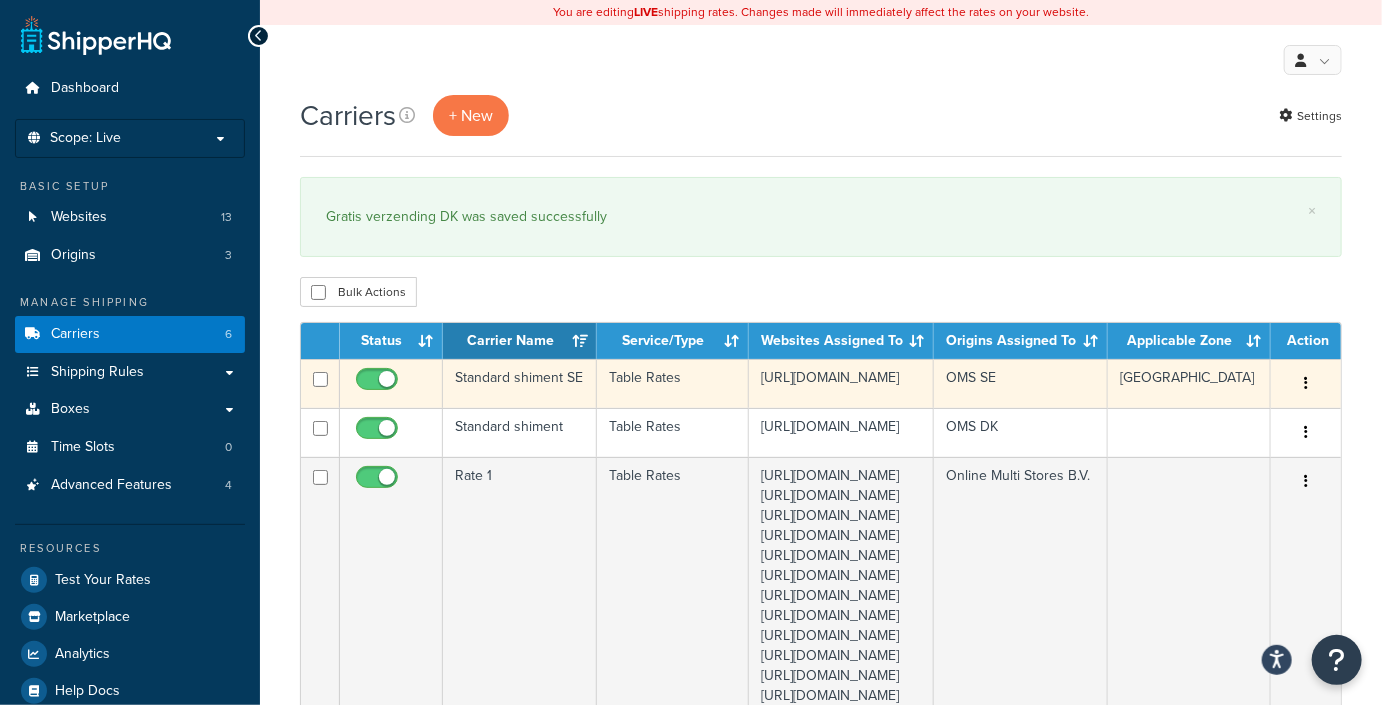 click at bounding box center (1306, 384) 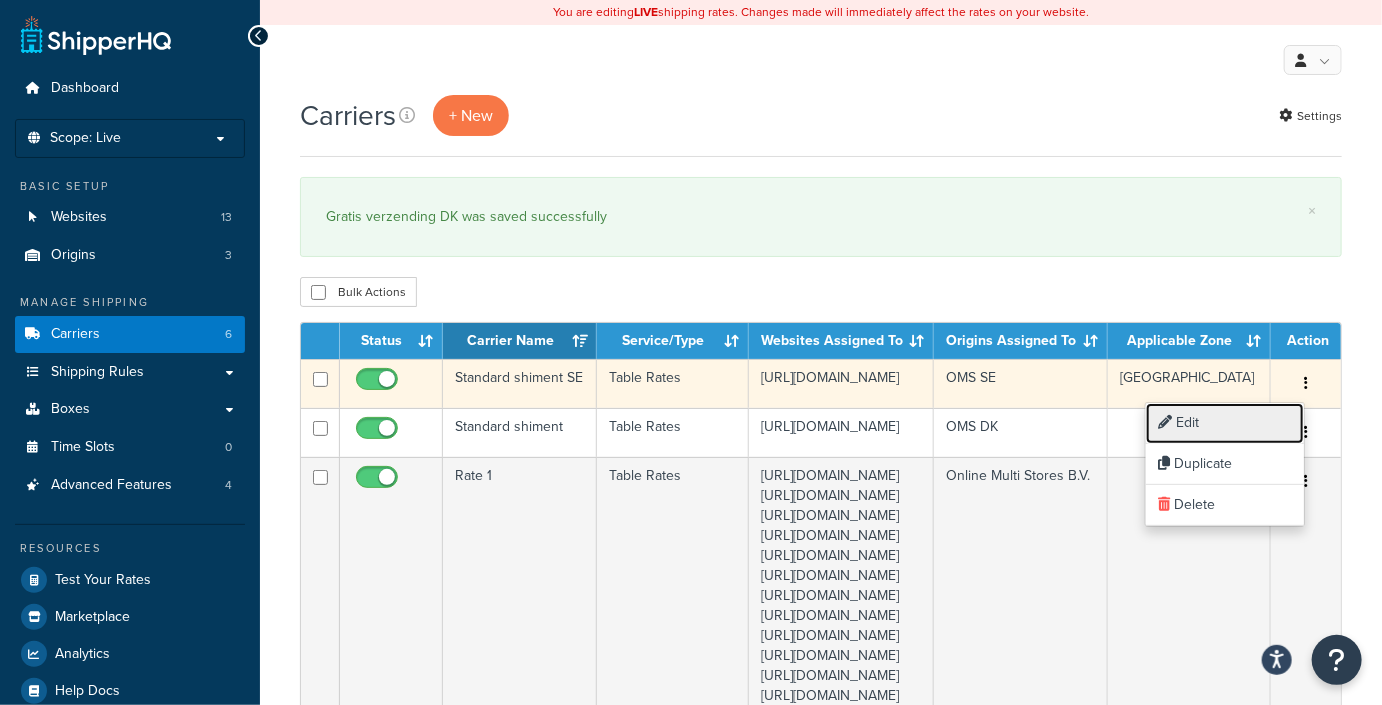 click on "Edit" at bounding box center [1225, 423] 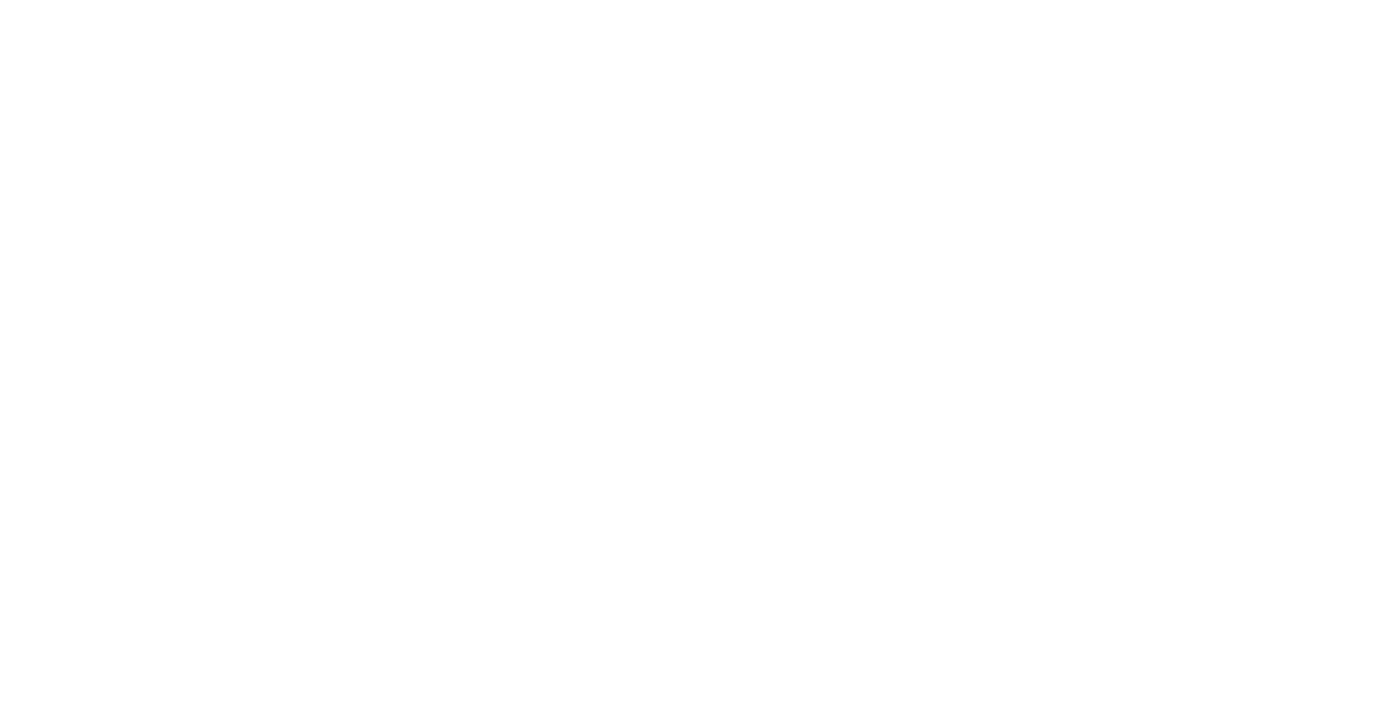 scroll, scrollTop: 0, scrollLeft: 0, axis: both 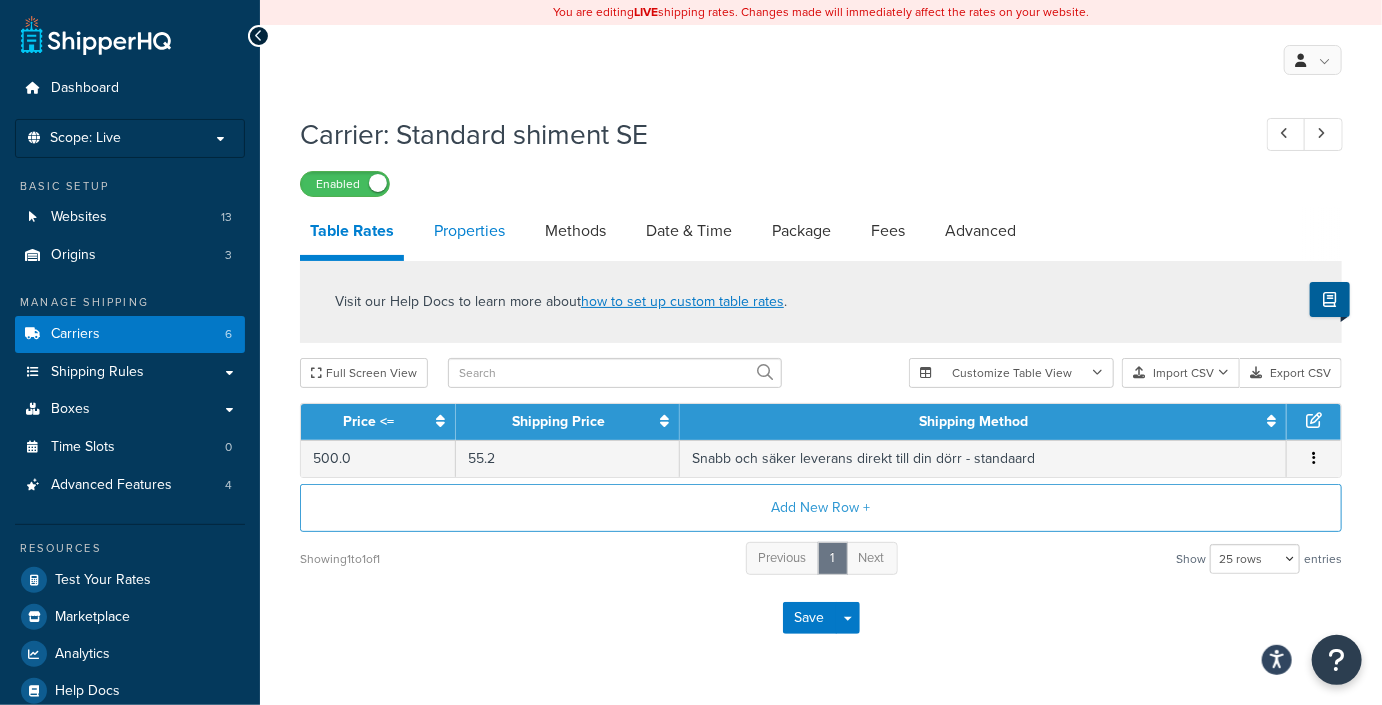 click on "Properties" at bounding box center [469, 231] 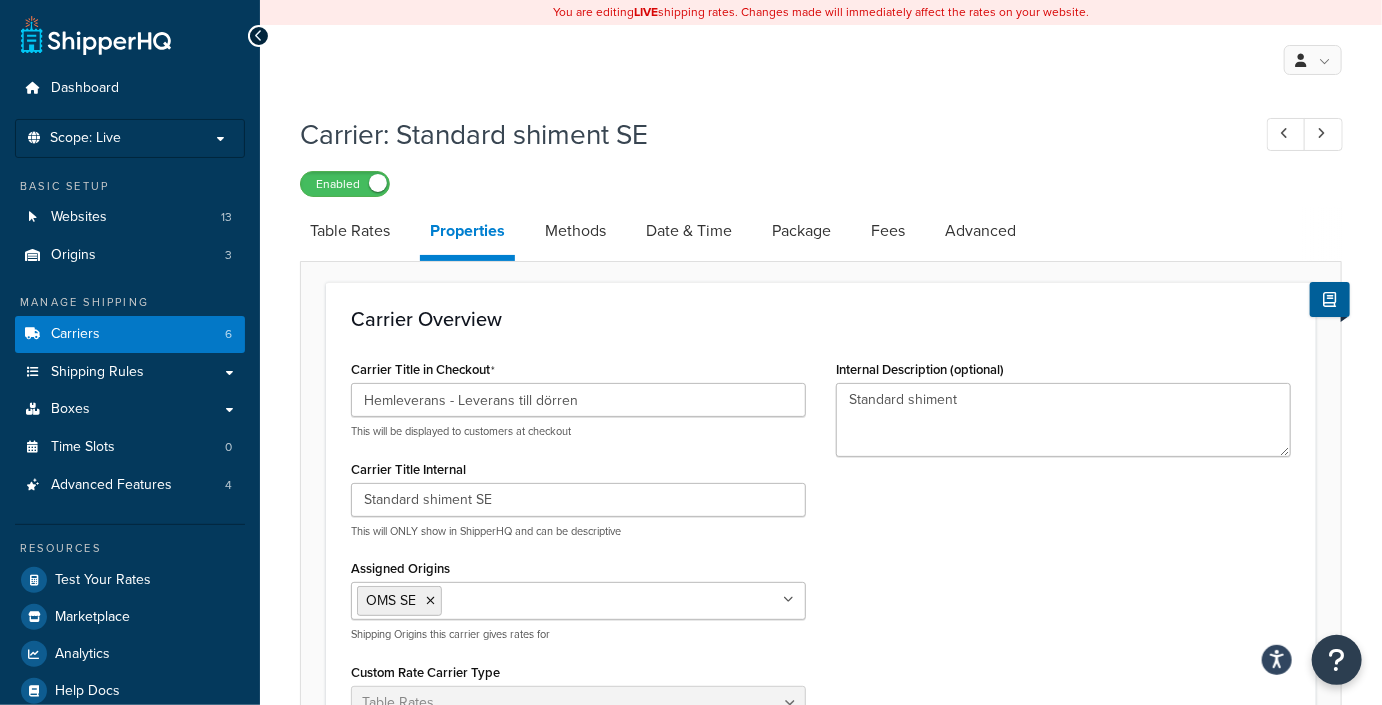 scroll, scrollTop: 680, scrollLeft: 0, axis: vertical 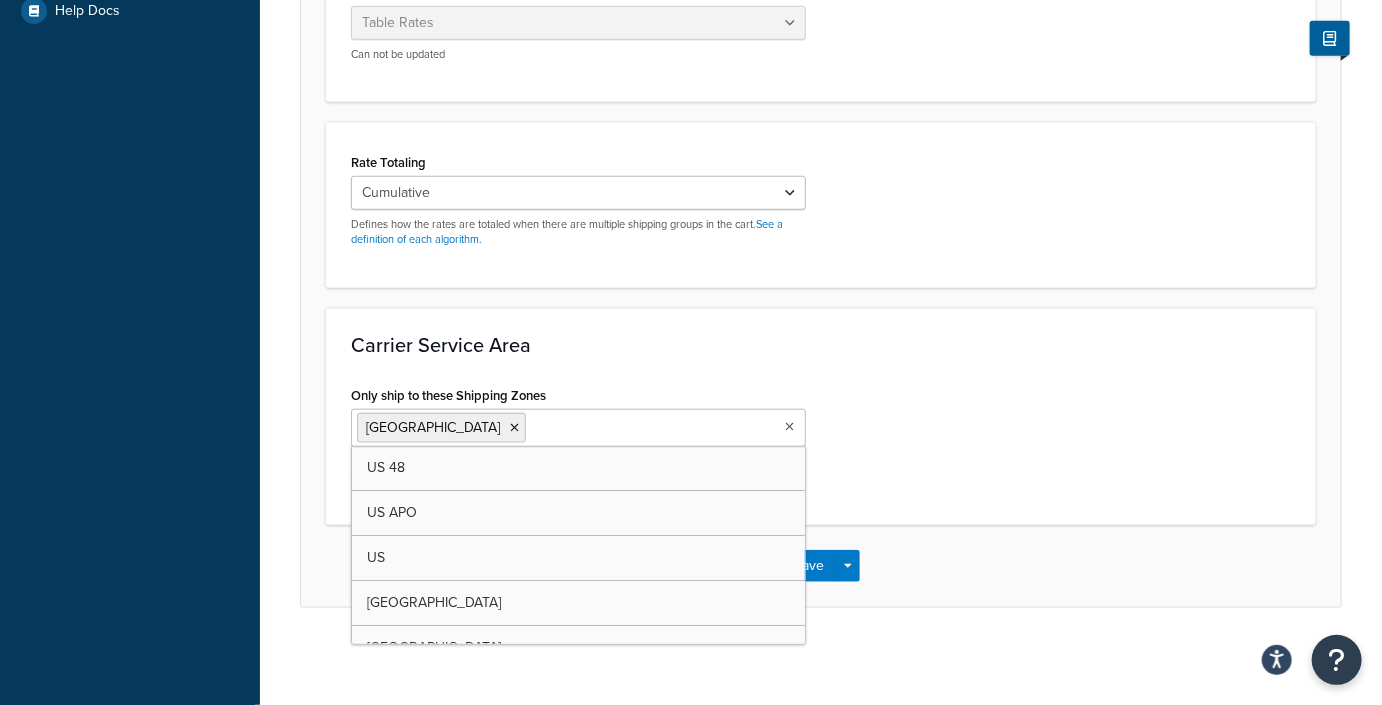 click on "Only ship to these Shipping Zones" at bounding box center (619, 427) 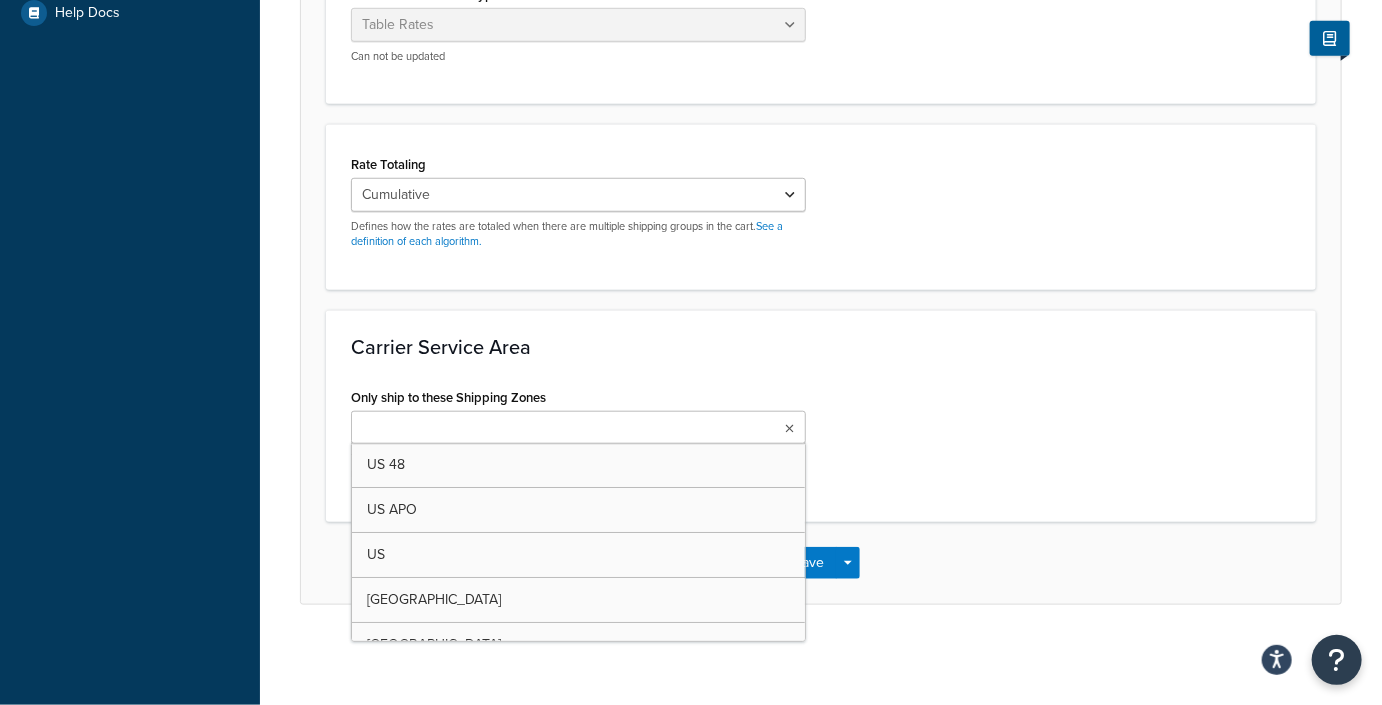 scroll, scrollTop: 676, scrollLeft: 0, axis: vertical 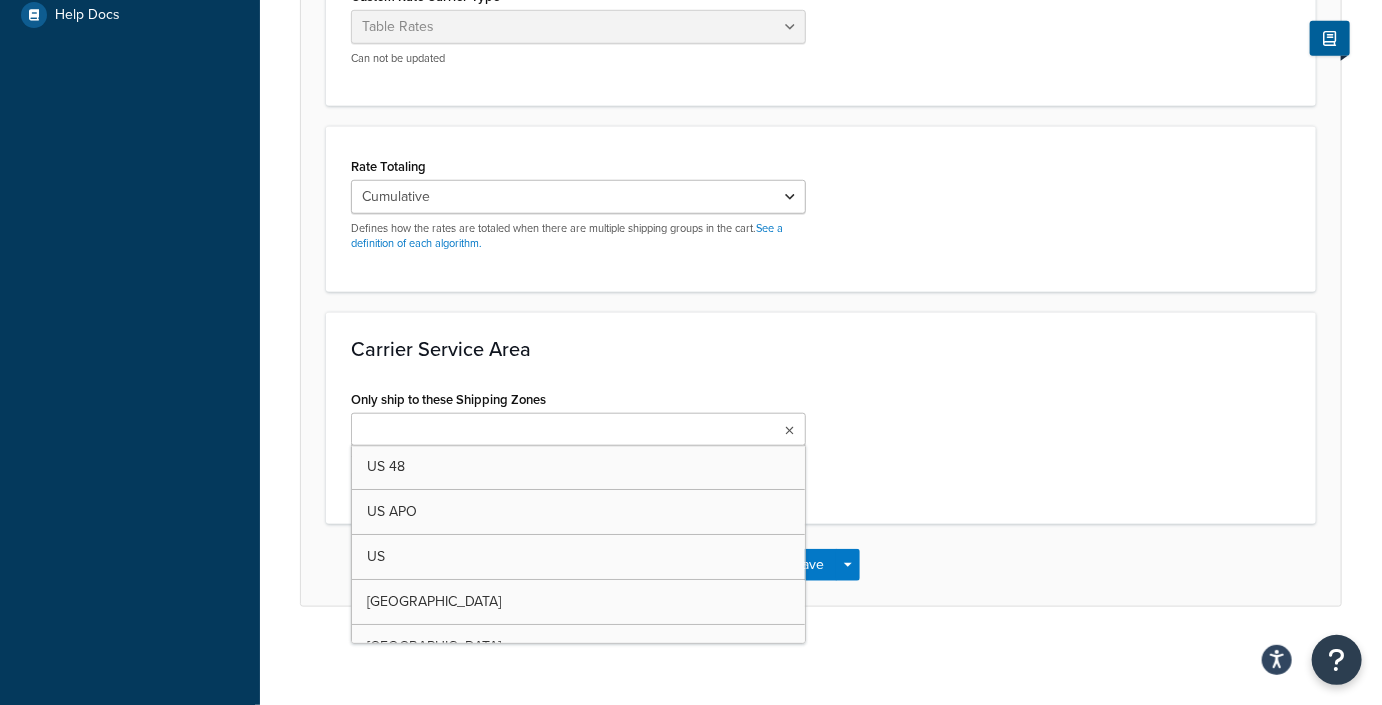 click on "Save Save Dropdown Save and Edit" at bounding box center [821, 565] 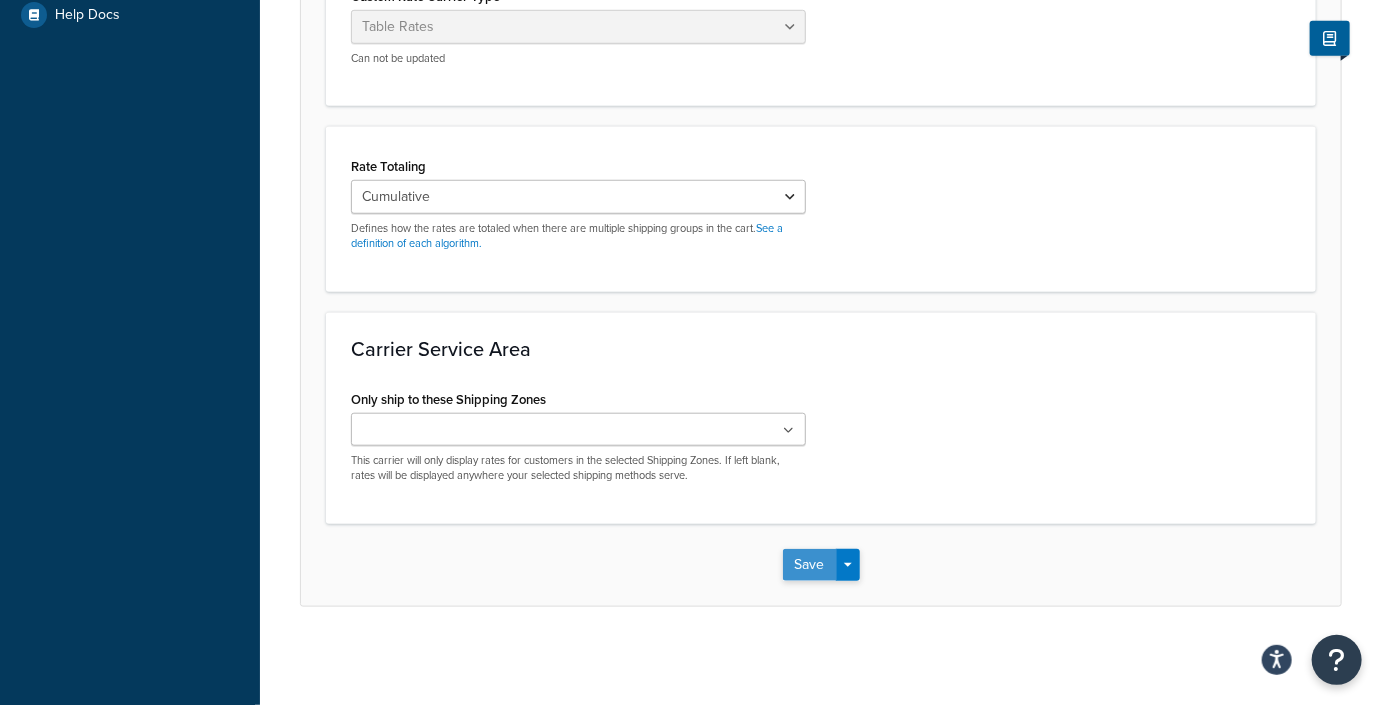 click on "Save" at bounding box center (810, 565) 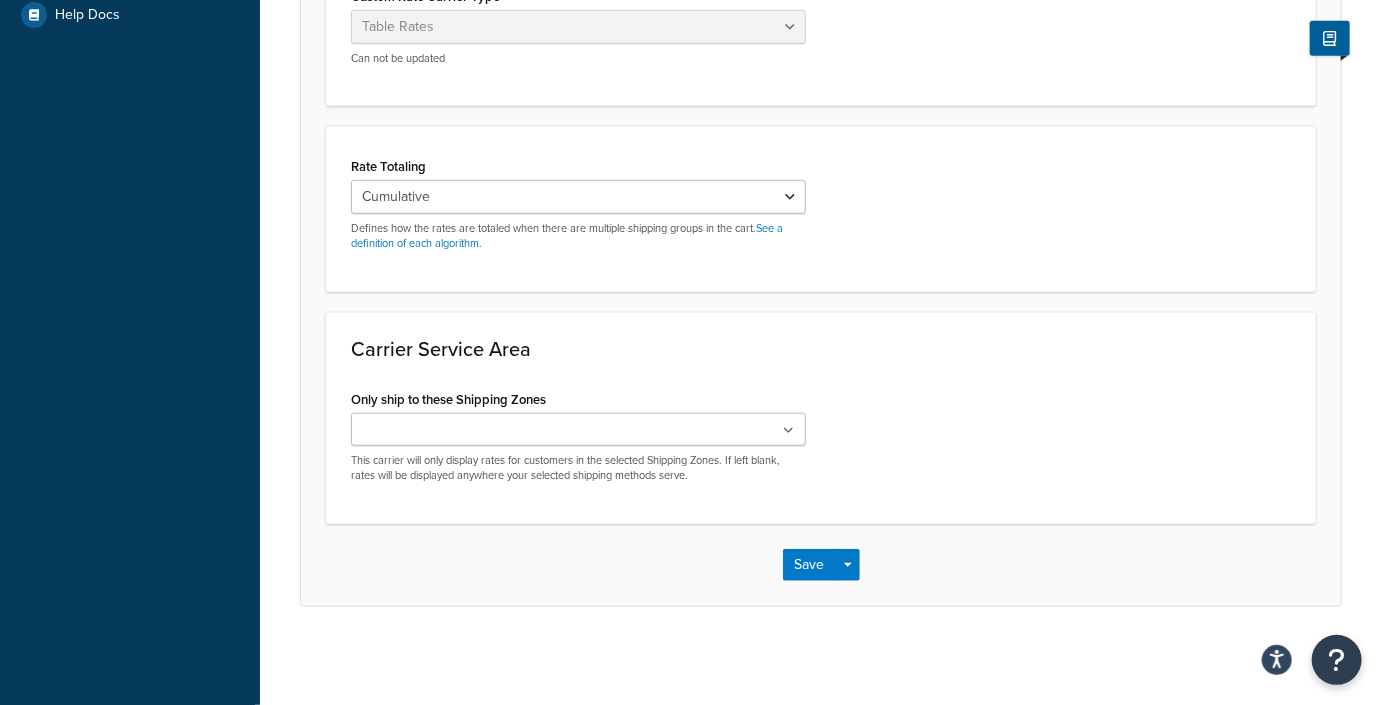 scroll, scrollTop: 0, scrollLeft: 0, axis: both 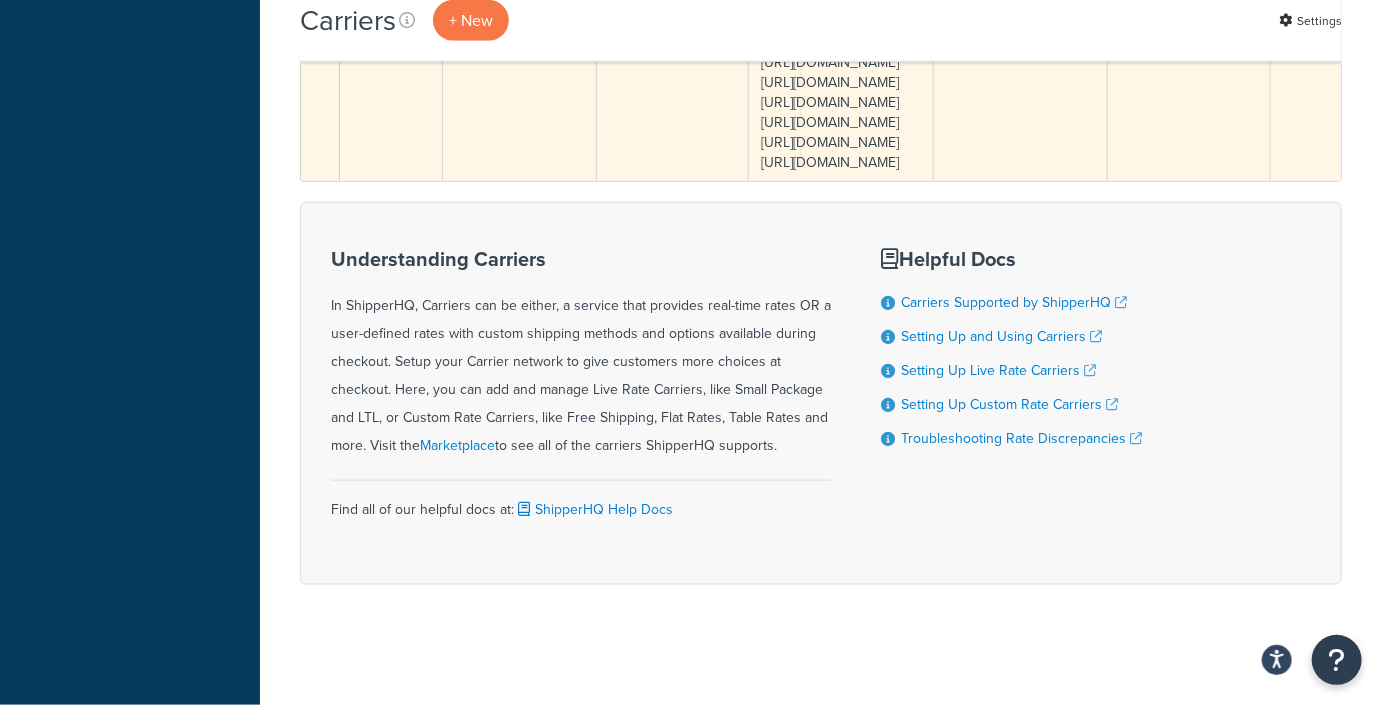click at bounding box center (1306, -52) 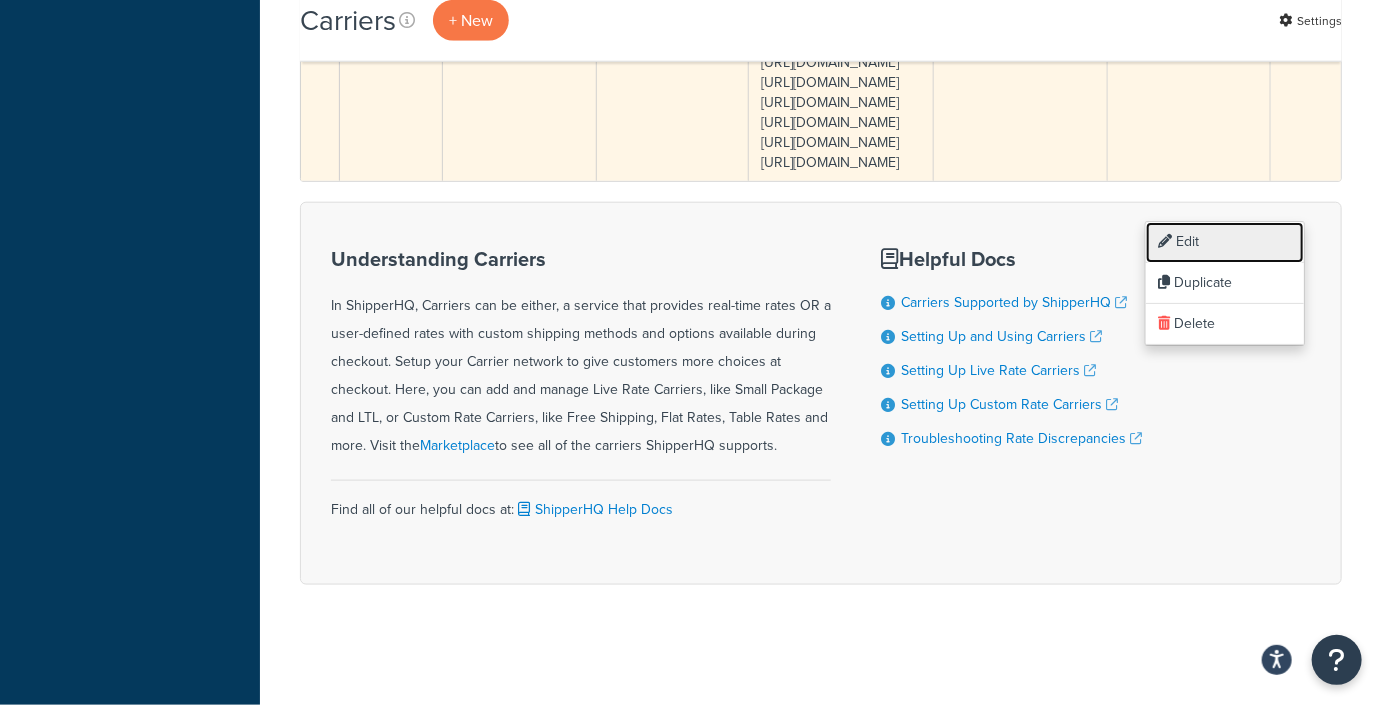 click on "Edit" at bounding box center (1225, 242) 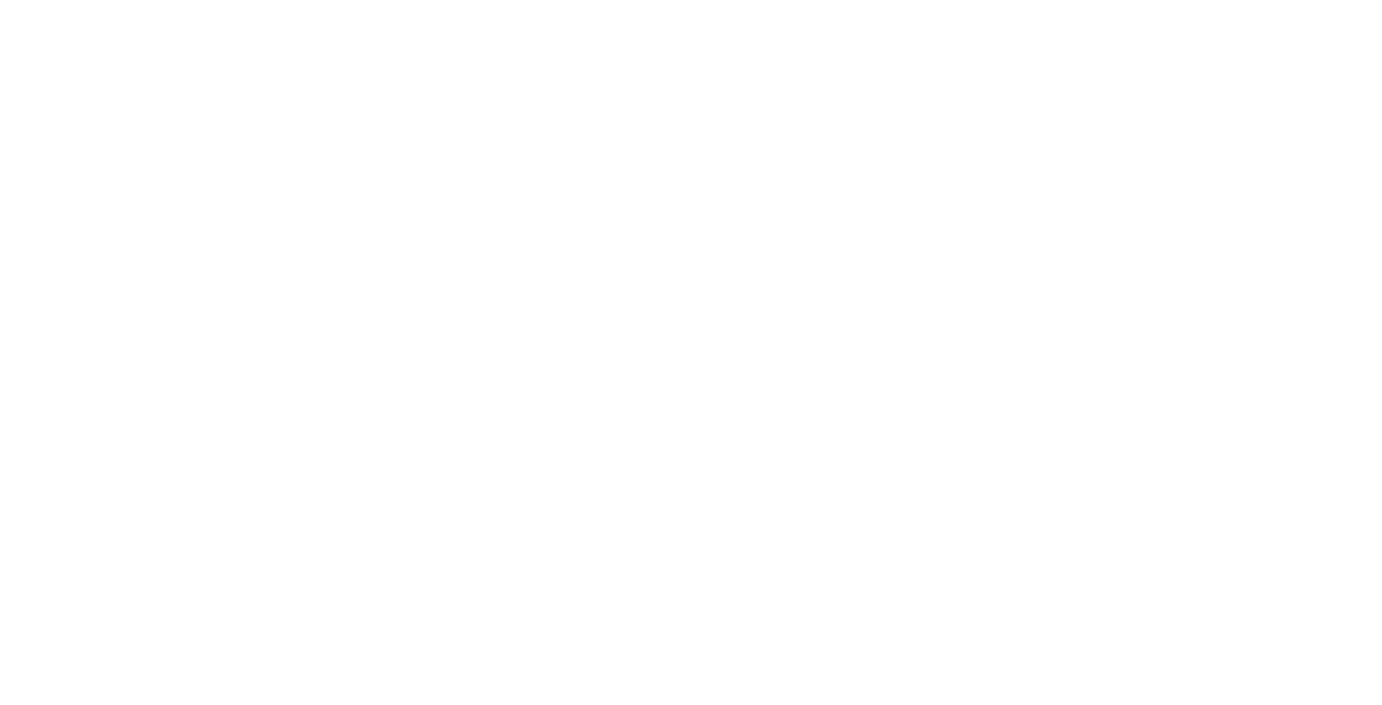 scroll, scrollTop: 0, scrollLeft: 0, axis: both 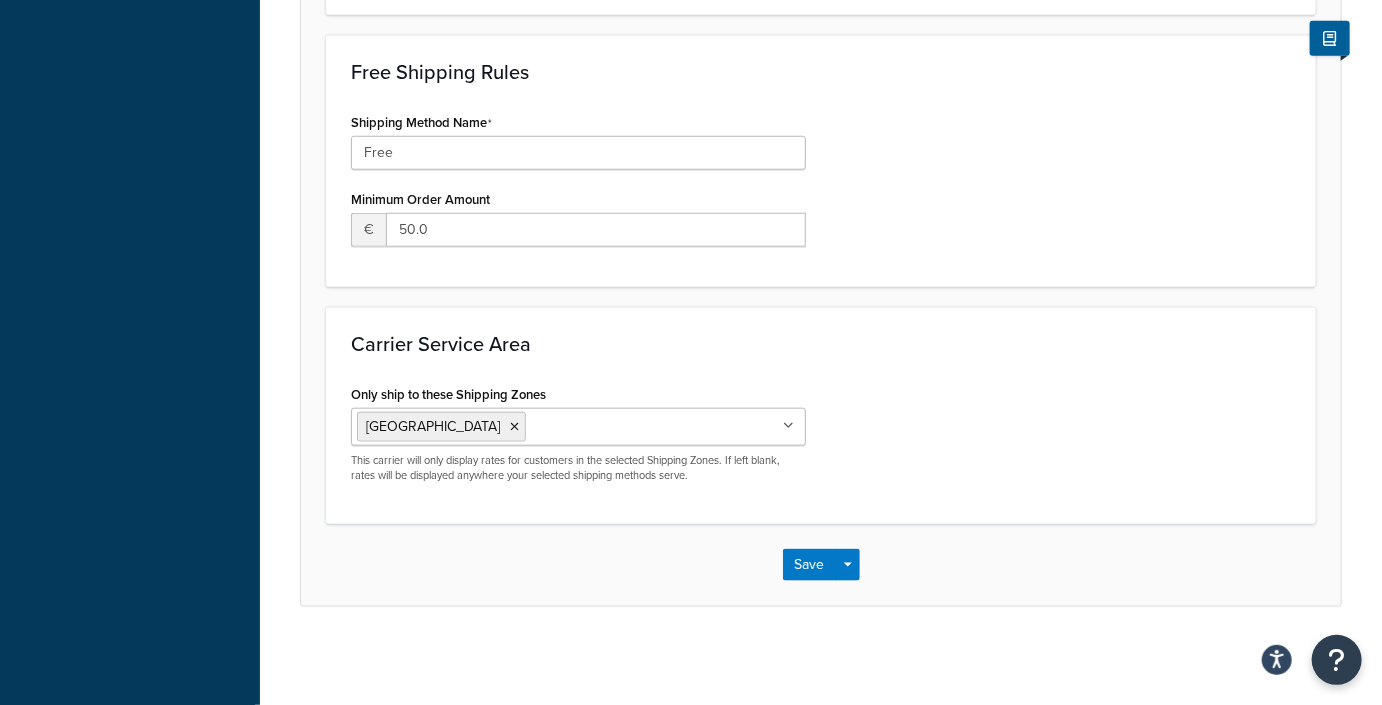 click on "Only ship to these Shipping Zones" at bounding box center (619, 426) 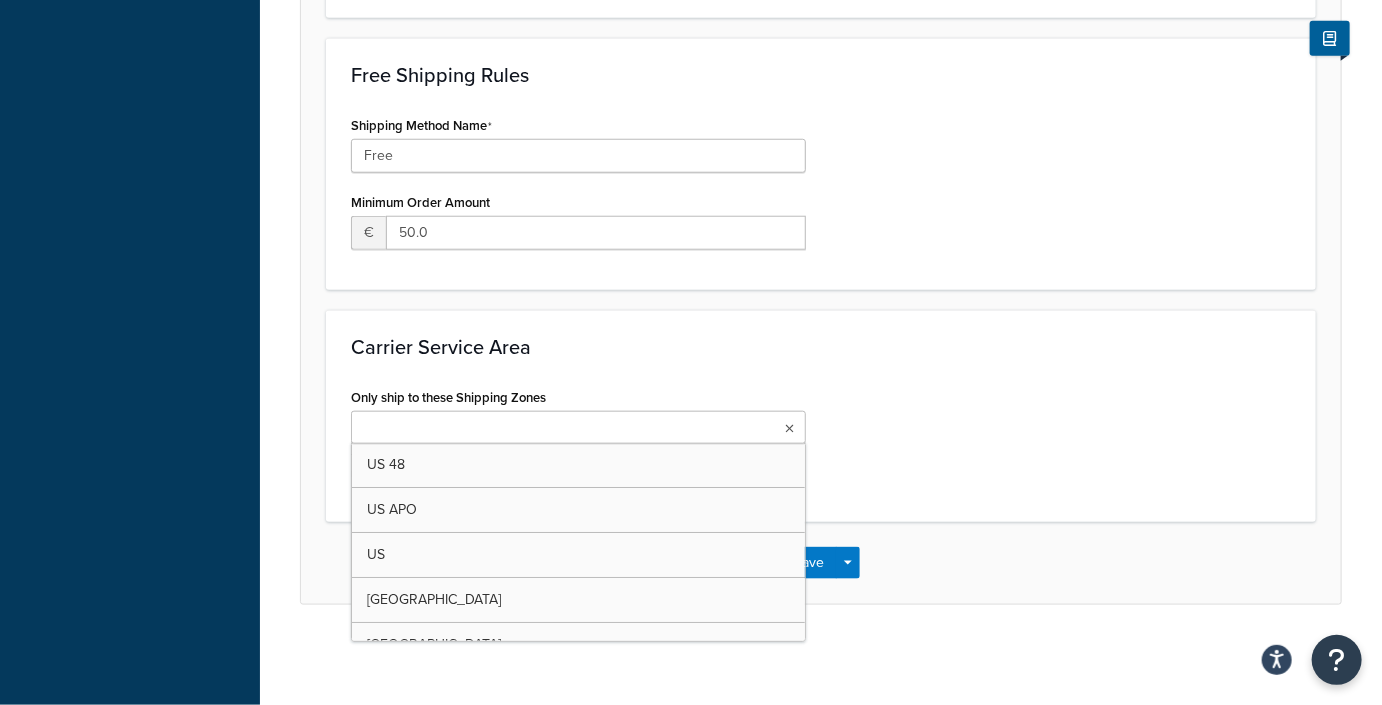 scroll, scrollTop: 762, scrollLeft: 0, axis: vertical 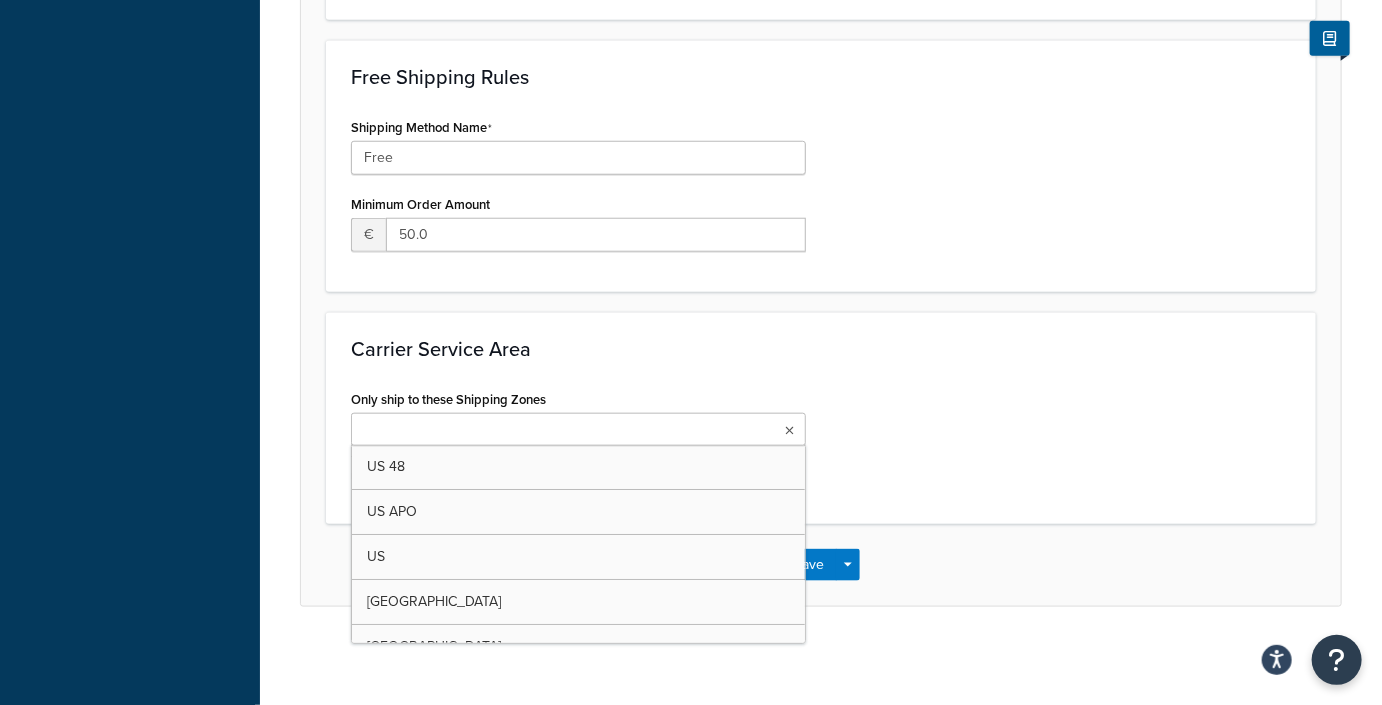 click on "Only ship to these Shipping Zones   [GEOGRAPHIC_DATA] 48 US APO [GEOGRAPHIC_DATA] [GEOGRAPHIC_DATA] [GEOGRAPHIC_DATA] [GEOGRAPHIC_DATA] [GEOGRAPHIC_DATA] POBox Add New This carrier will only display rates for customers in the selected Shipping Zones. If left blank, rates will be displayed anywhere your selected shipping methods serve." at bounding box center (821, 442) 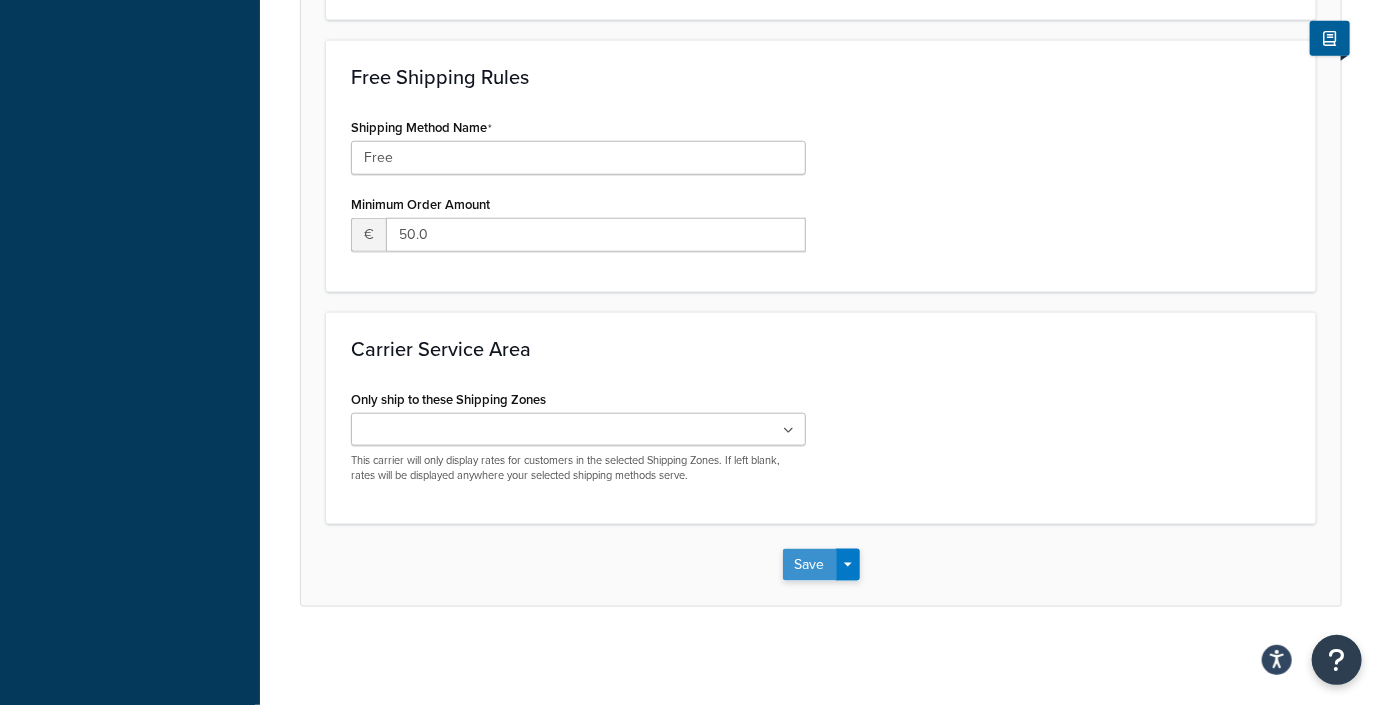 click on "Save" at bounding box center [810, 565] 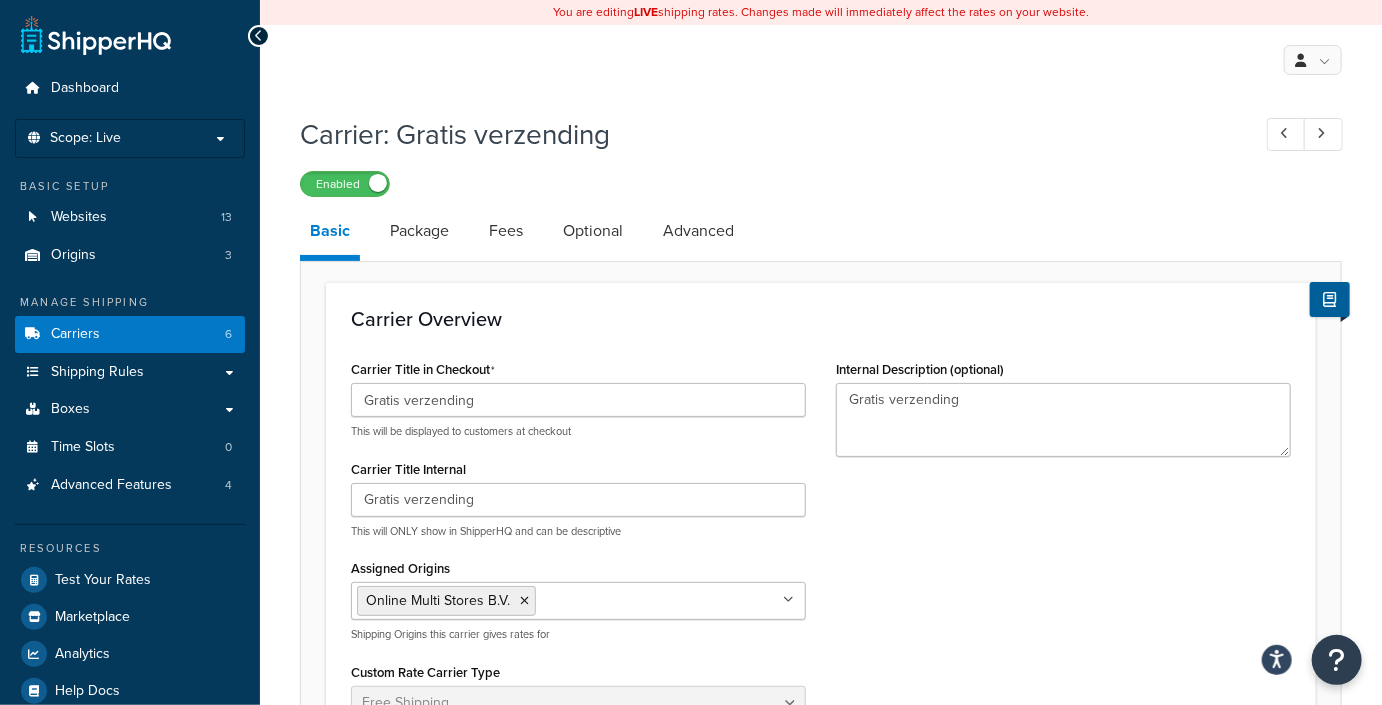 scroll, scrollTop: 24, scrollLeft: 0, axis: vertical 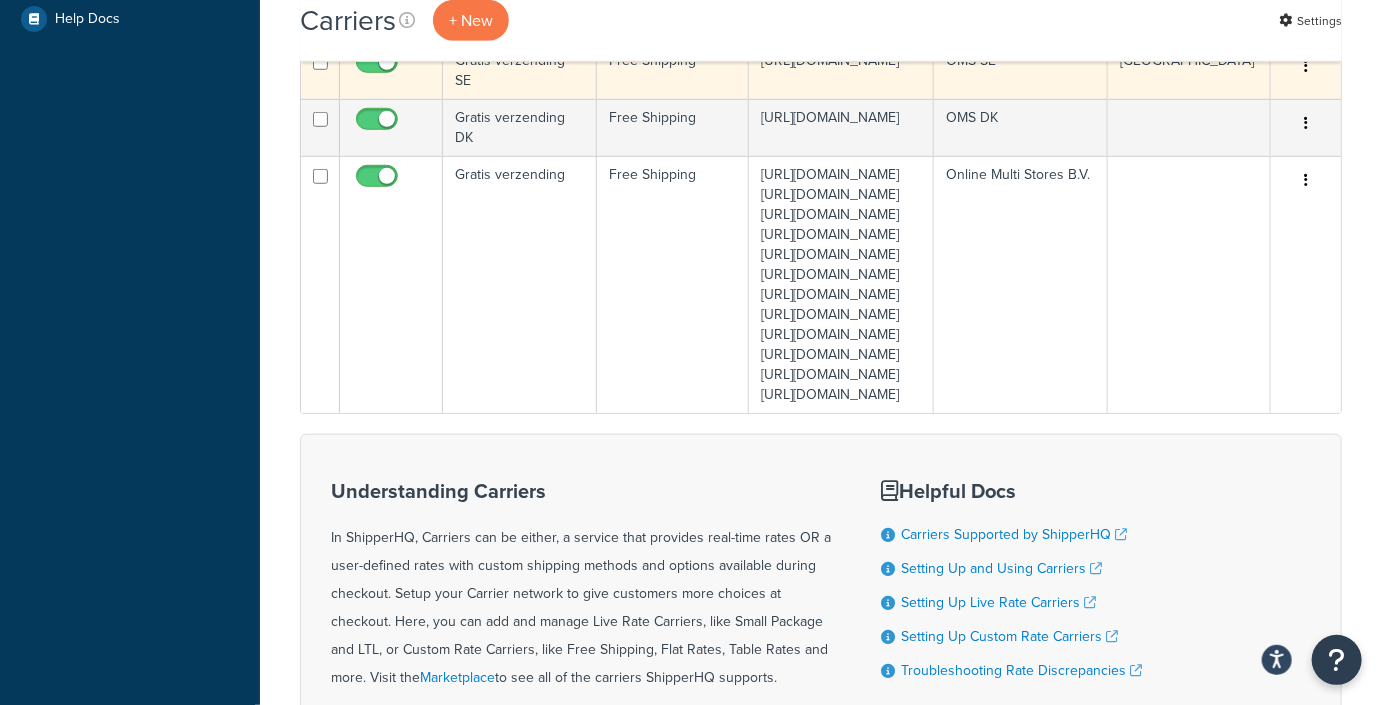 click at bounding box center (1306, 67) 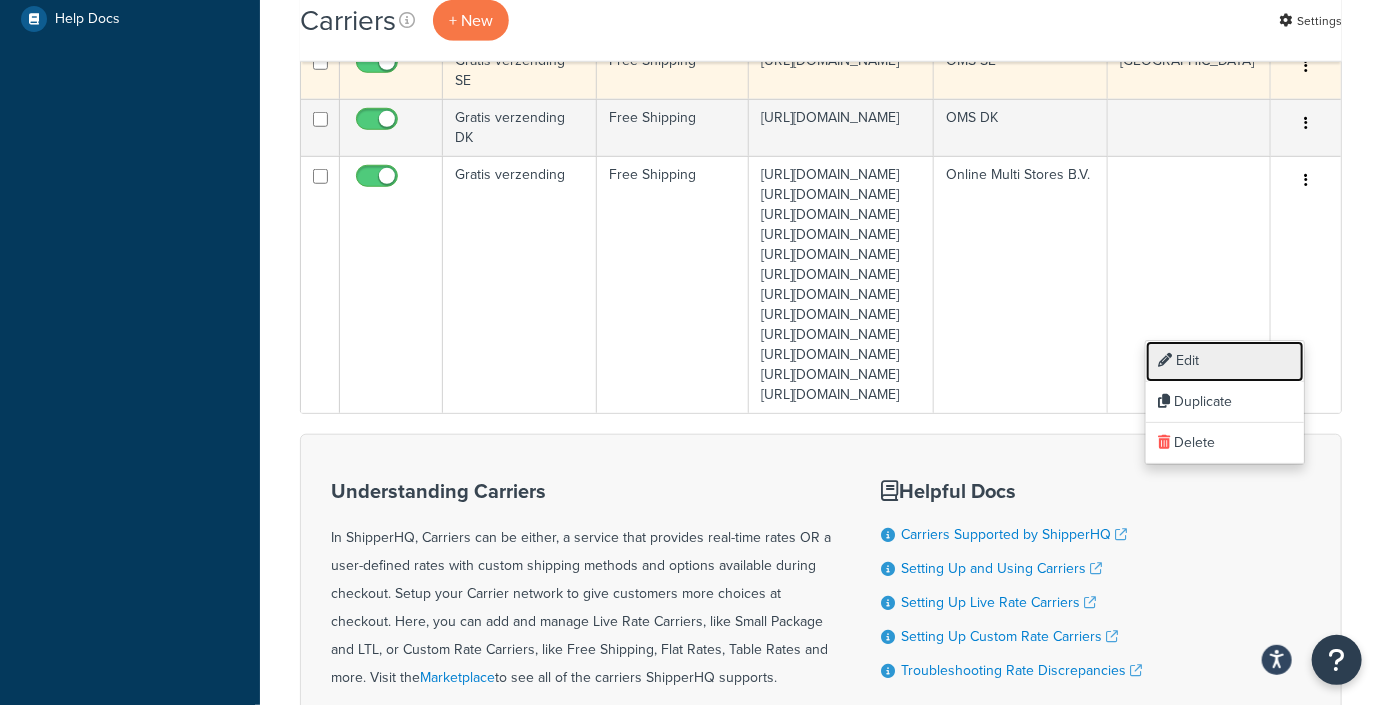 click on "Edit" at bounding box center (1225, 361) 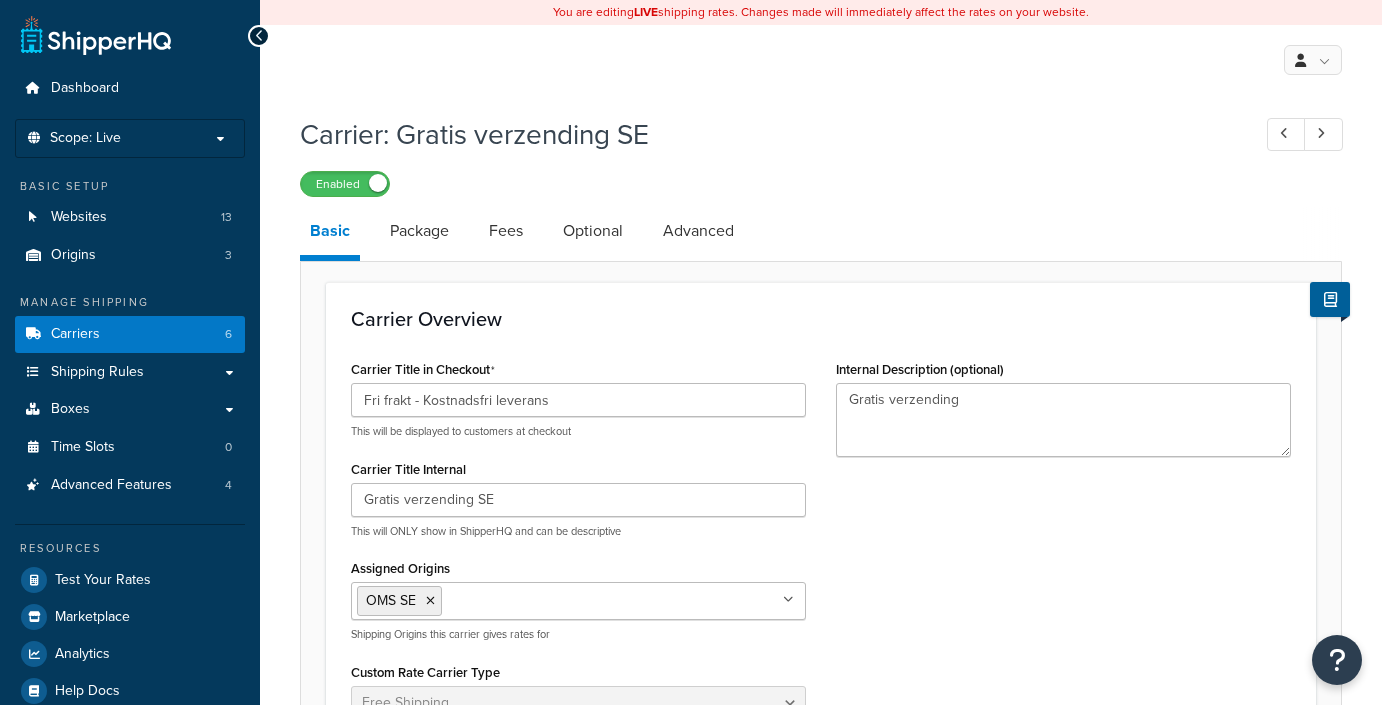 select on "free" 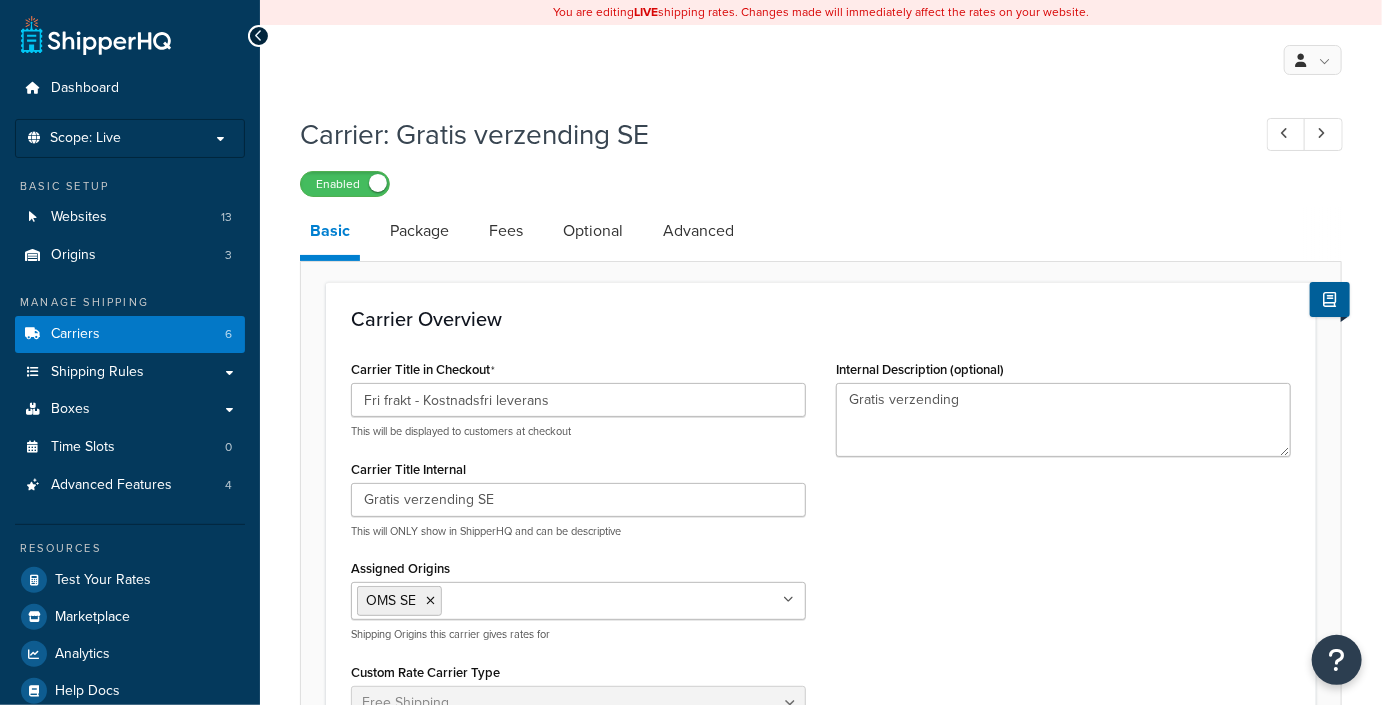 scroll, scrollTop: 0, scrollLeft: 0, axis: both 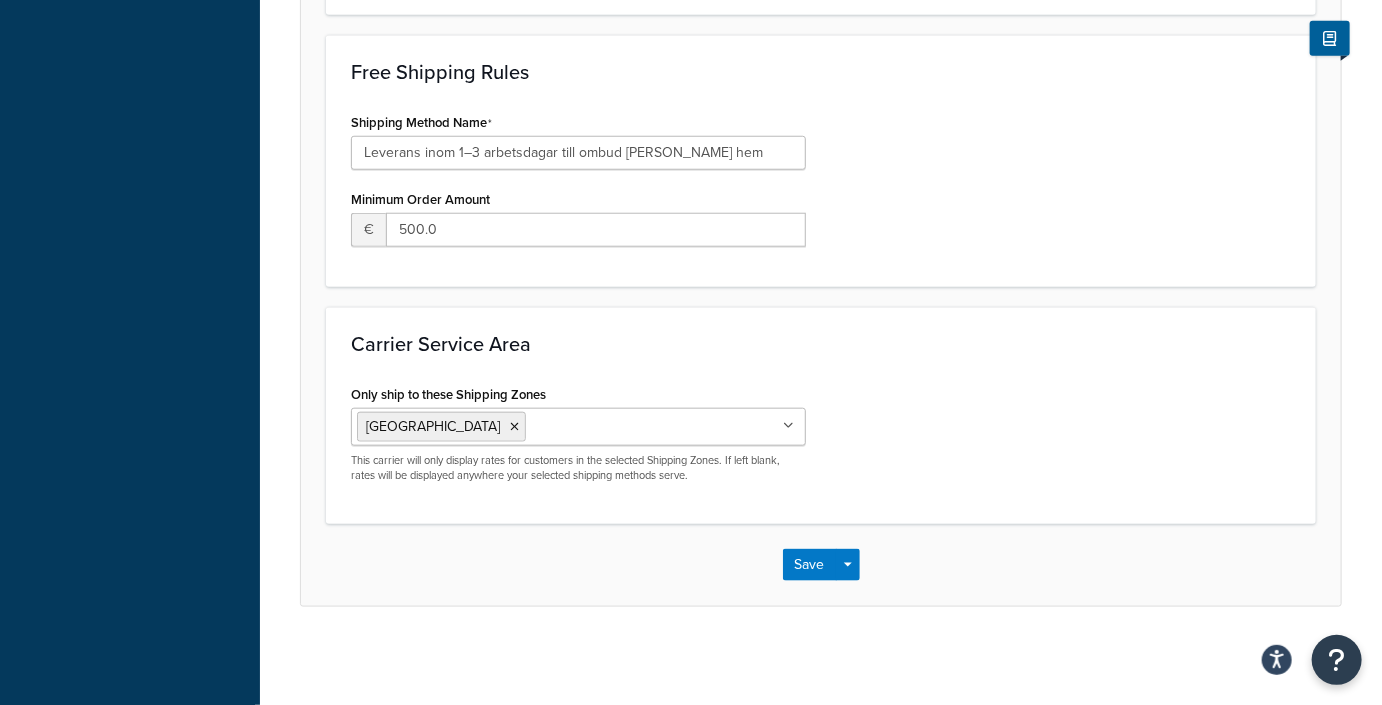 click on "Only ship to these Shipping Zones" at bounding box center (619, 426) 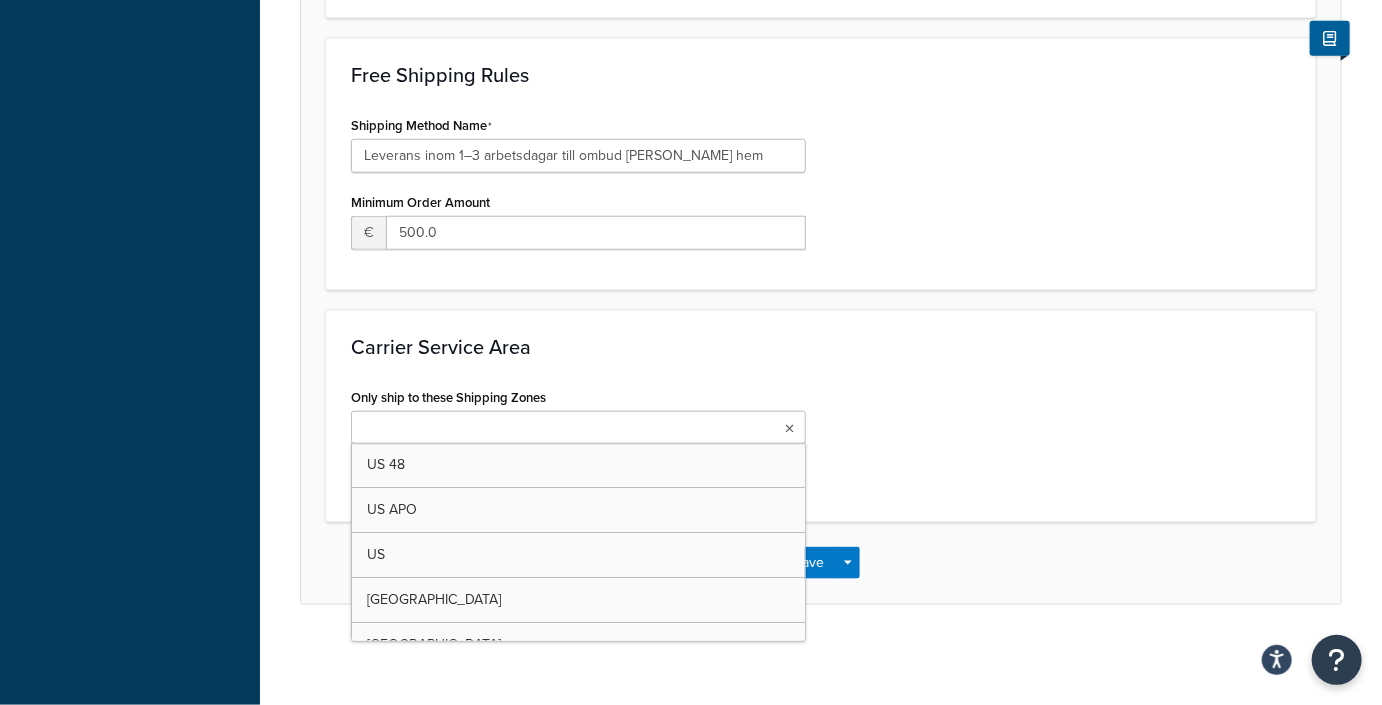 scroll, scrollTop: 762, scrollLeft: 0, axis: vertical 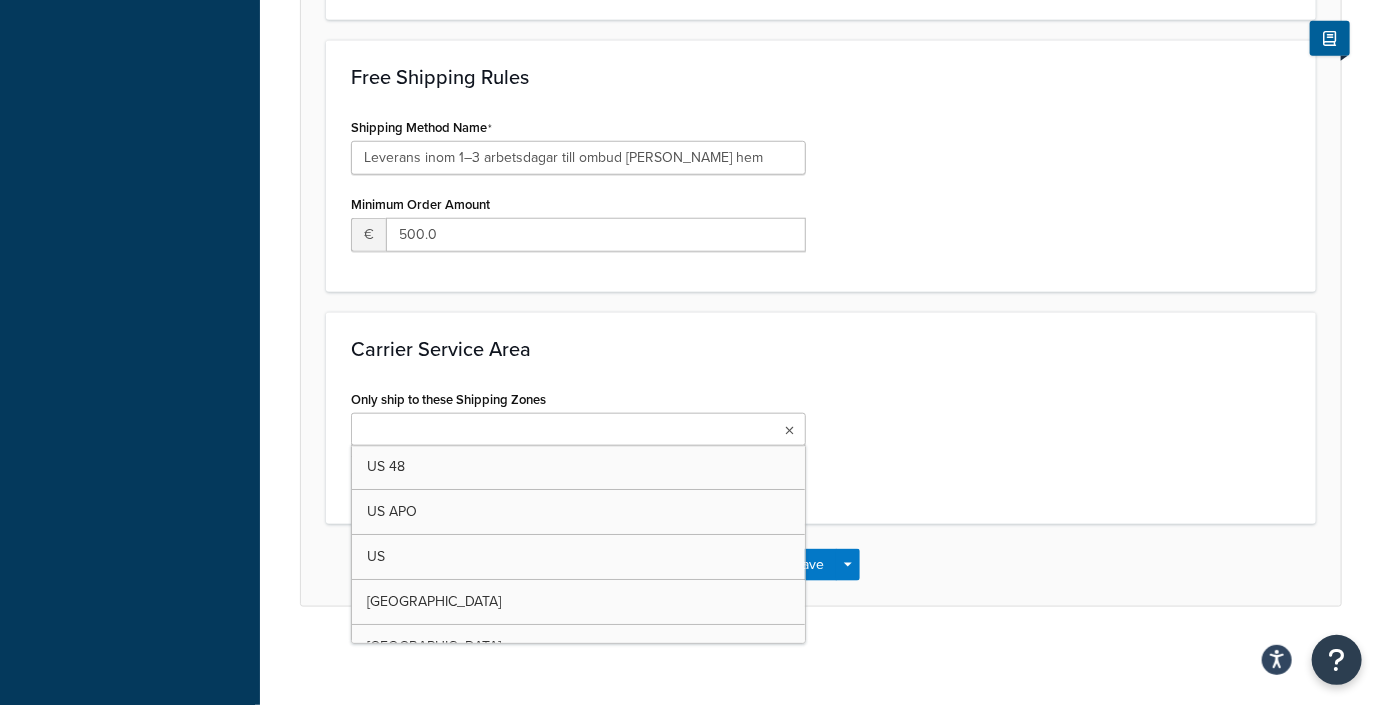 click on "Only ship to these Shipping Zones   US 48 US APO US Netherlands Denmark Sweden US POBox Add New This carrier will only display rates for customers in the selected Shipping Zones. If left blank, rates will be displayed anywhere your selected shipping methods serve." at bounding box center (821, 442) 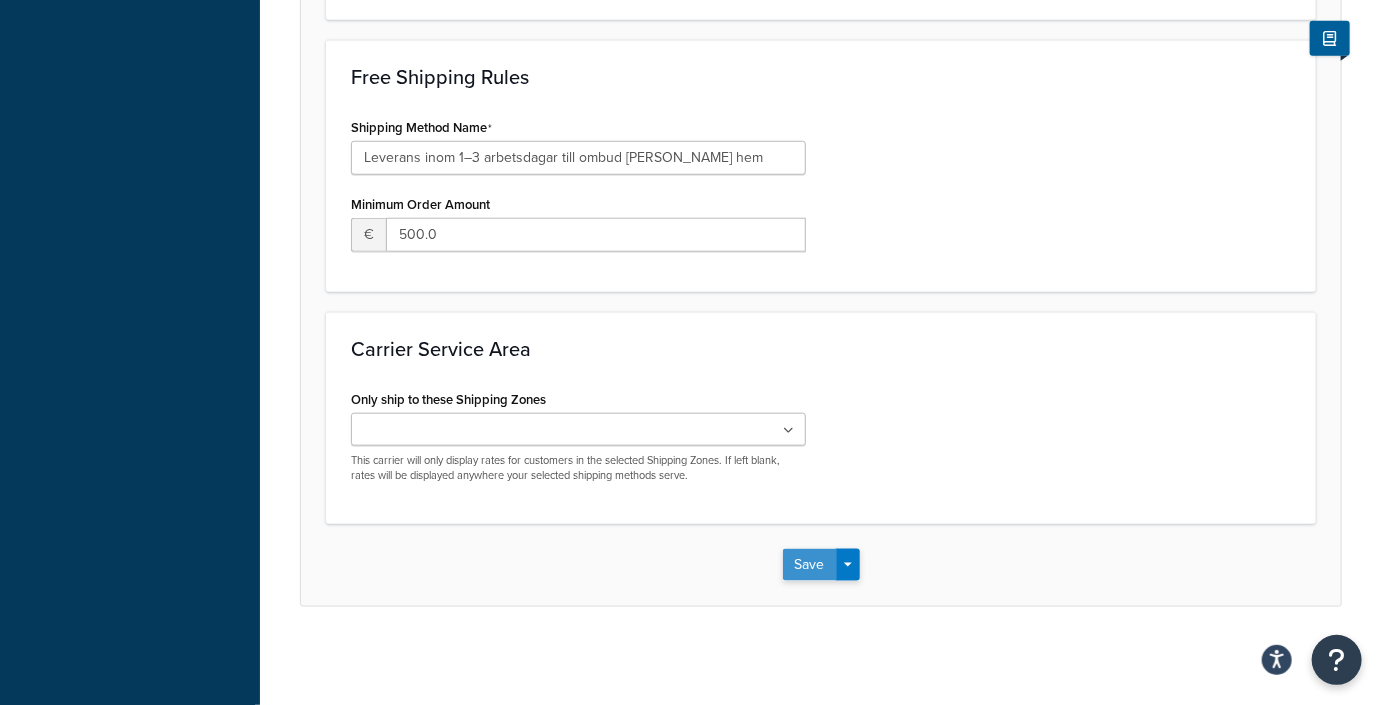 click on "Save" at bounding box center [810, 565] 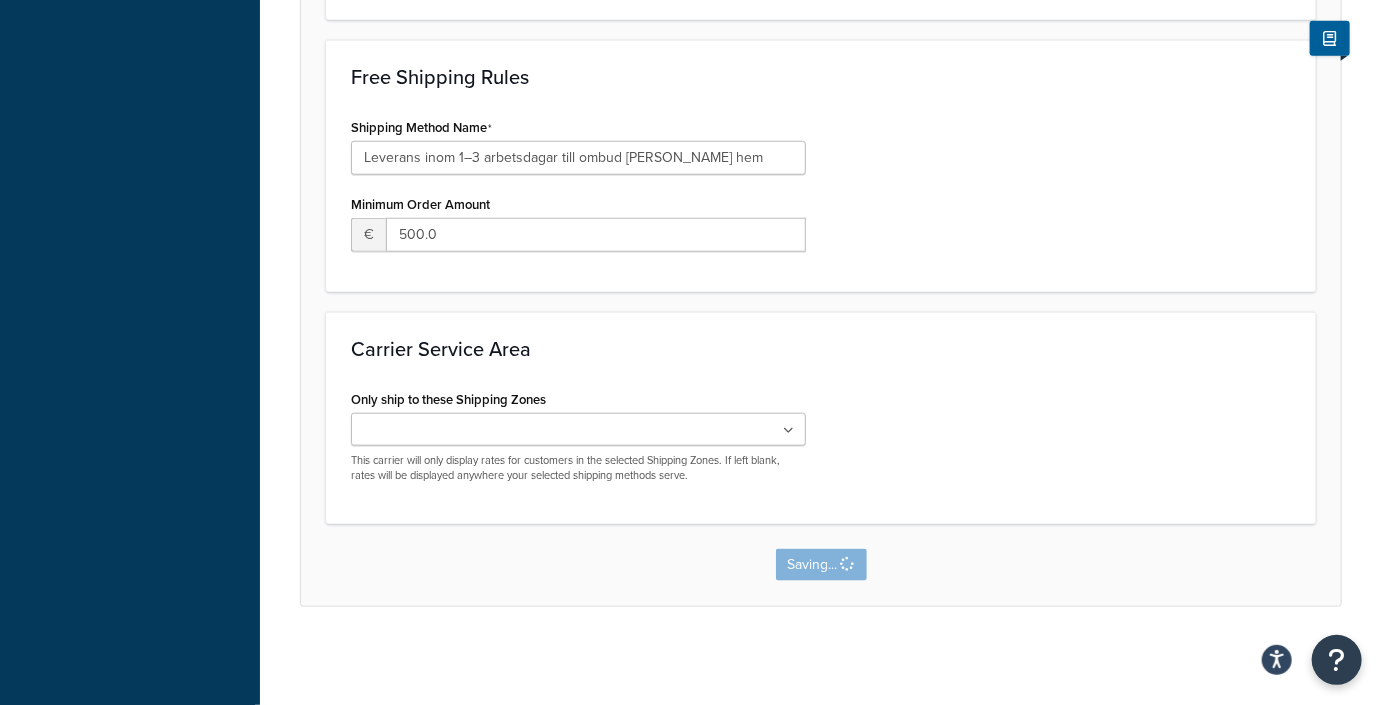 scroll, scrollTop: 0, scrollLeft: 0, axis: both 